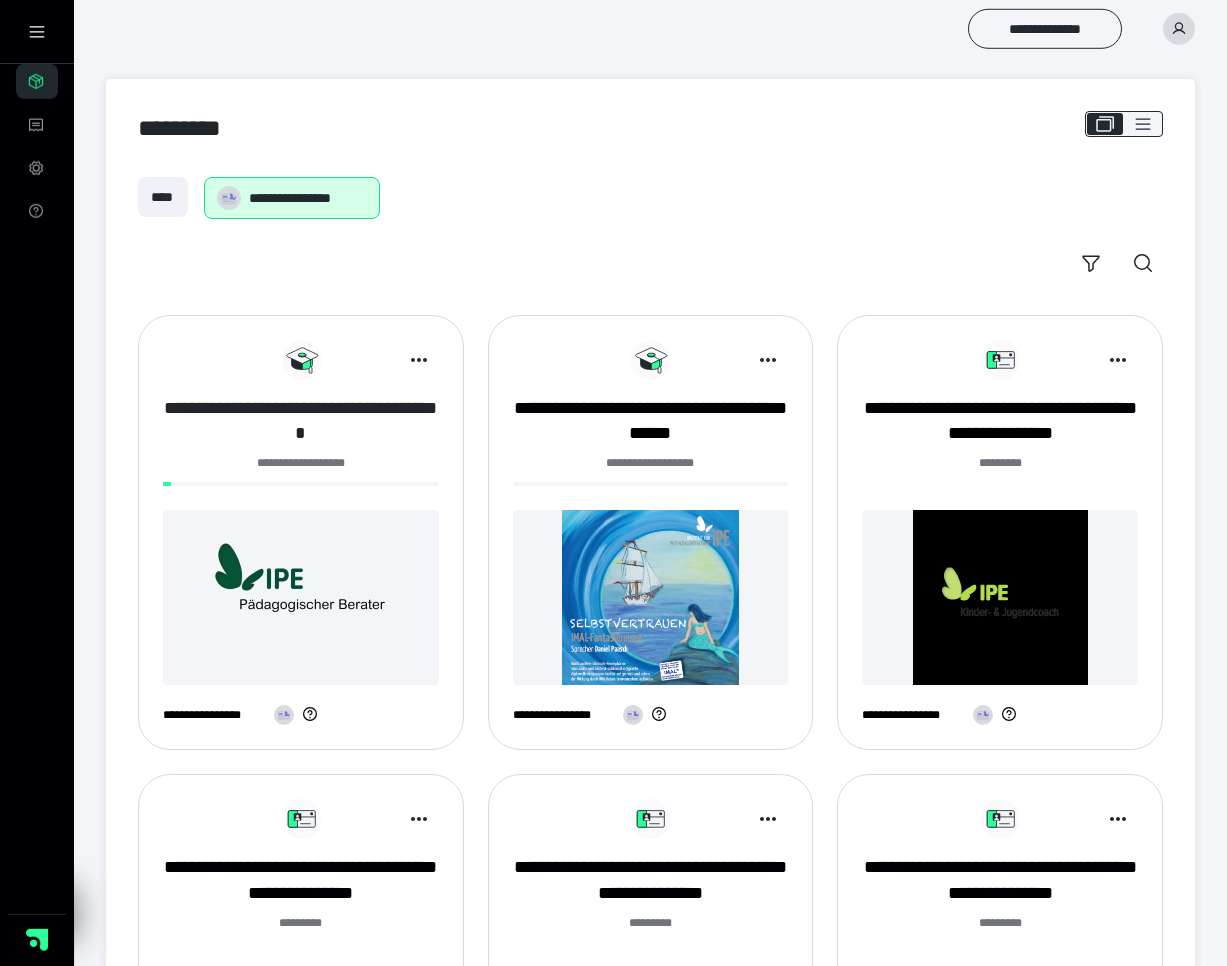 scroll, scrollTop: 0, scrollLeft: 0, axis: both 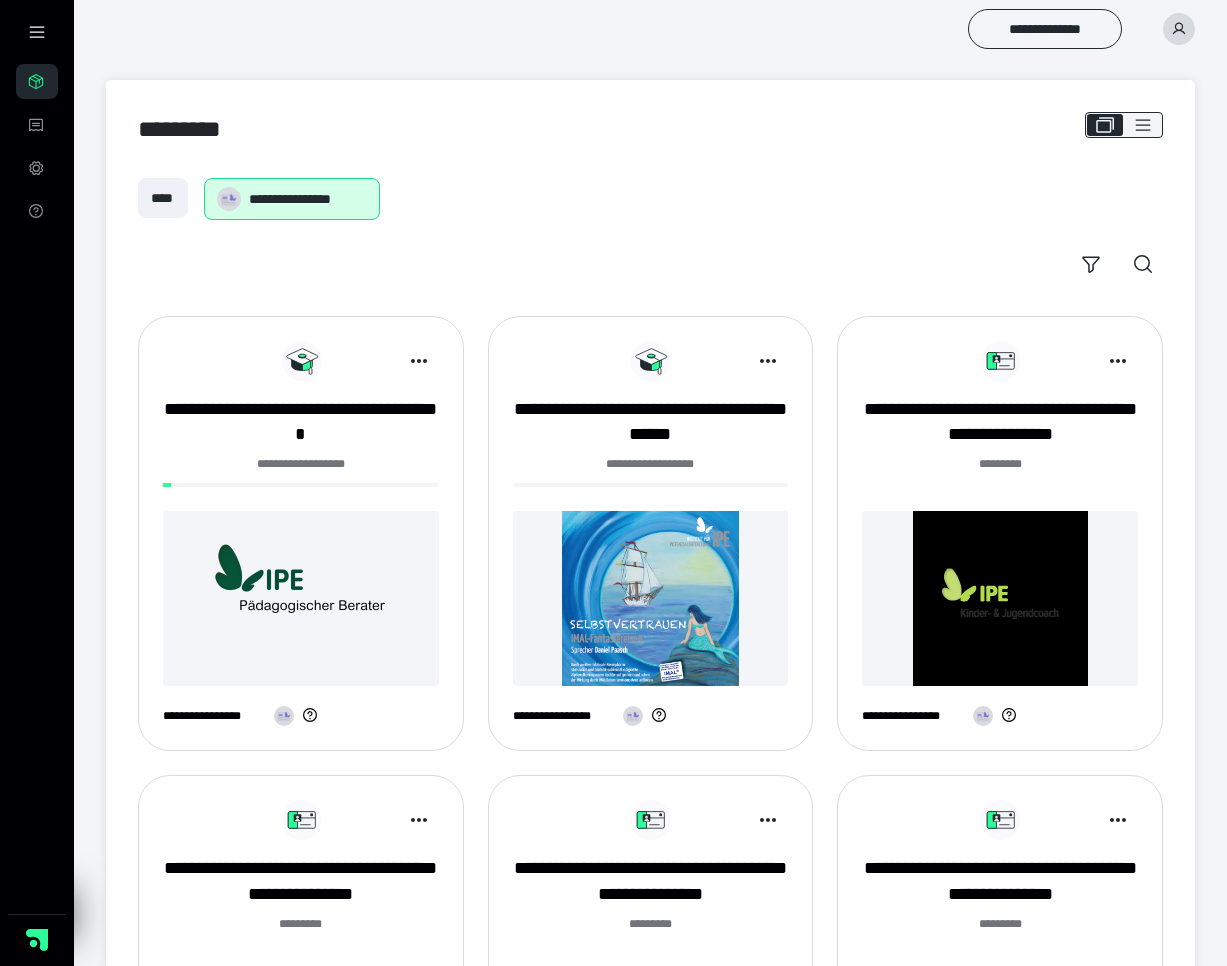 click at bounding box center [301, 598] 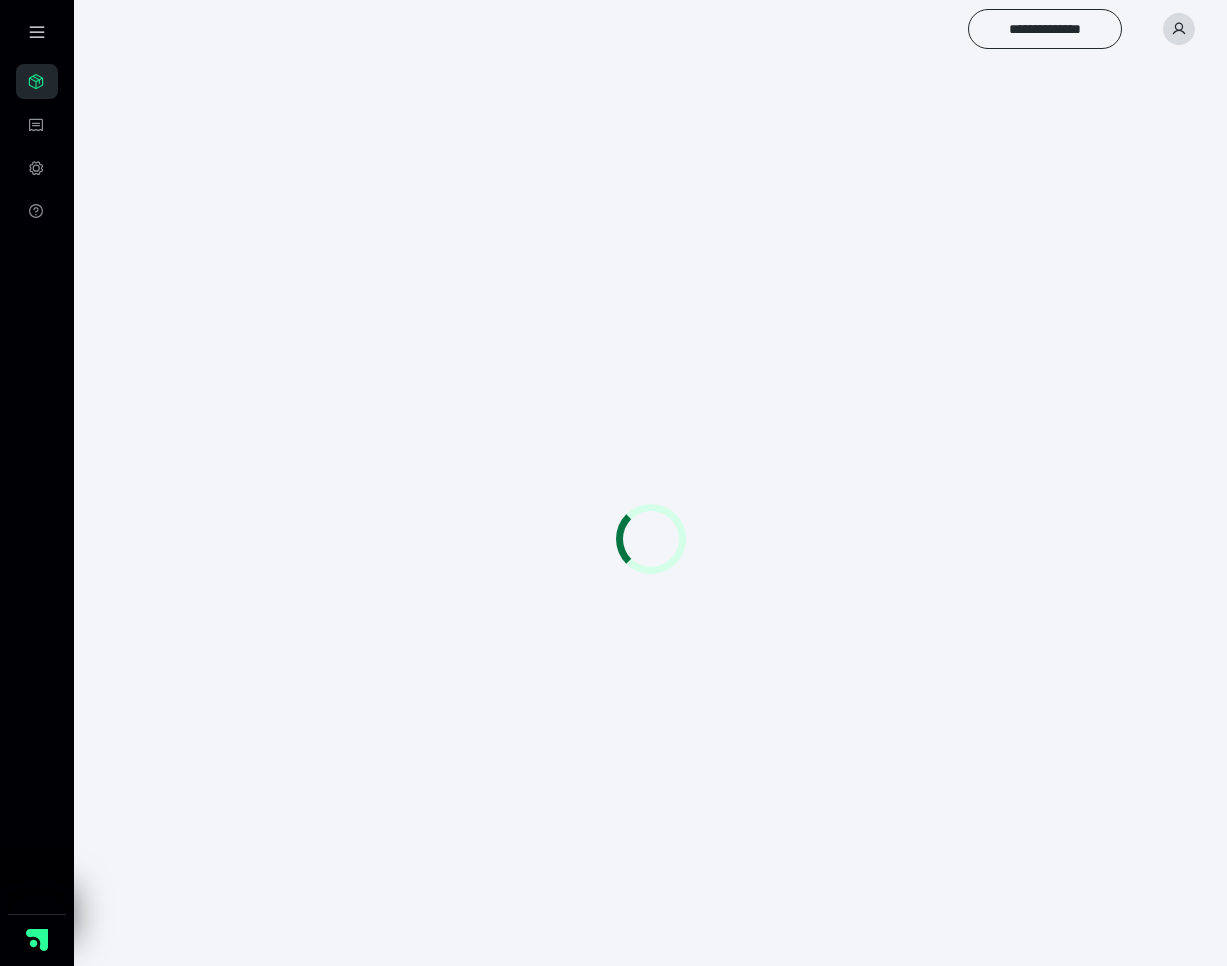 scroll, scrollTop: 0, scrollLeft: 0, axis: both 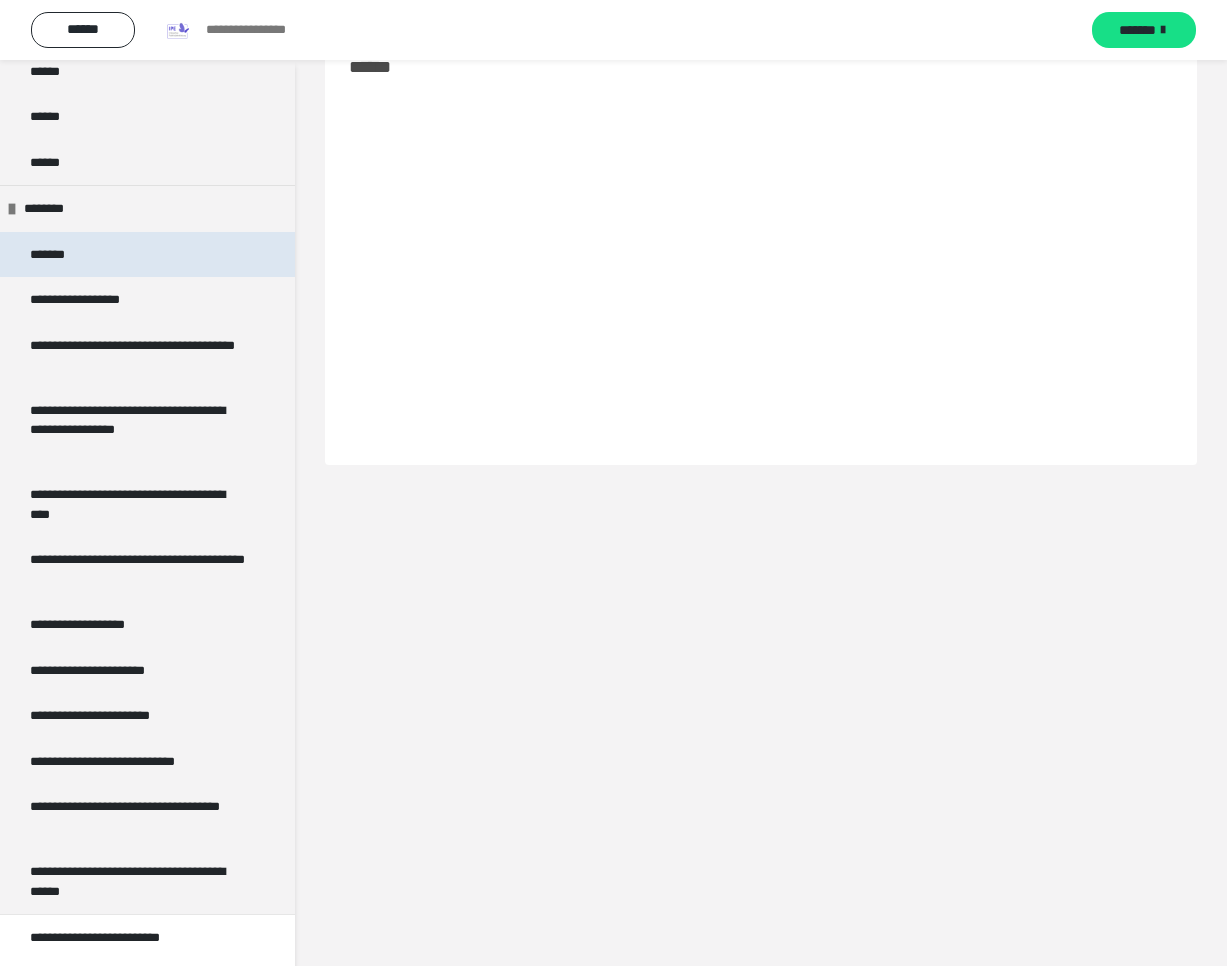 click on "*******" at bounding box center (147, 255) 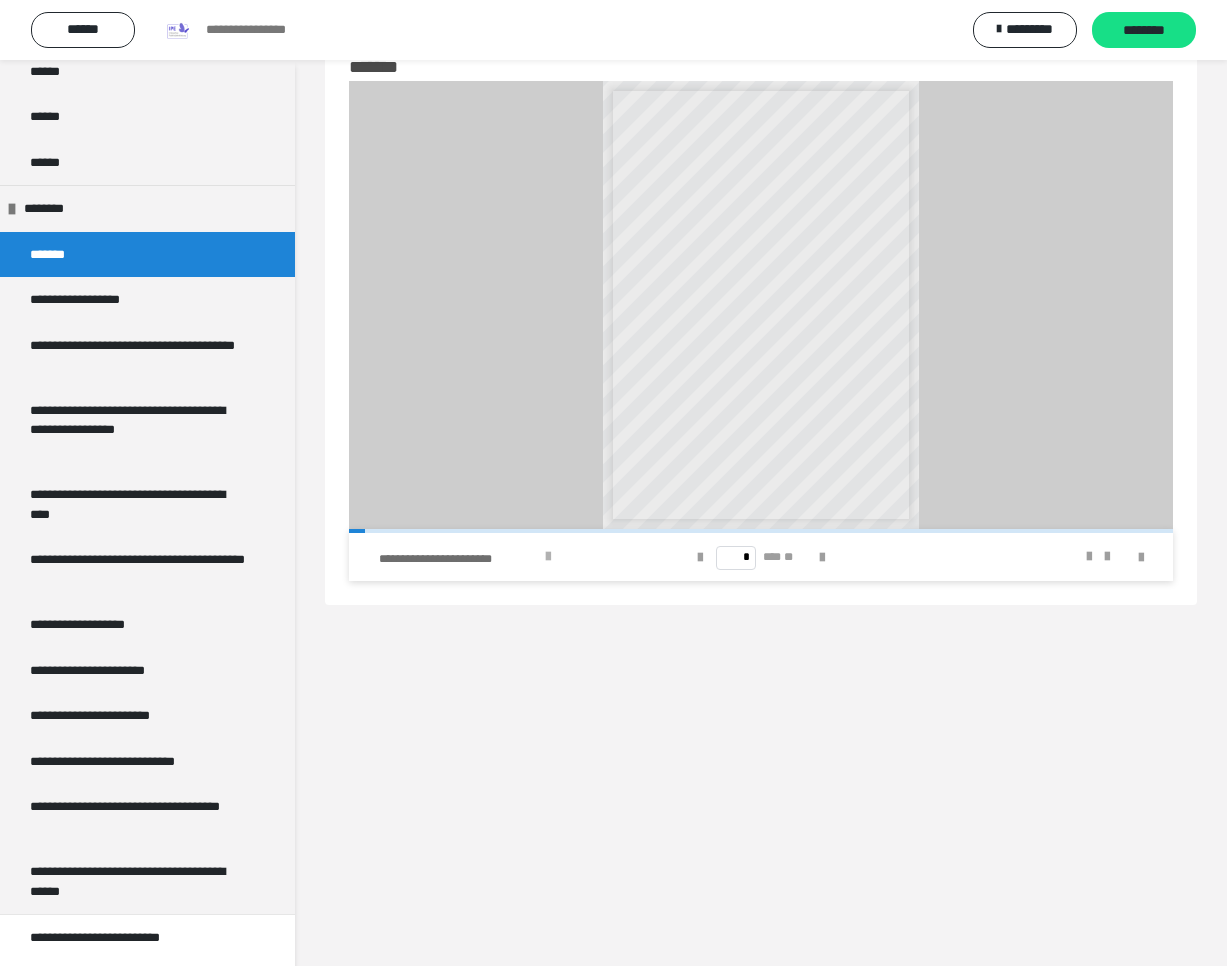 click at bounding box center (548, 557) 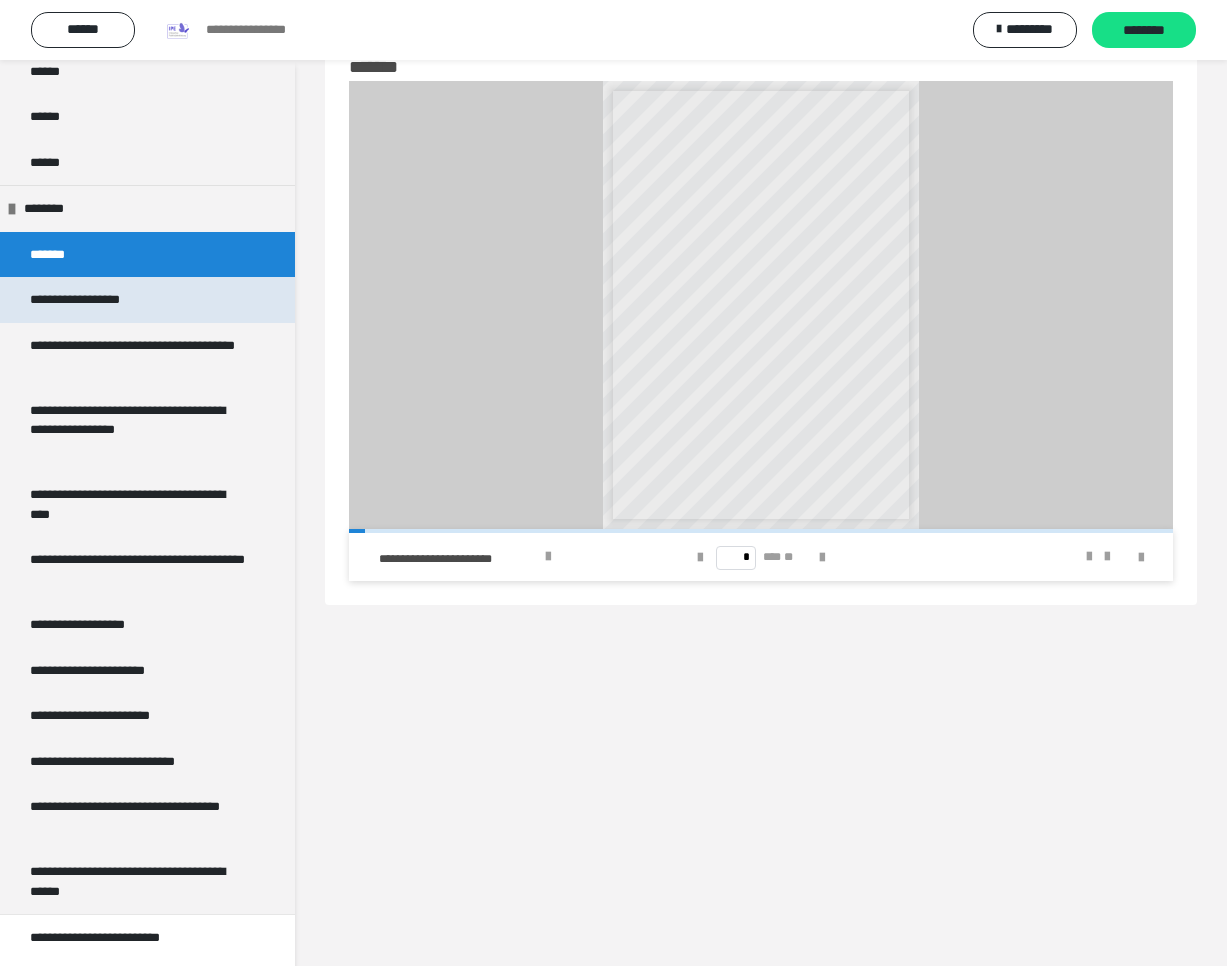 click on "**********" at bounding box center [96, 300] 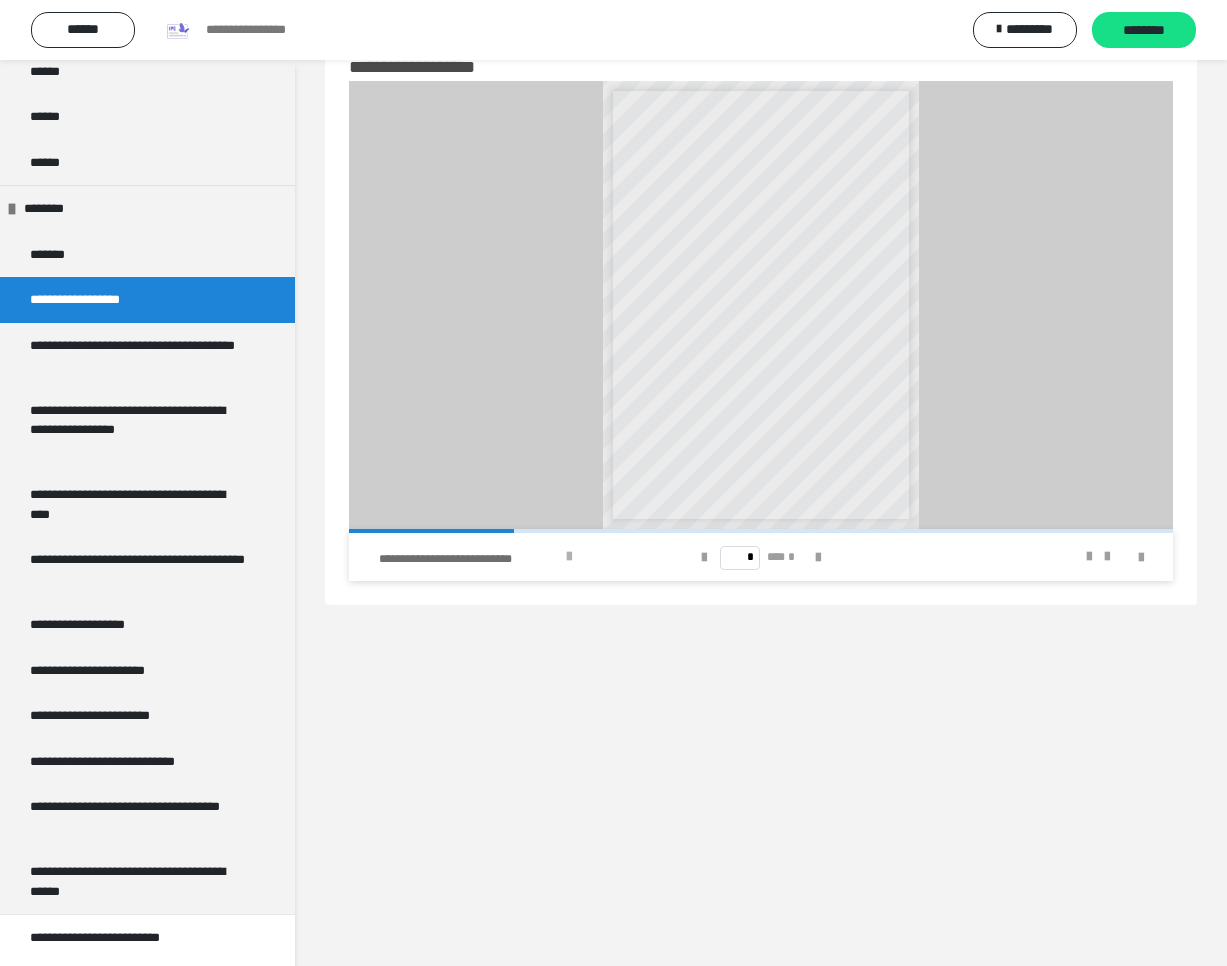 click at bounding box center (569, 557) 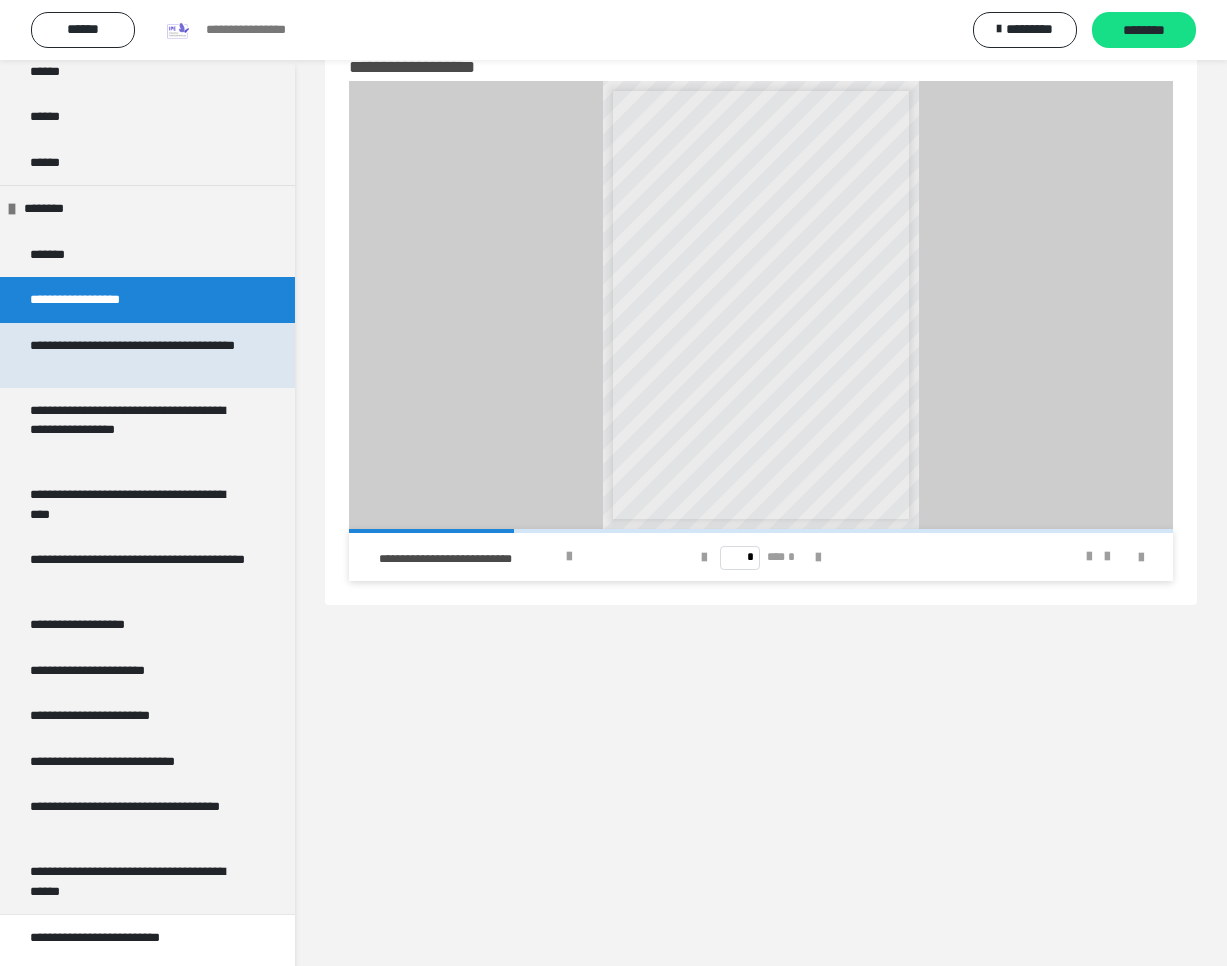 click on "**********" at bounding box center (139, 355) 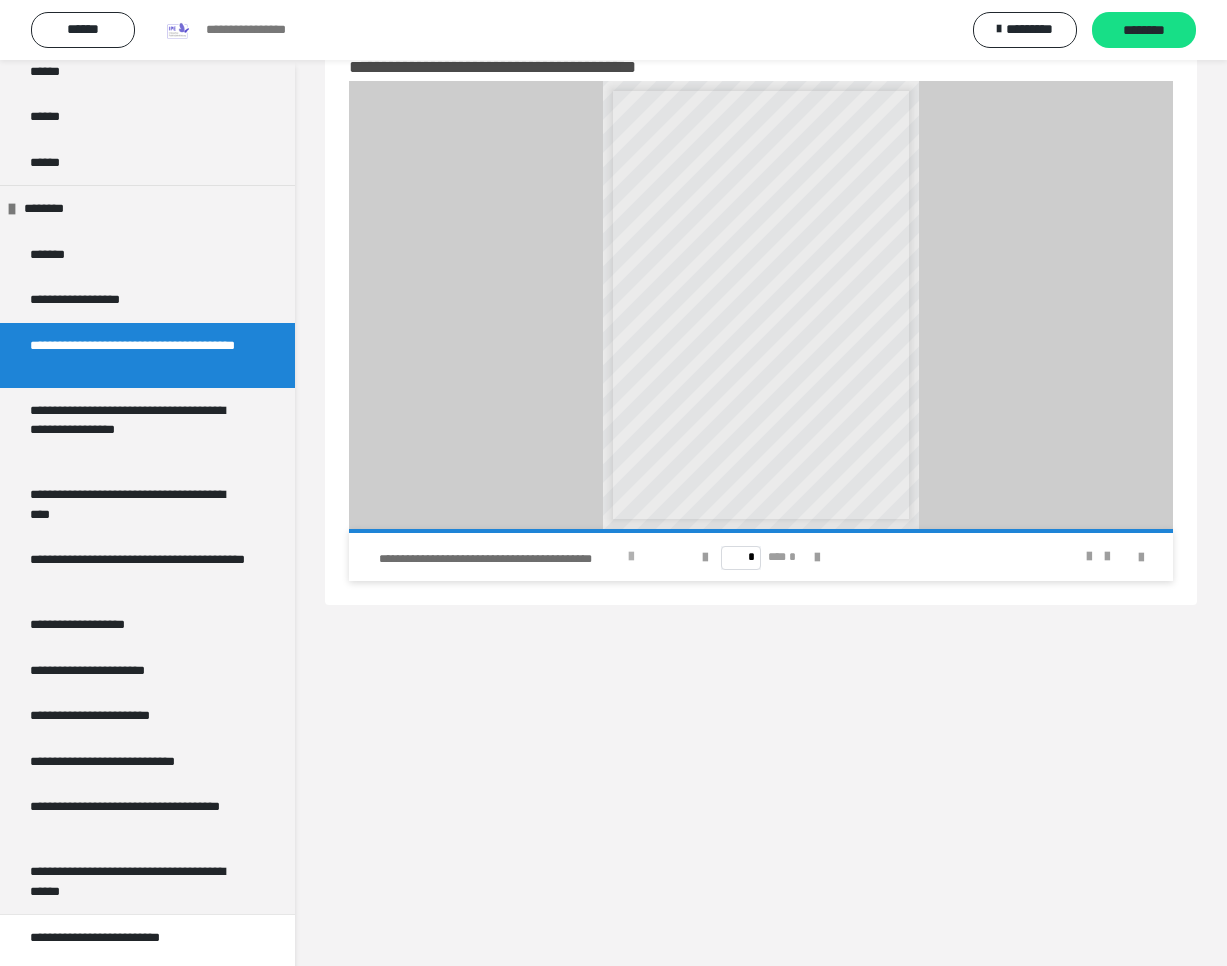 click at bounding box center [631, 557] 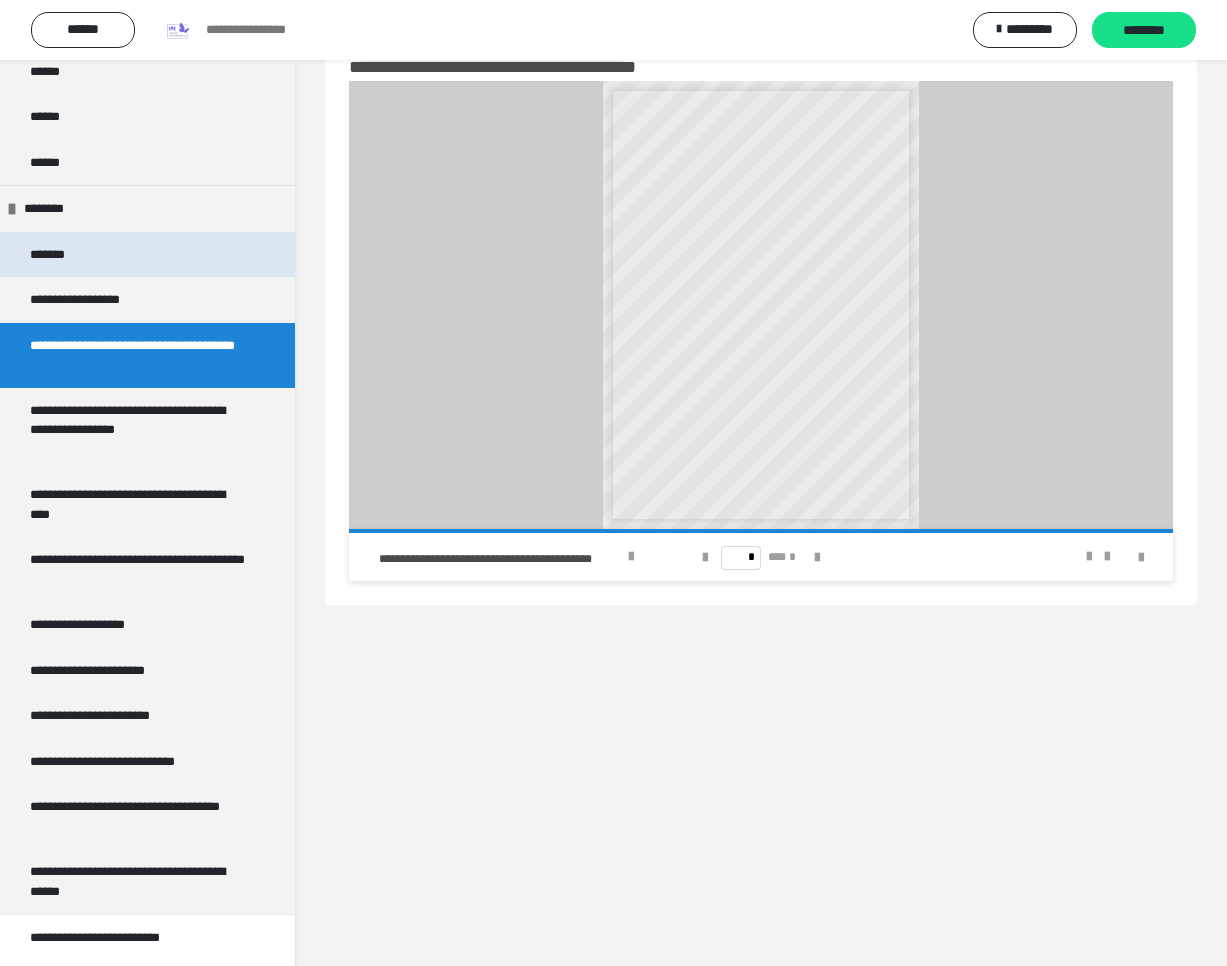 click on "*******" at bounding box center [147, 255] 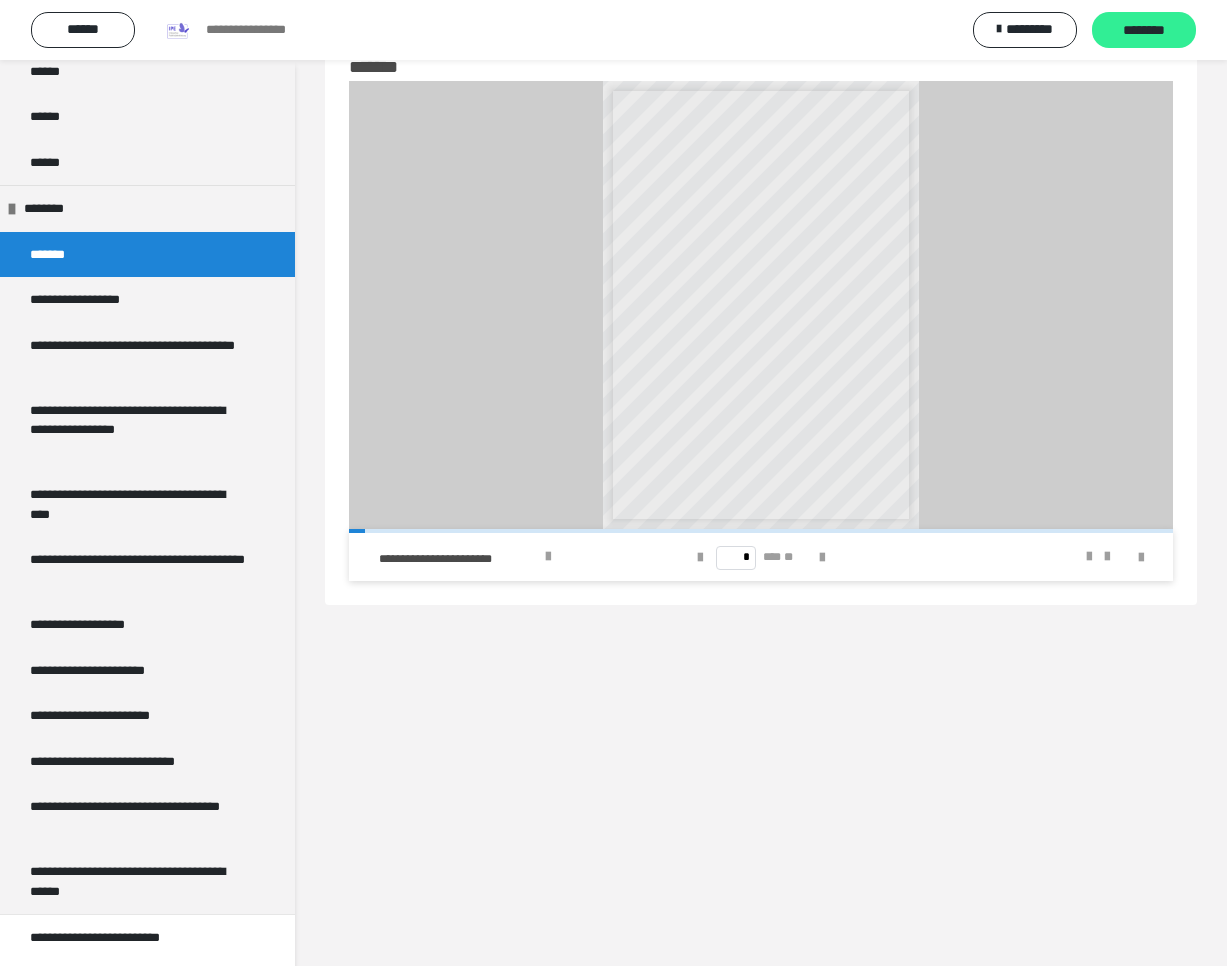 click on "********" at bounding box center [1144, 31] 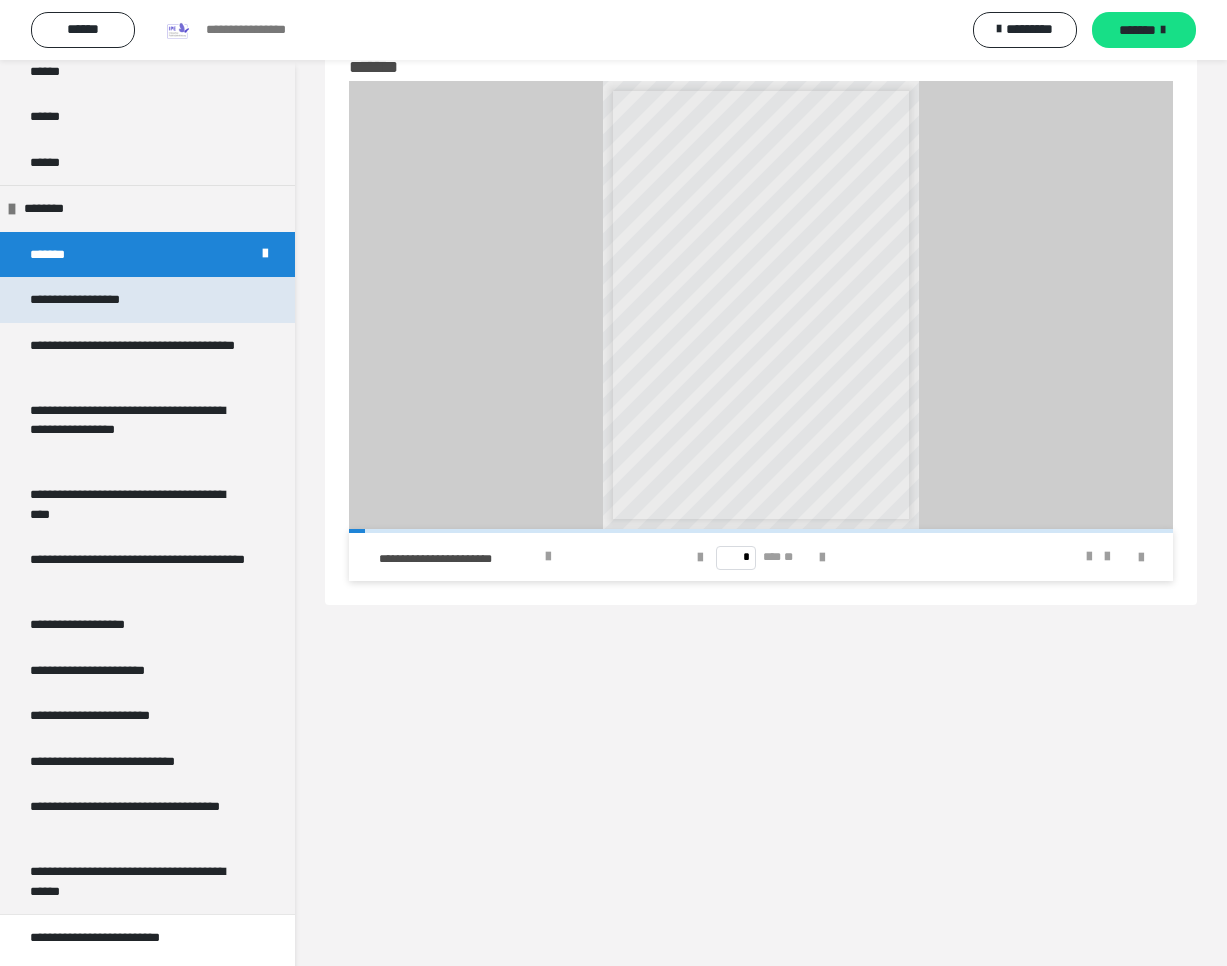 click on "**********" at bounding box center (96, 300) 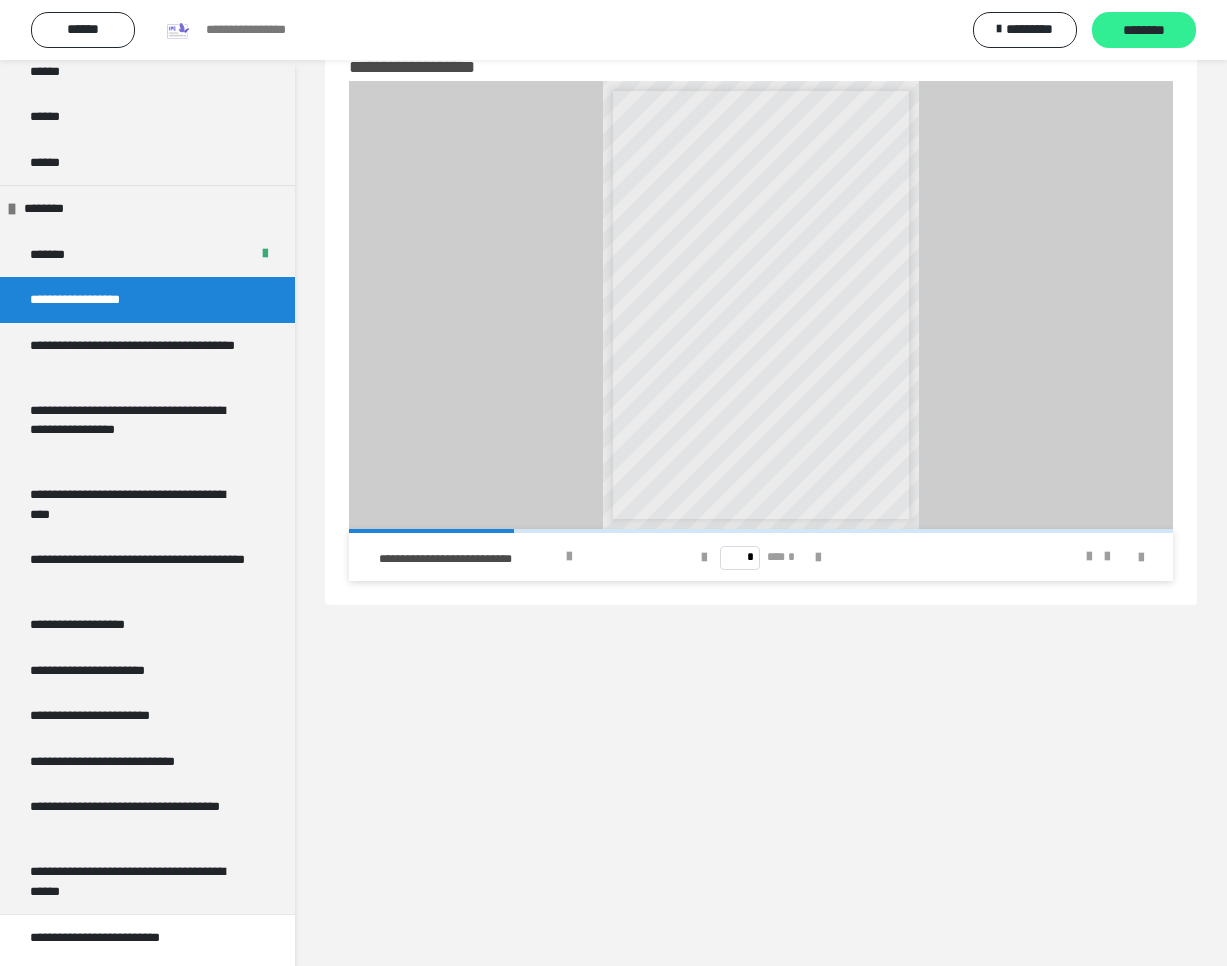 click on "********" at bounding box center (1144, 31) 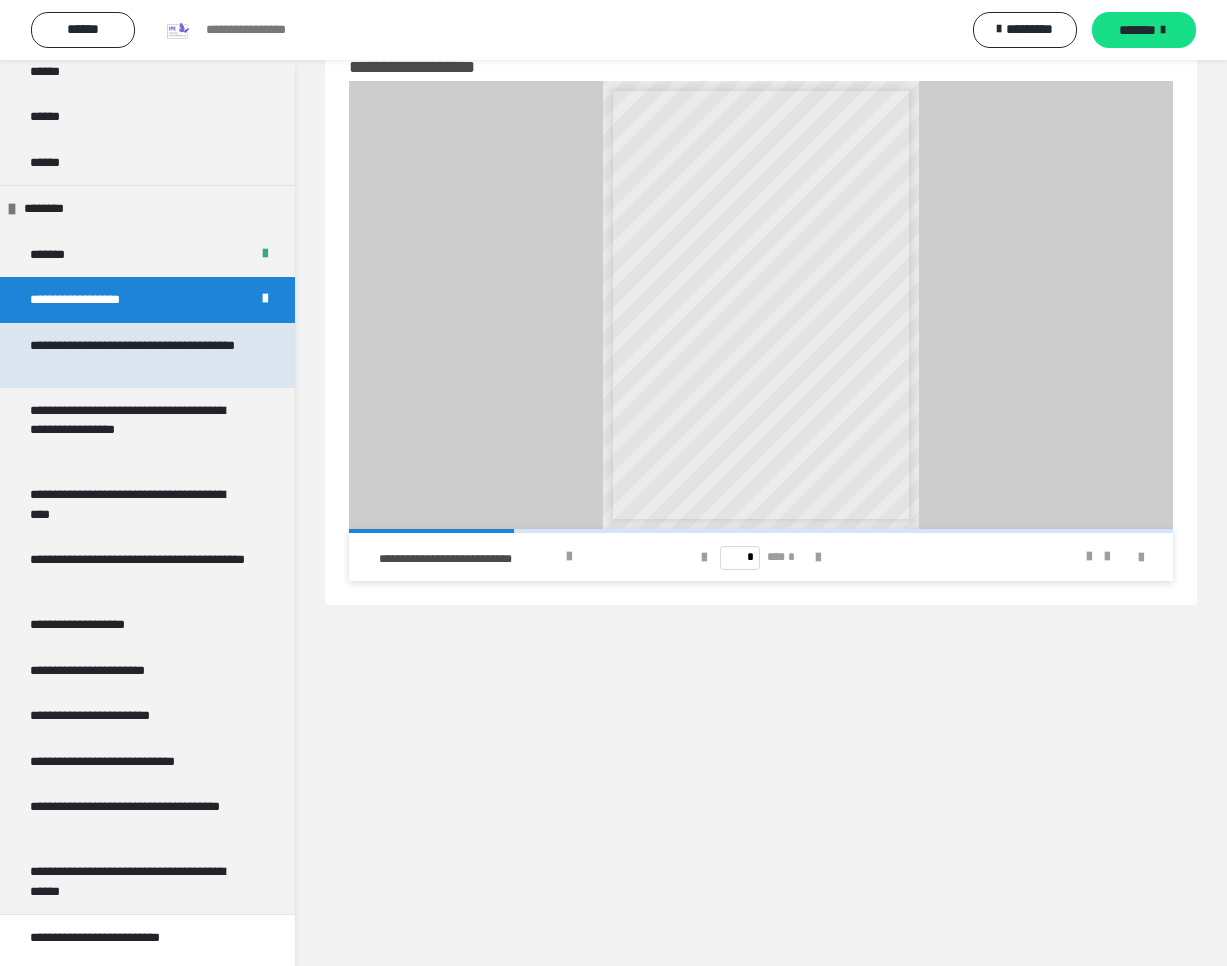 click on "**********" at bounding box center (139, 355) 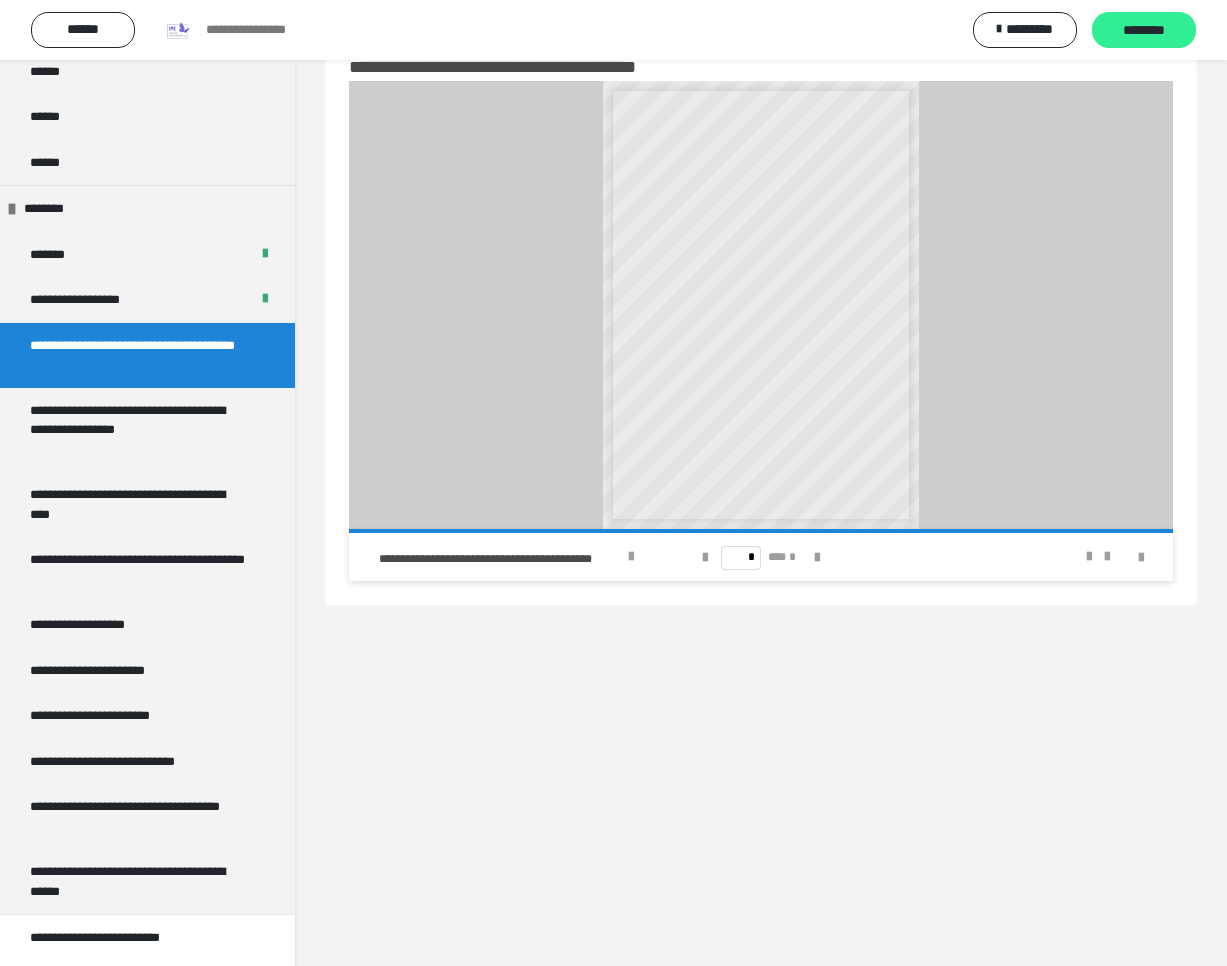 click on "********" at bounding box center (1144, 31) 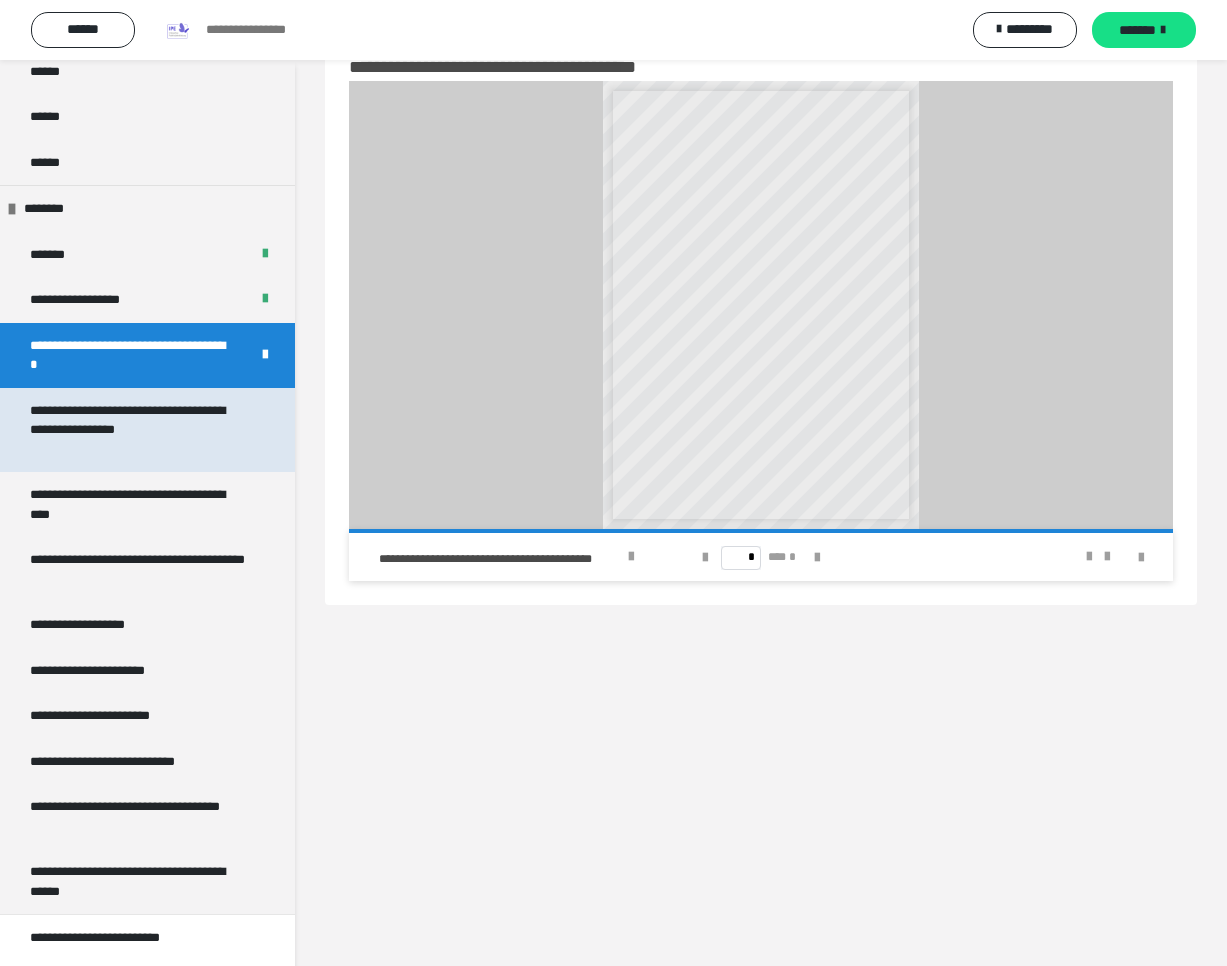 click on "**********" at bounding box center [139, 430] 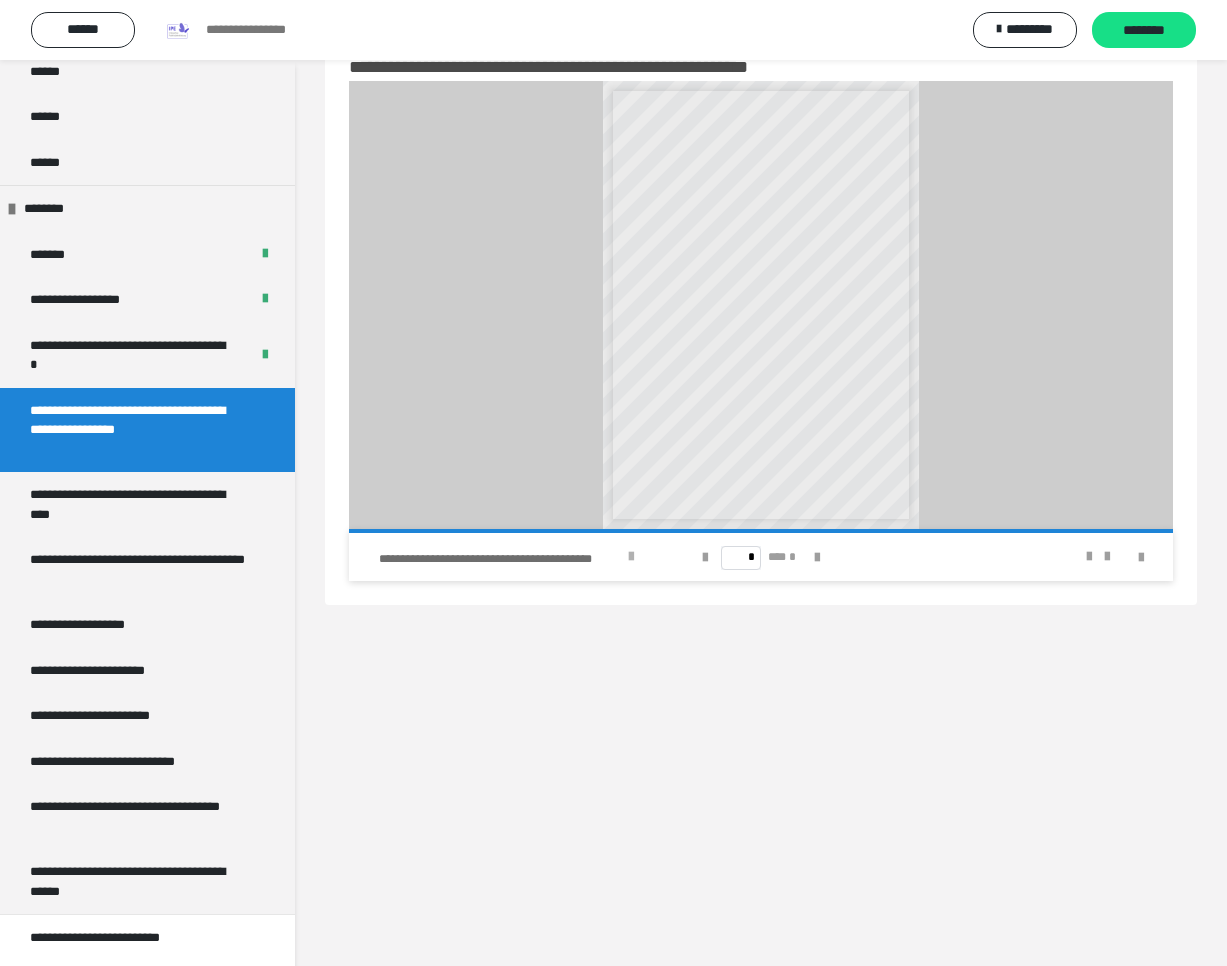 click at bounding box center (631, 557) 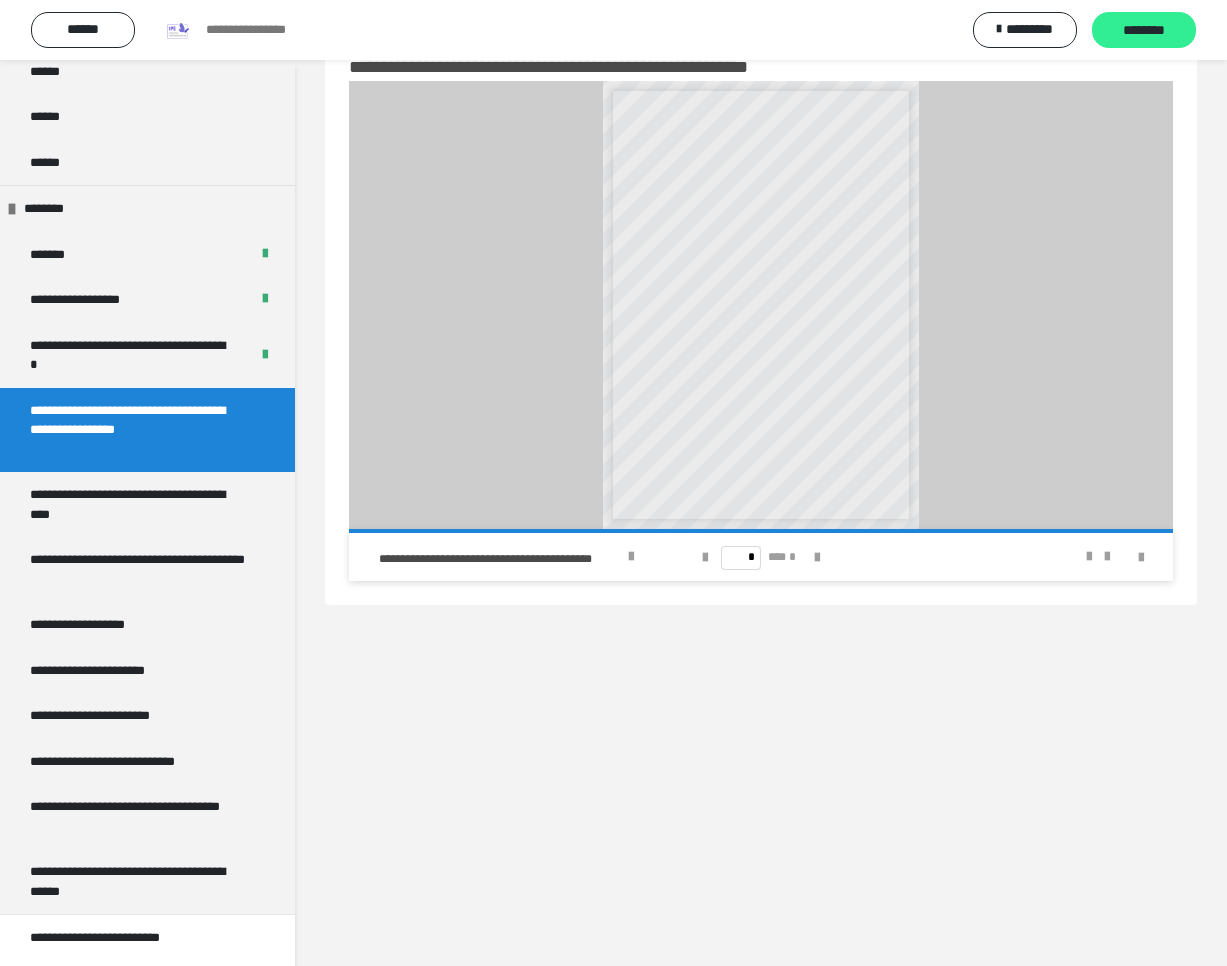 click on "********" at bounding box center (1144, 31) 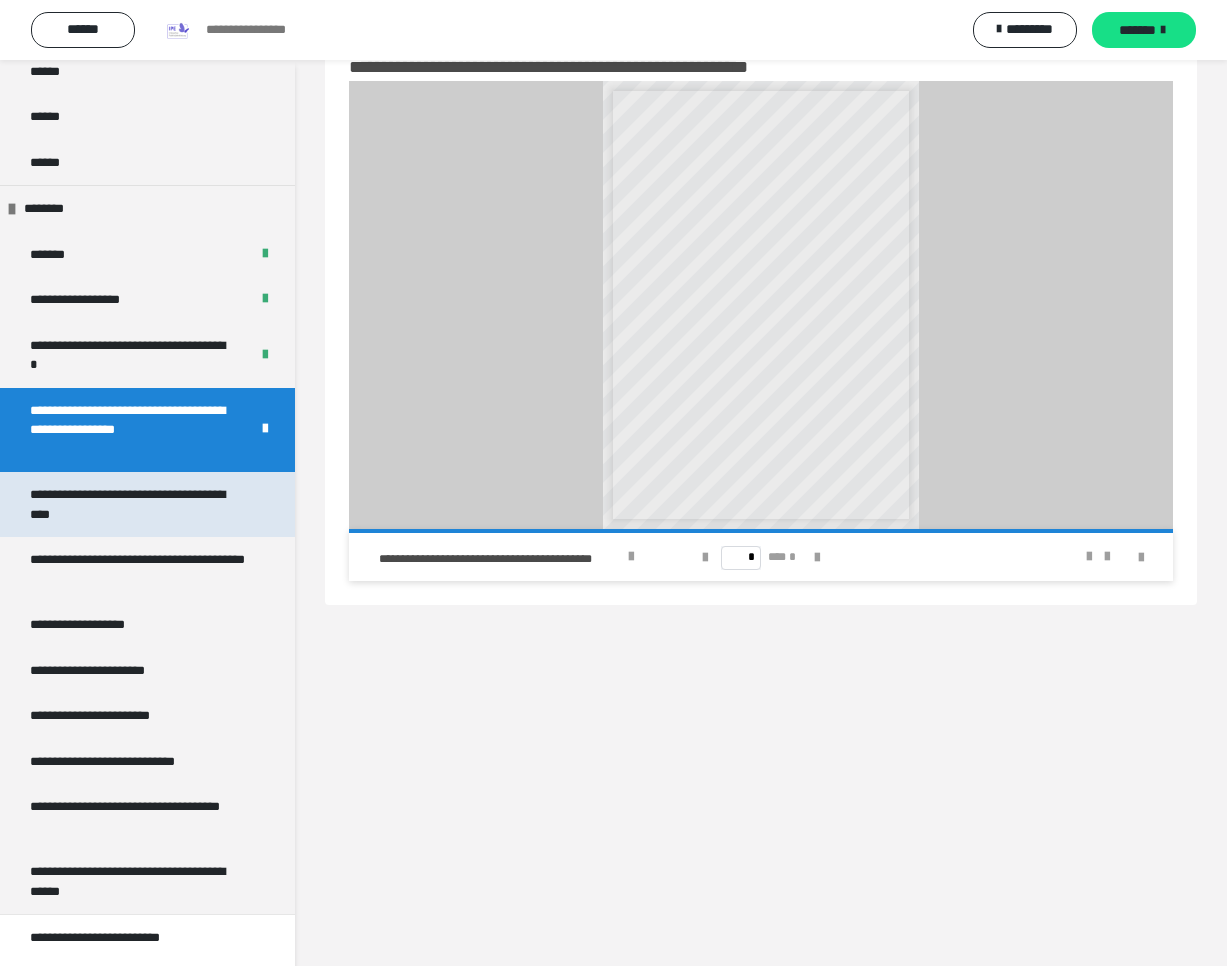 click on "**********" at bounding box center [139, 504] 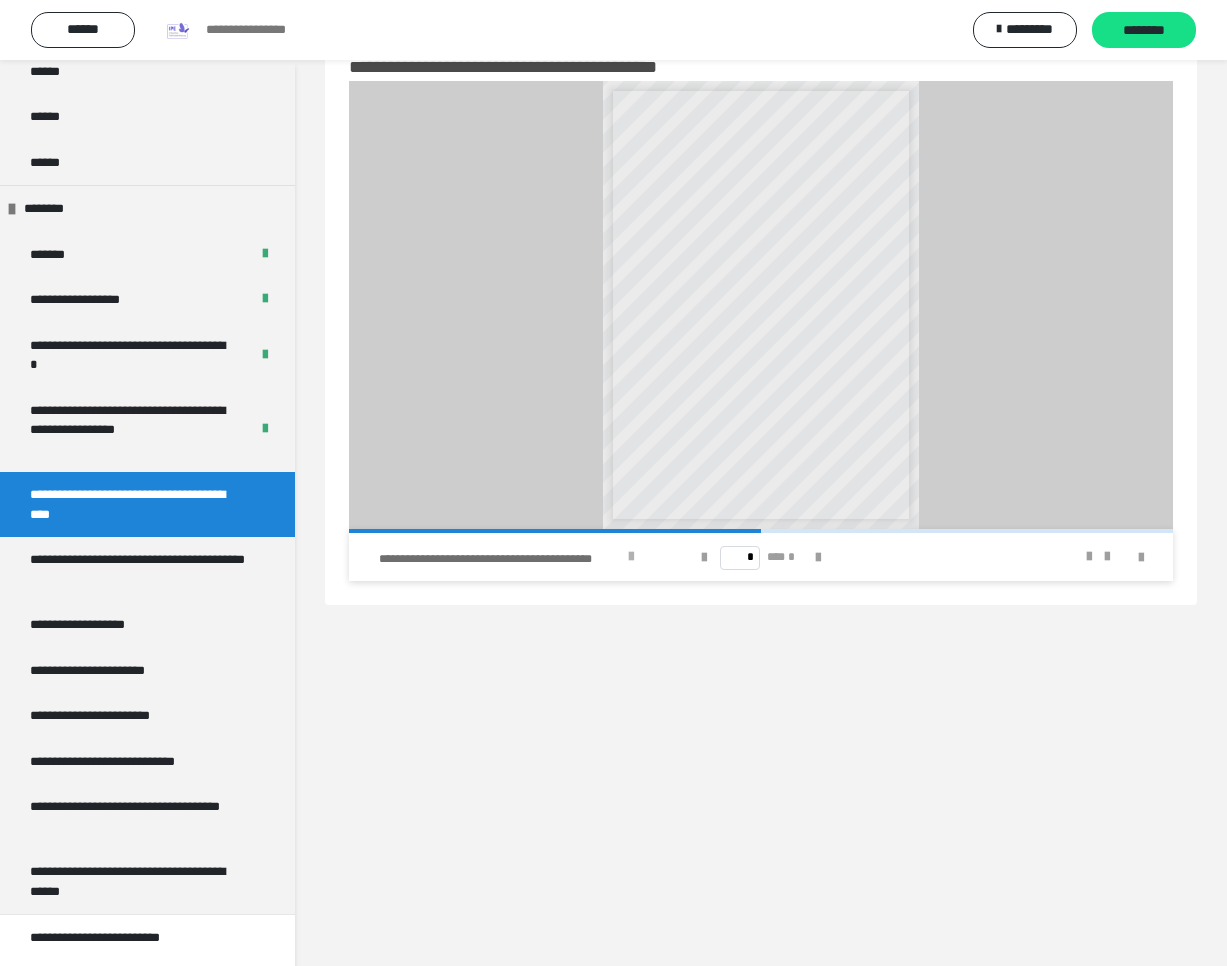 click at bounding box center [631, 557] 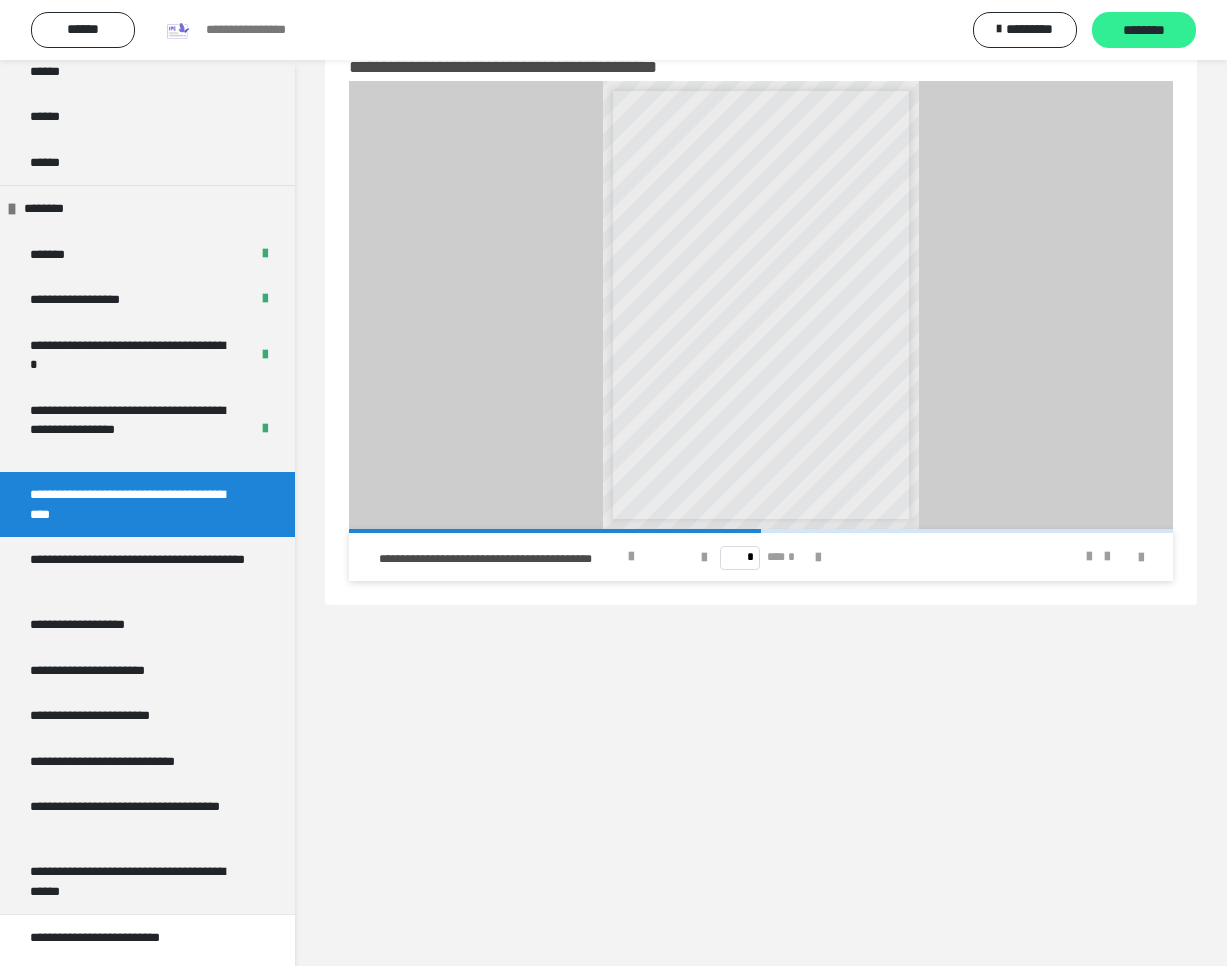 click on "********" at bounding box center (1144, 30) 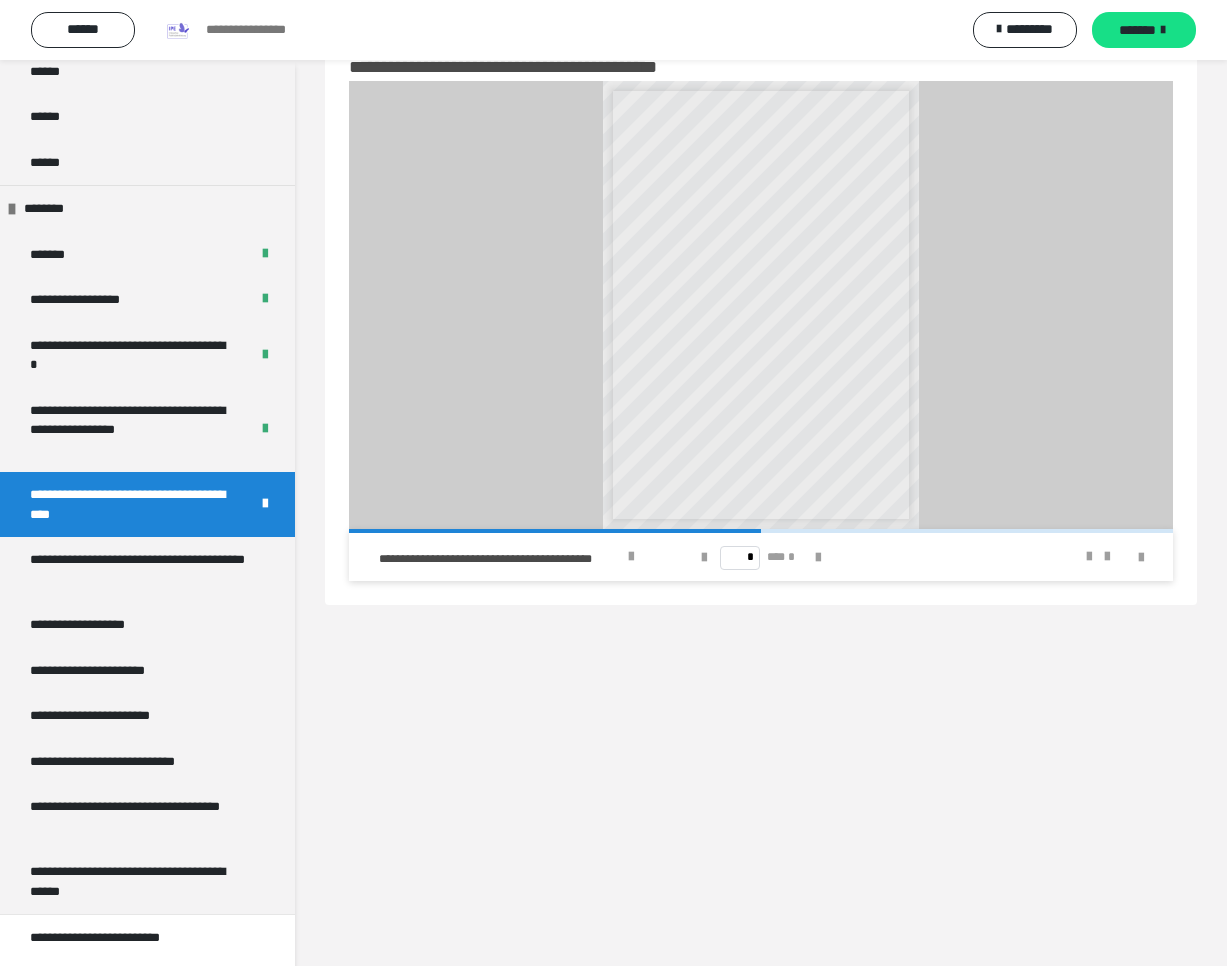 click on "*******" at bounding box center [1144, 30] 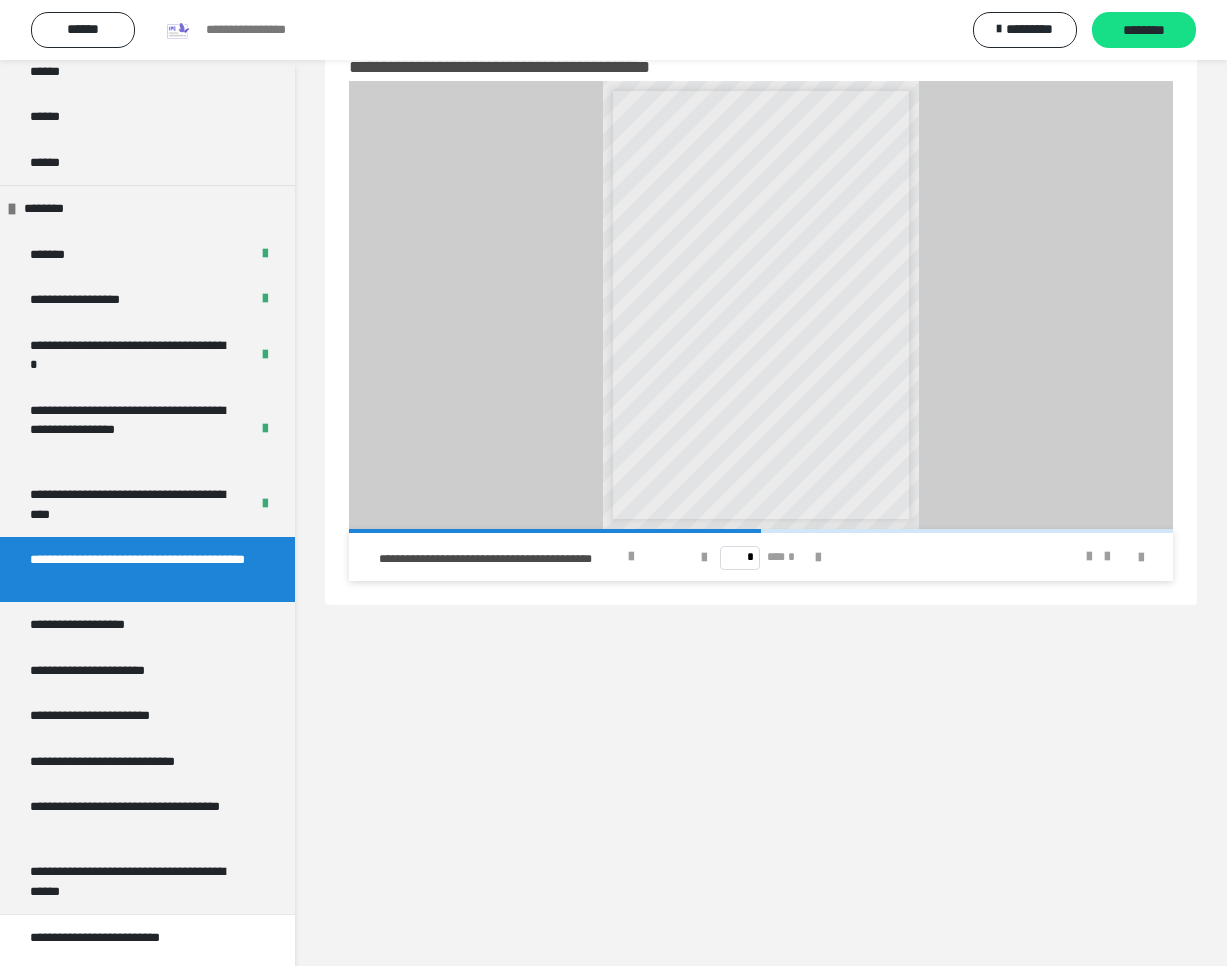 click on "**********" at bounding box center [532, 557] 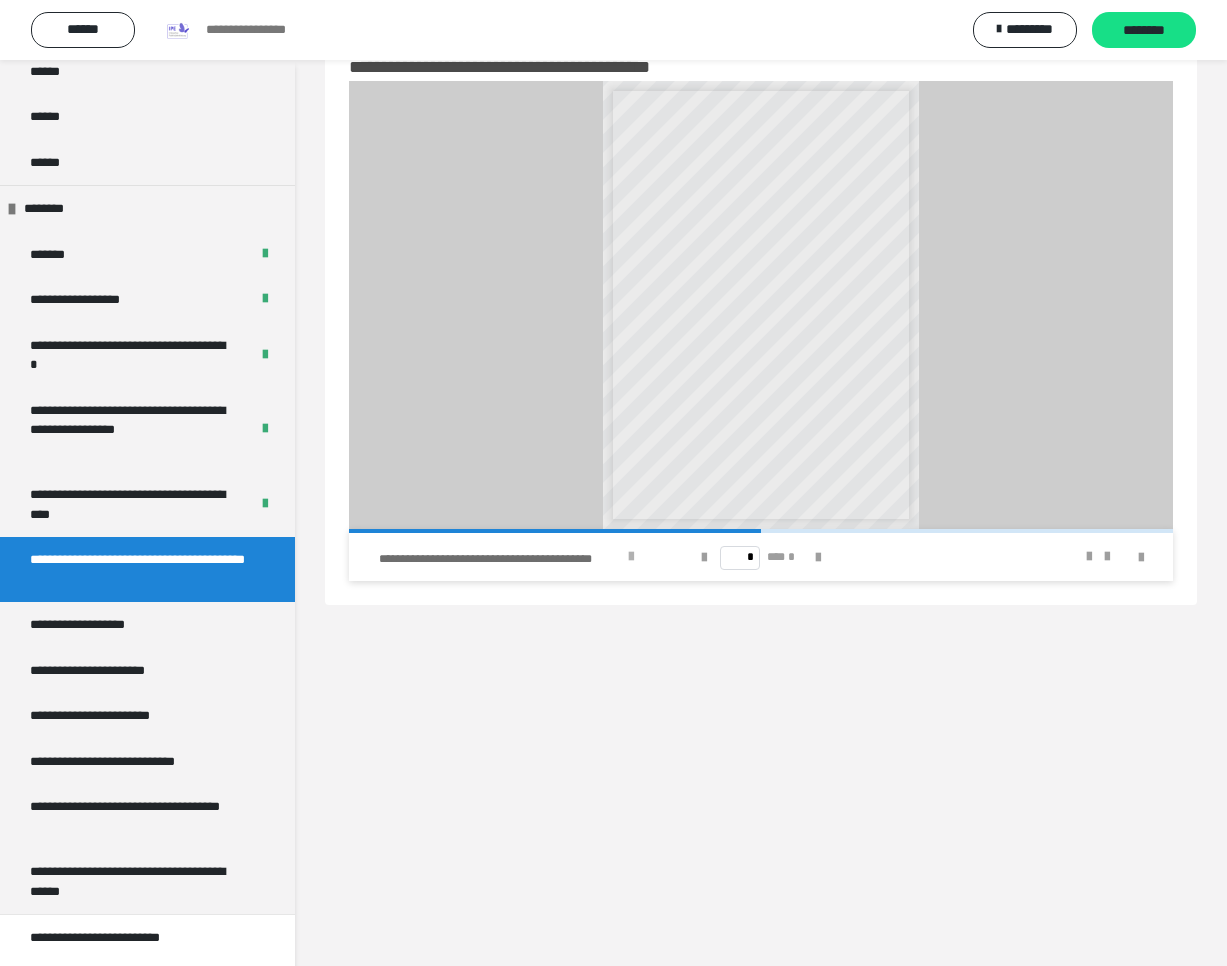 click at bounding box center (631, 557) 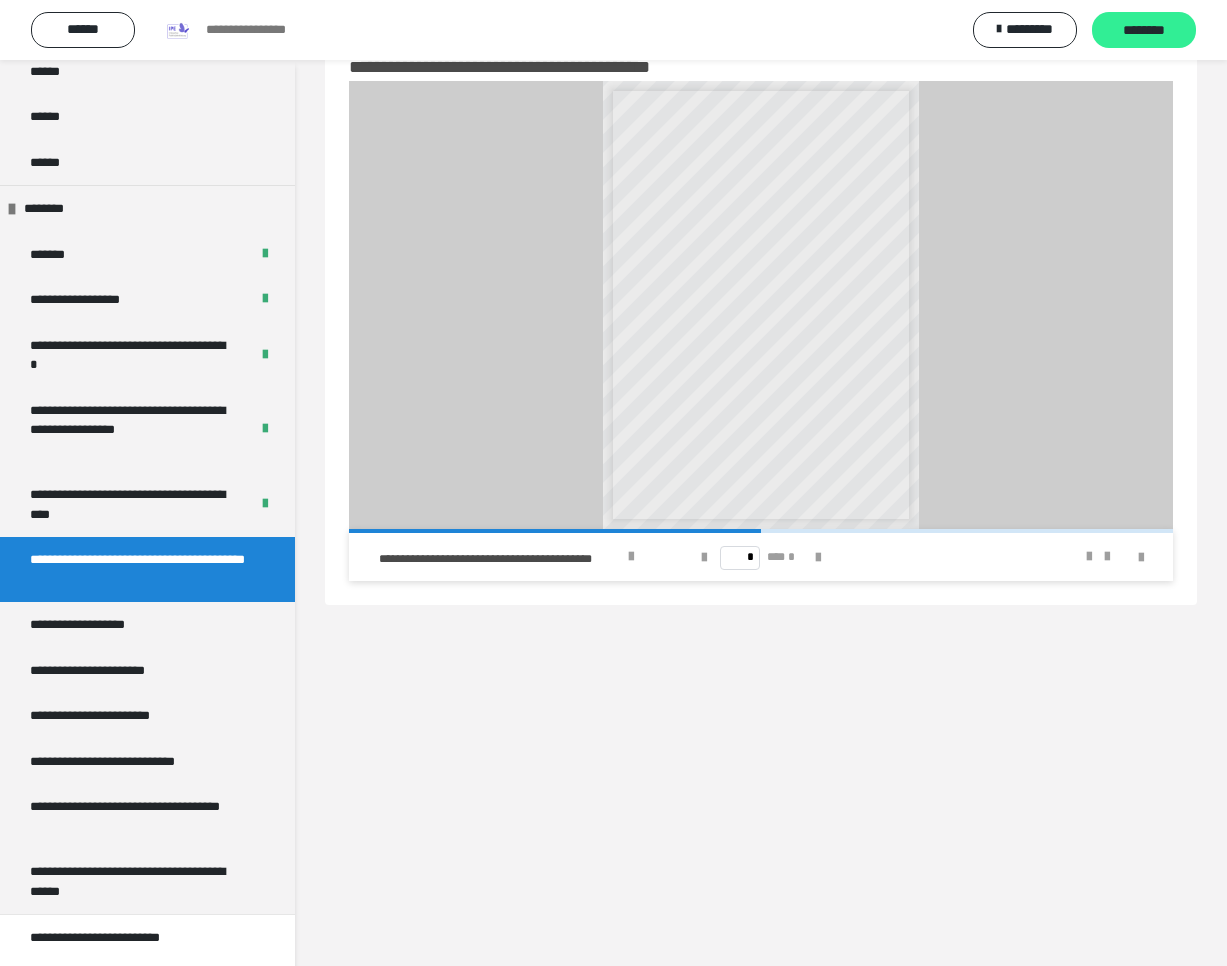 click on "********" at bounding box center (1144, 31) 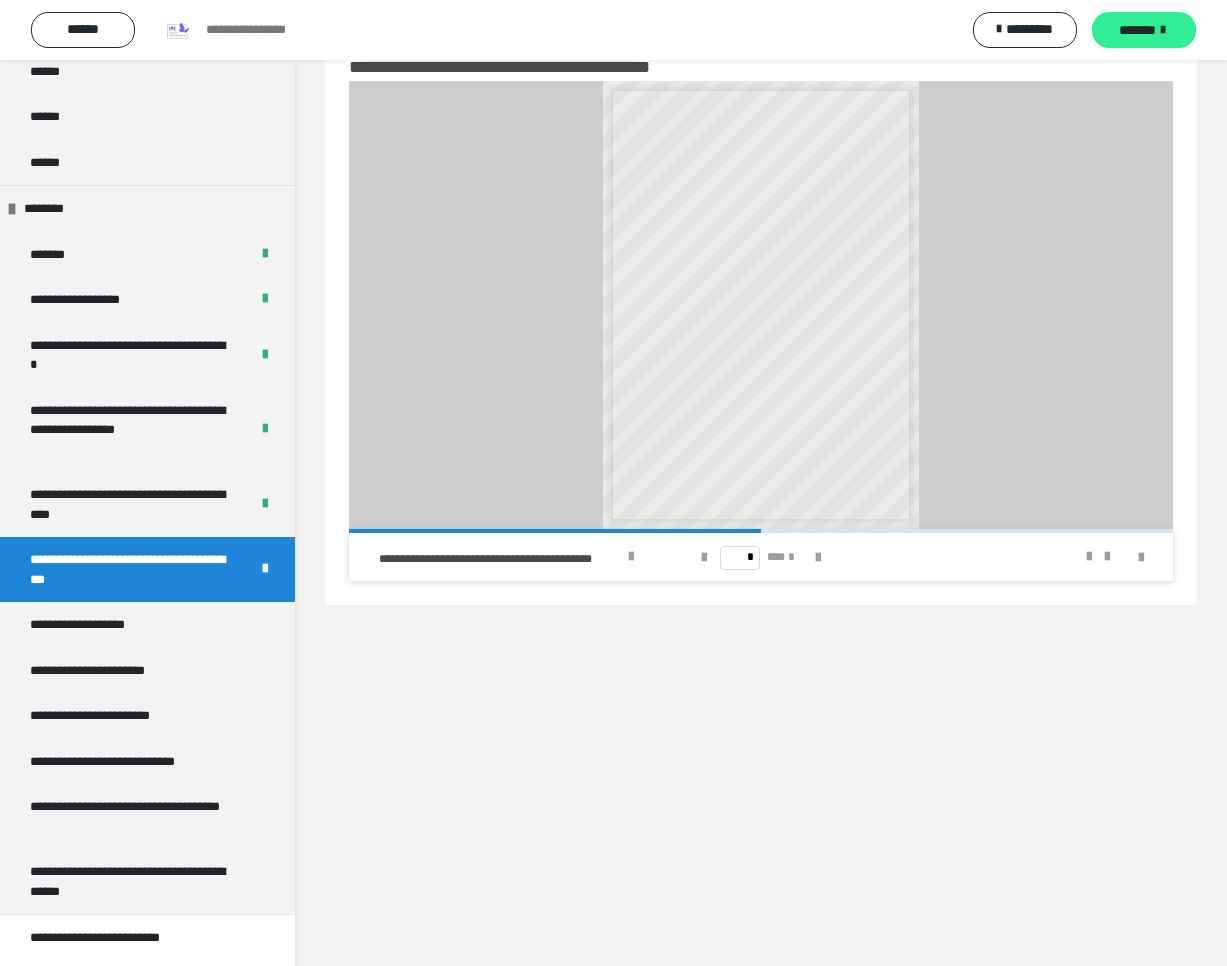 click on "*******" at bounding box center [1144, 30] 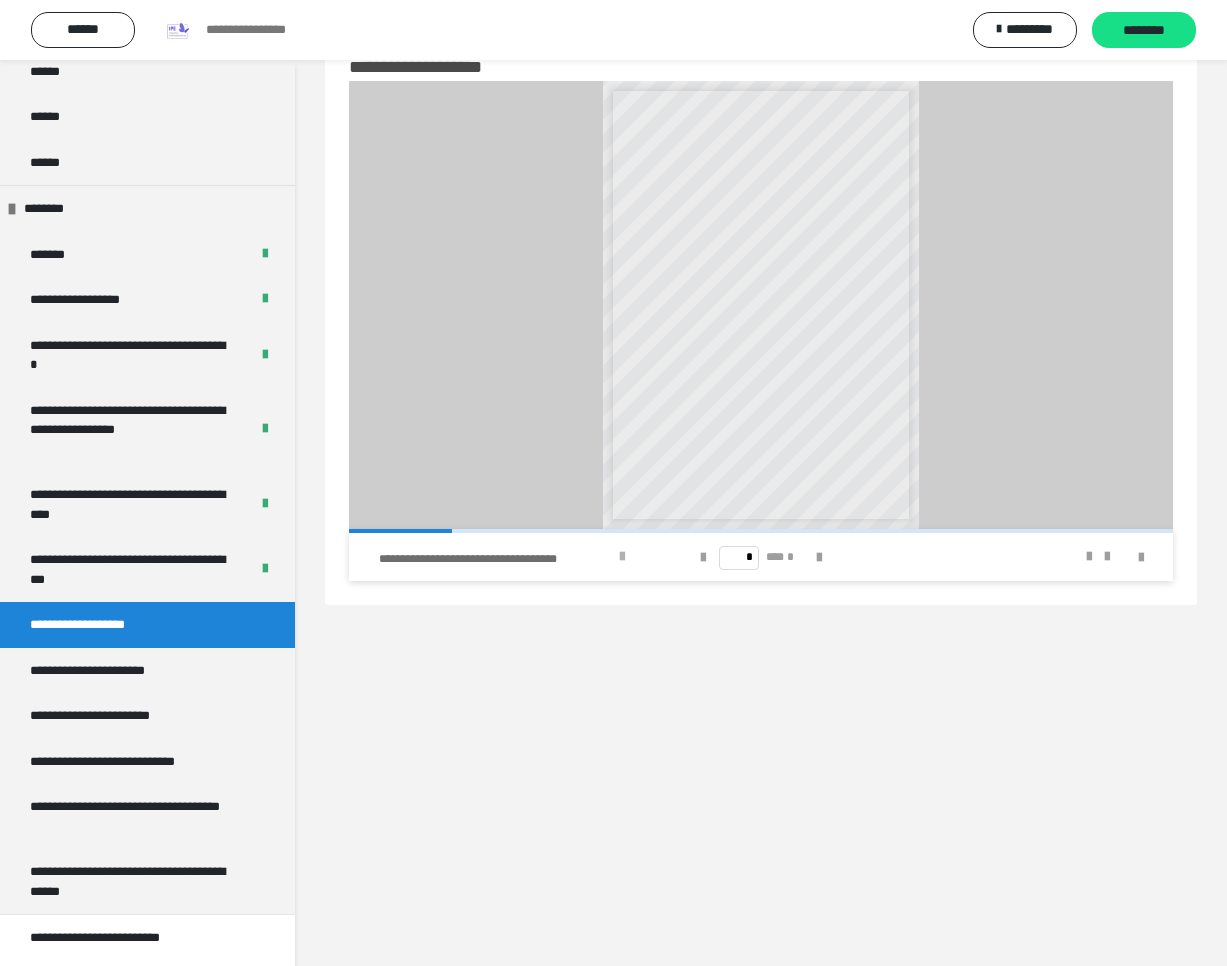 click on "**********" at bounding box center [512, 557] 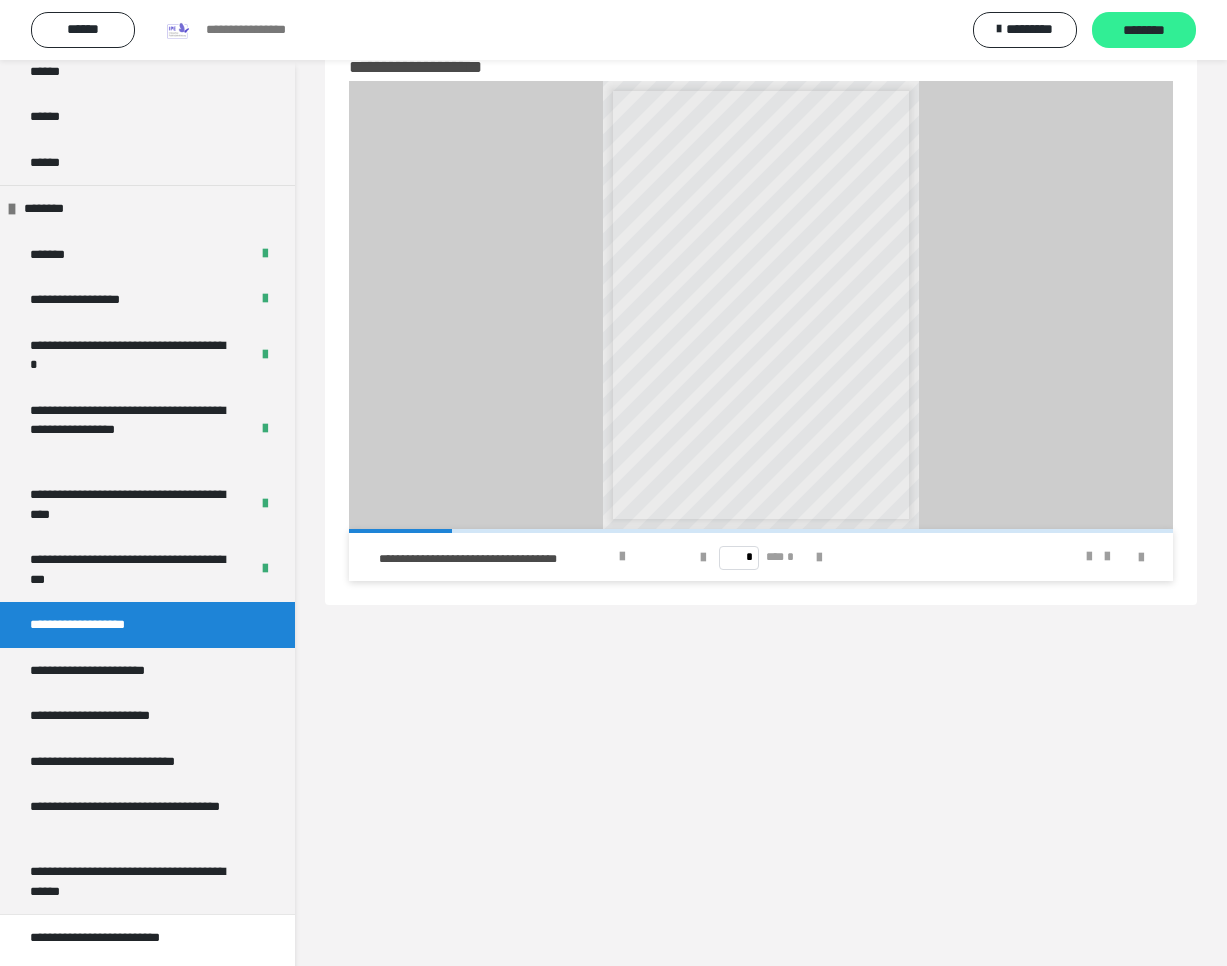 click on "********" at bounding box center (1144, 30) 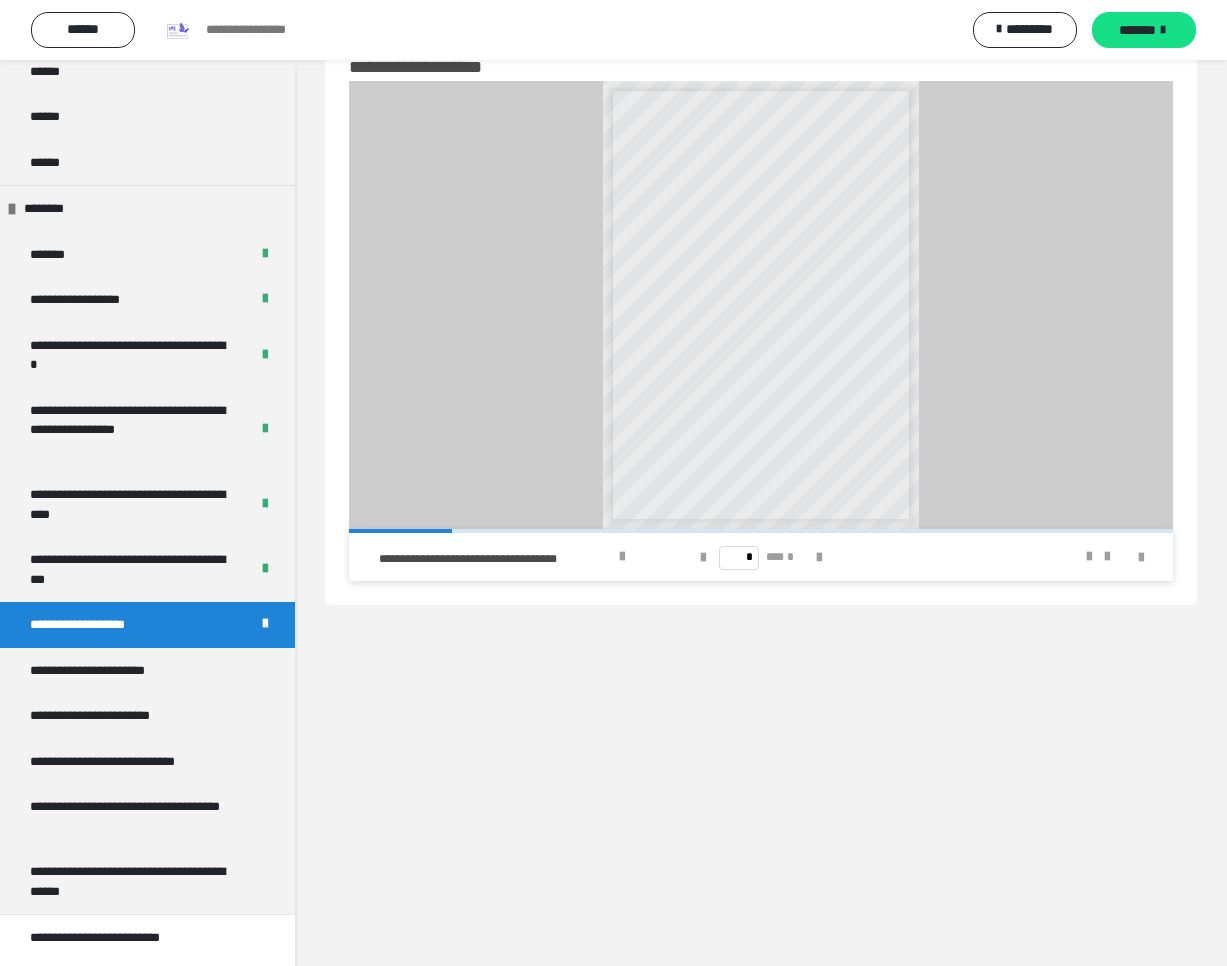 click on "*******" at bounding box center (1144, 30) 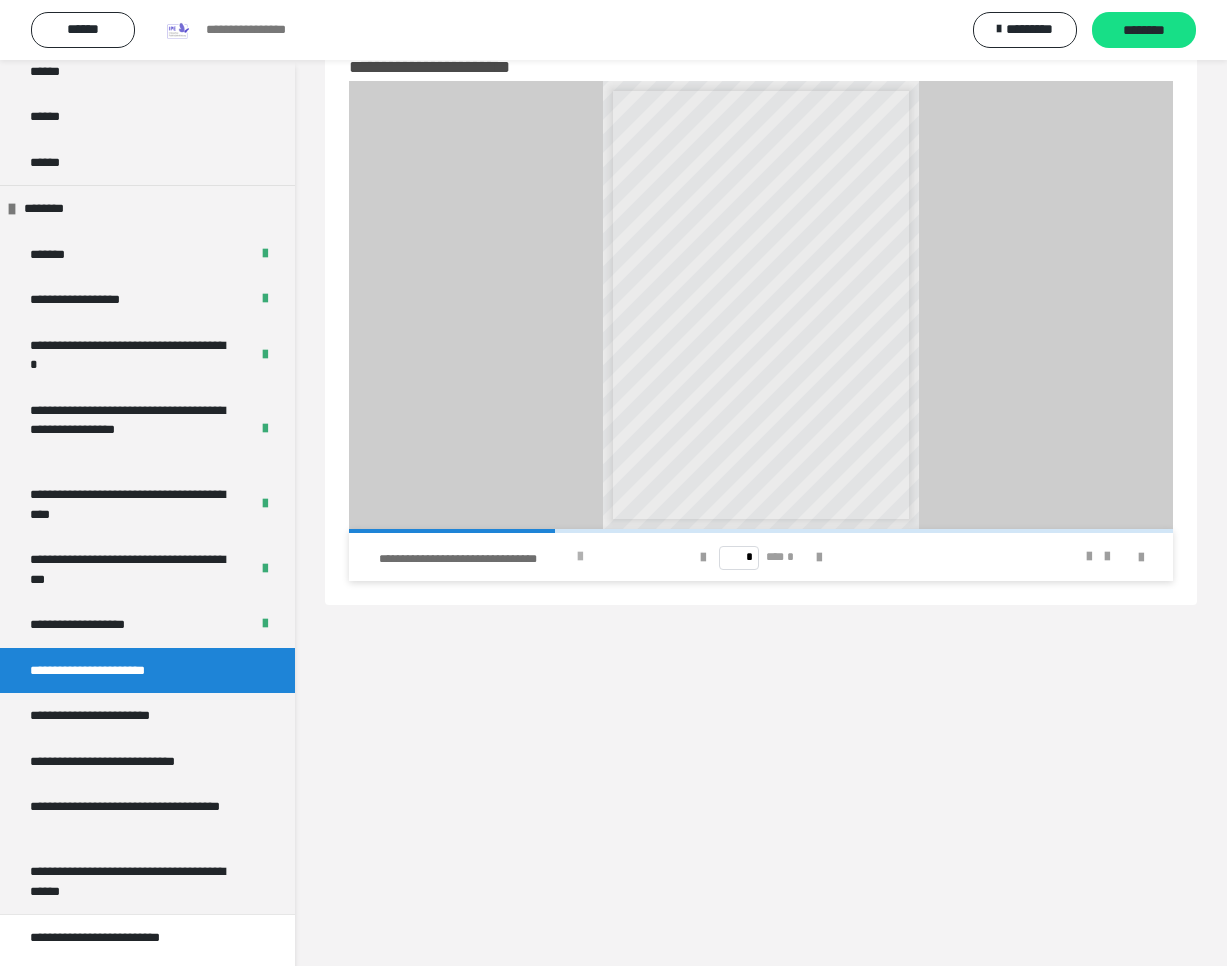 click at bounding box center (580, 557) 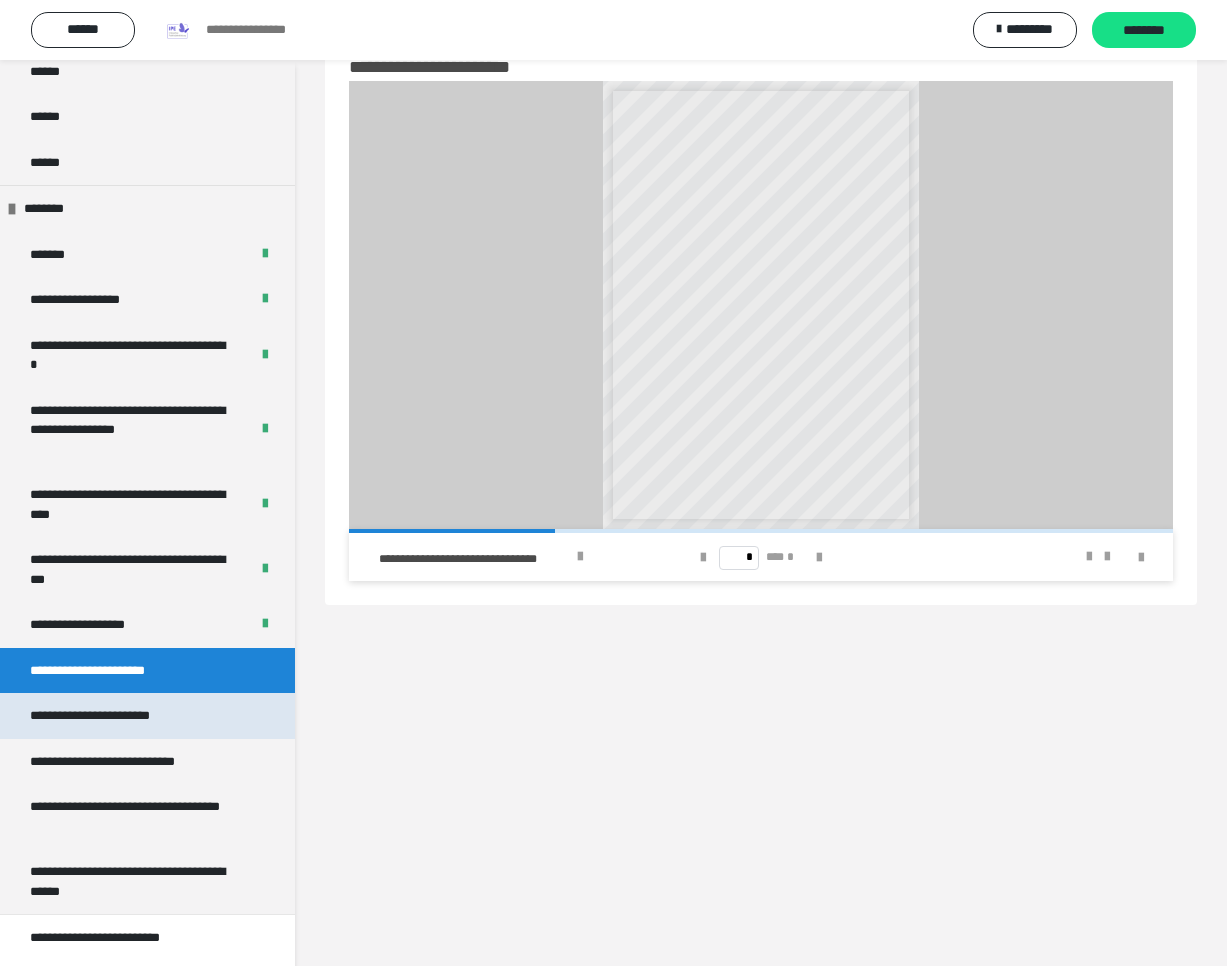 click on "**********" at bounding box center (115, 716) 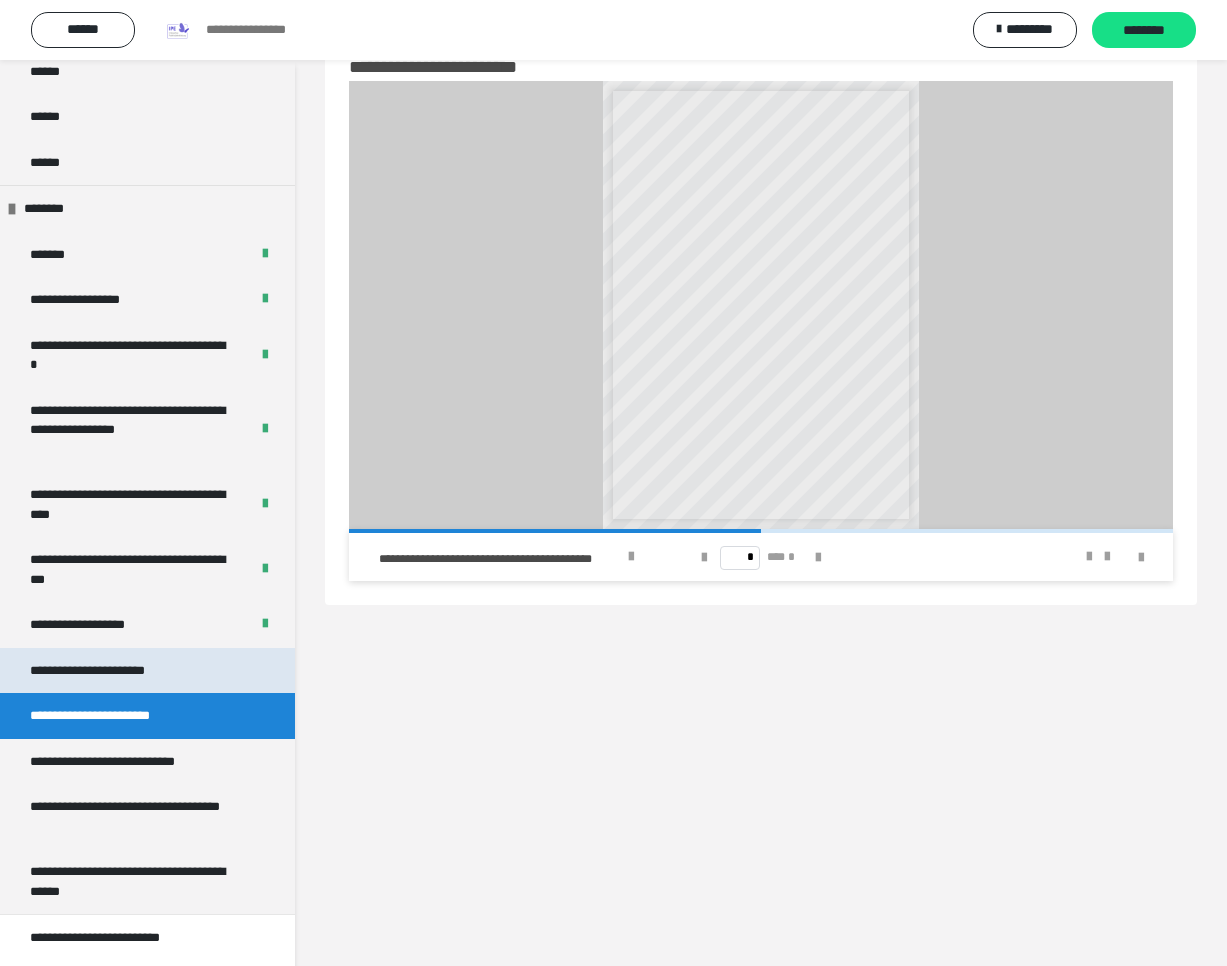 click on "**********" at bounding box center [147, 671] 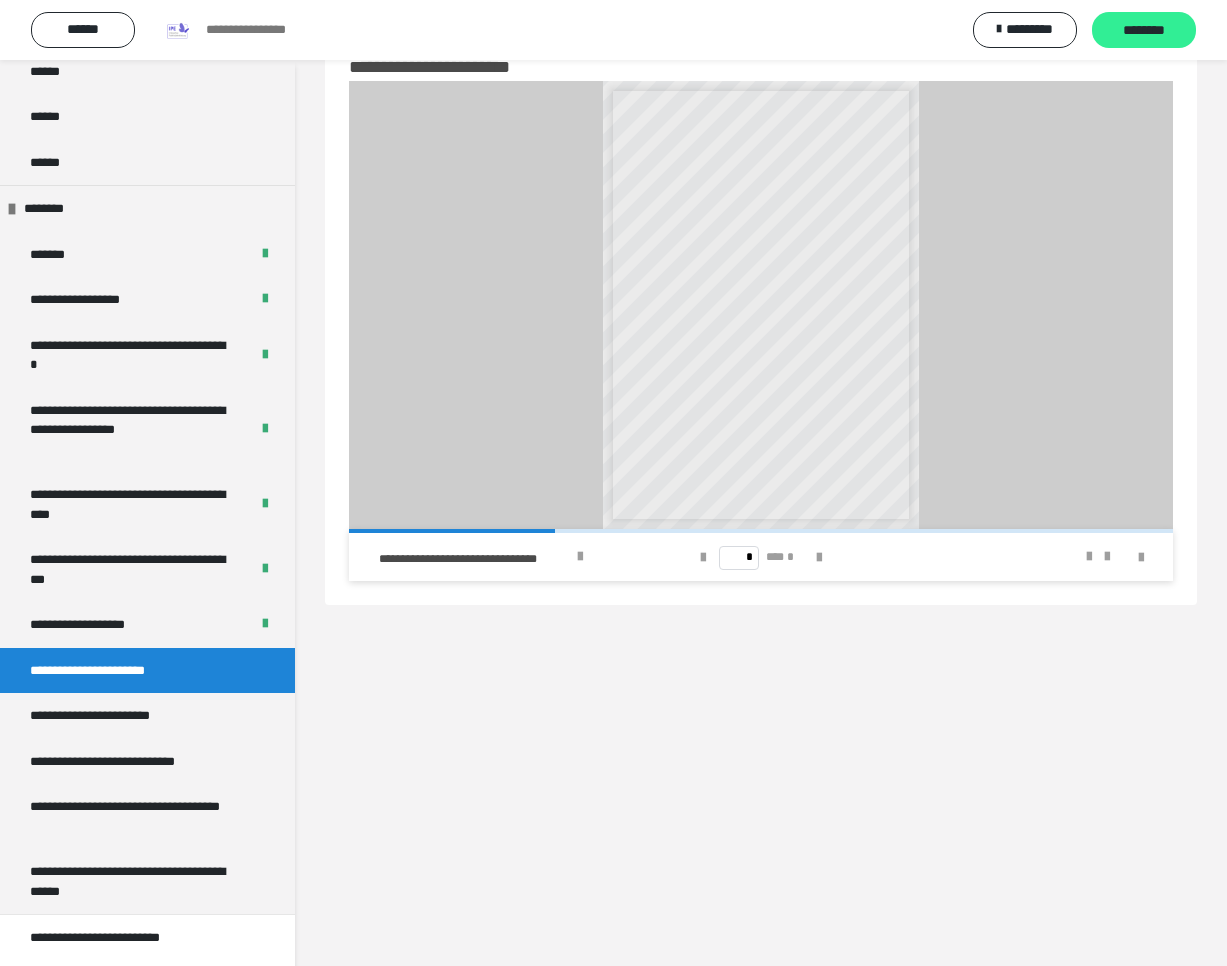 click on "********" at bounding box center [1144, 31] 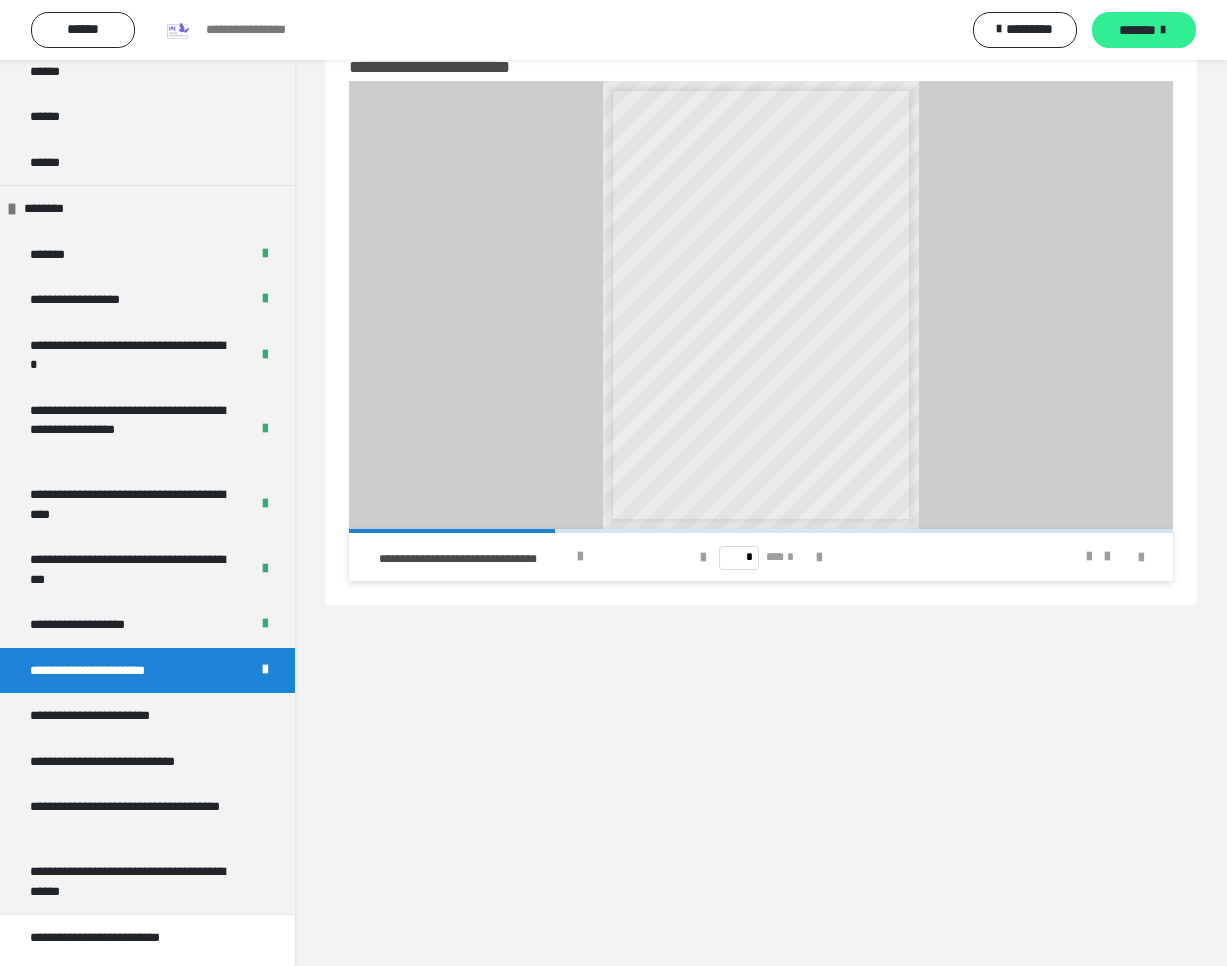 click on "*******" at bounding box center [1137, 30] 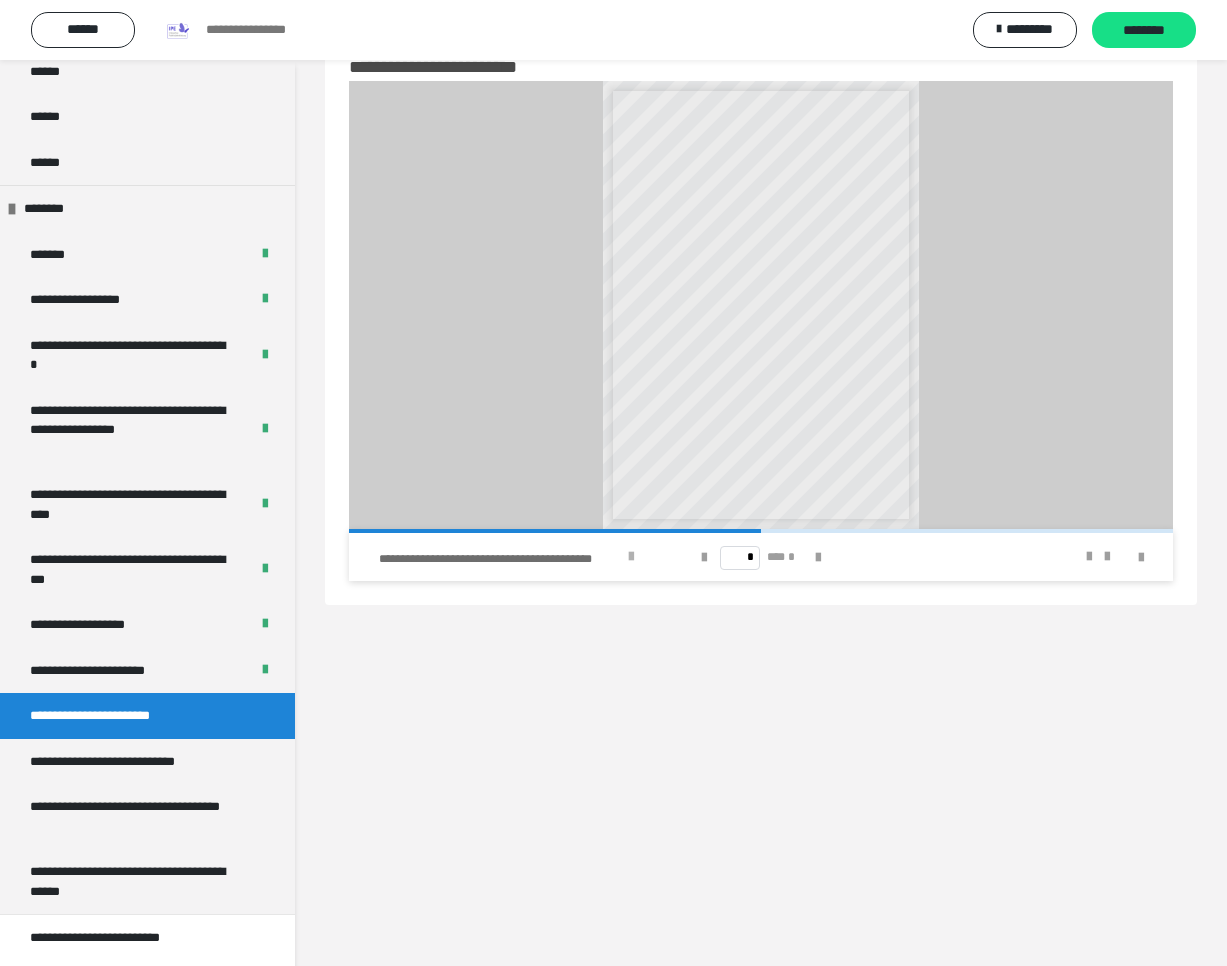 click at bounding box center (631, 557) 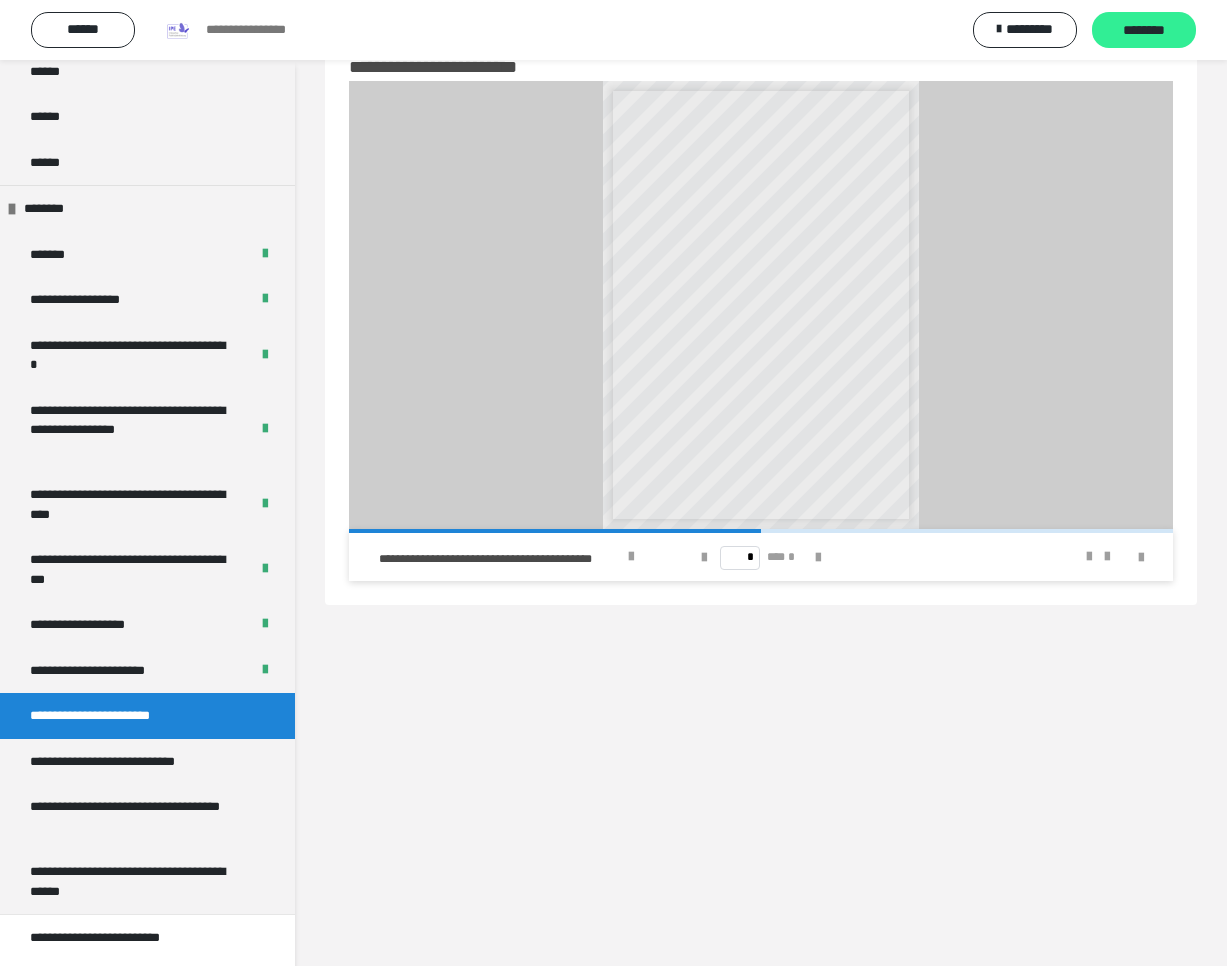click on "********" at bounding box center (1144, 31) 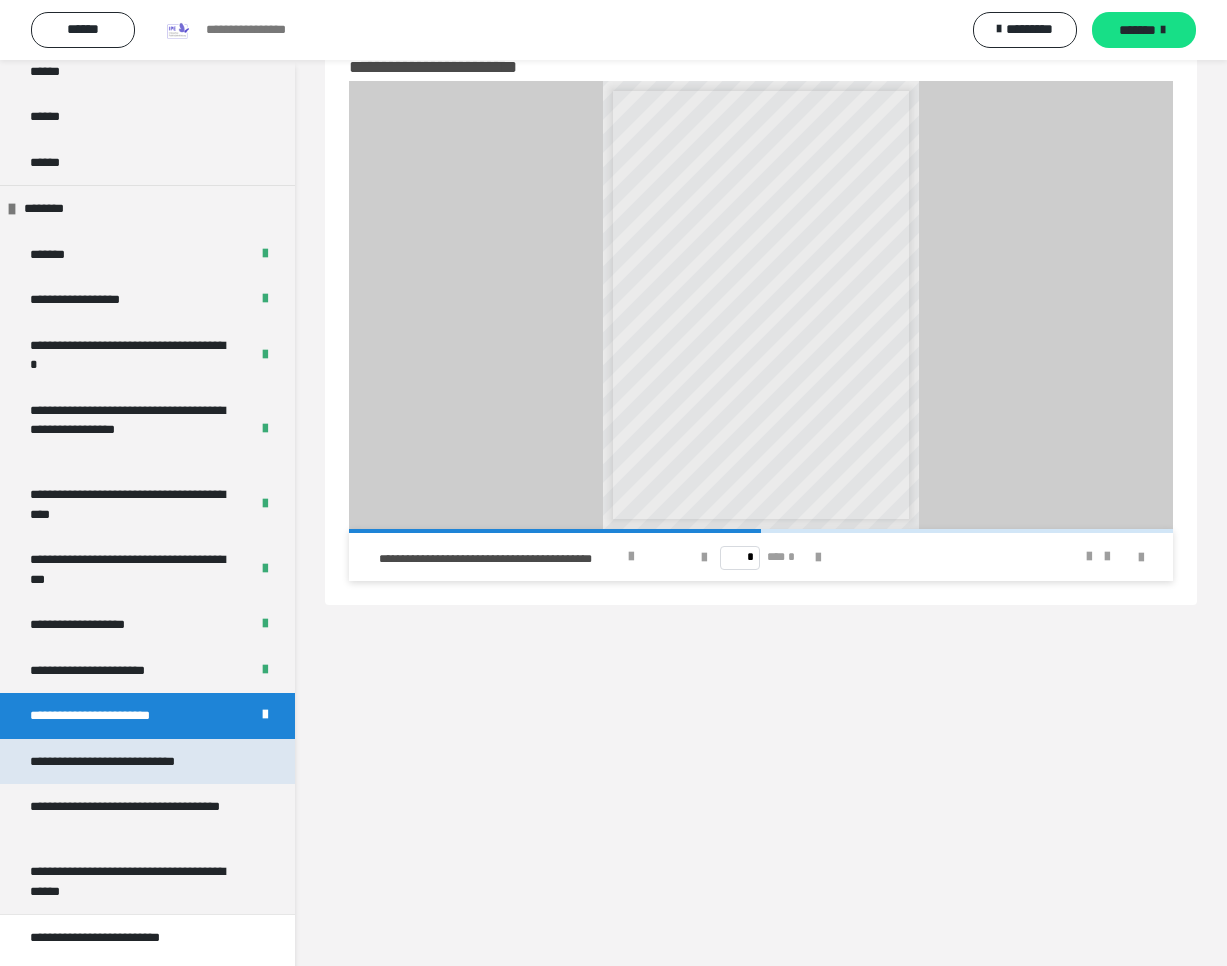 click on "**********" at bounding box center (125, 762) 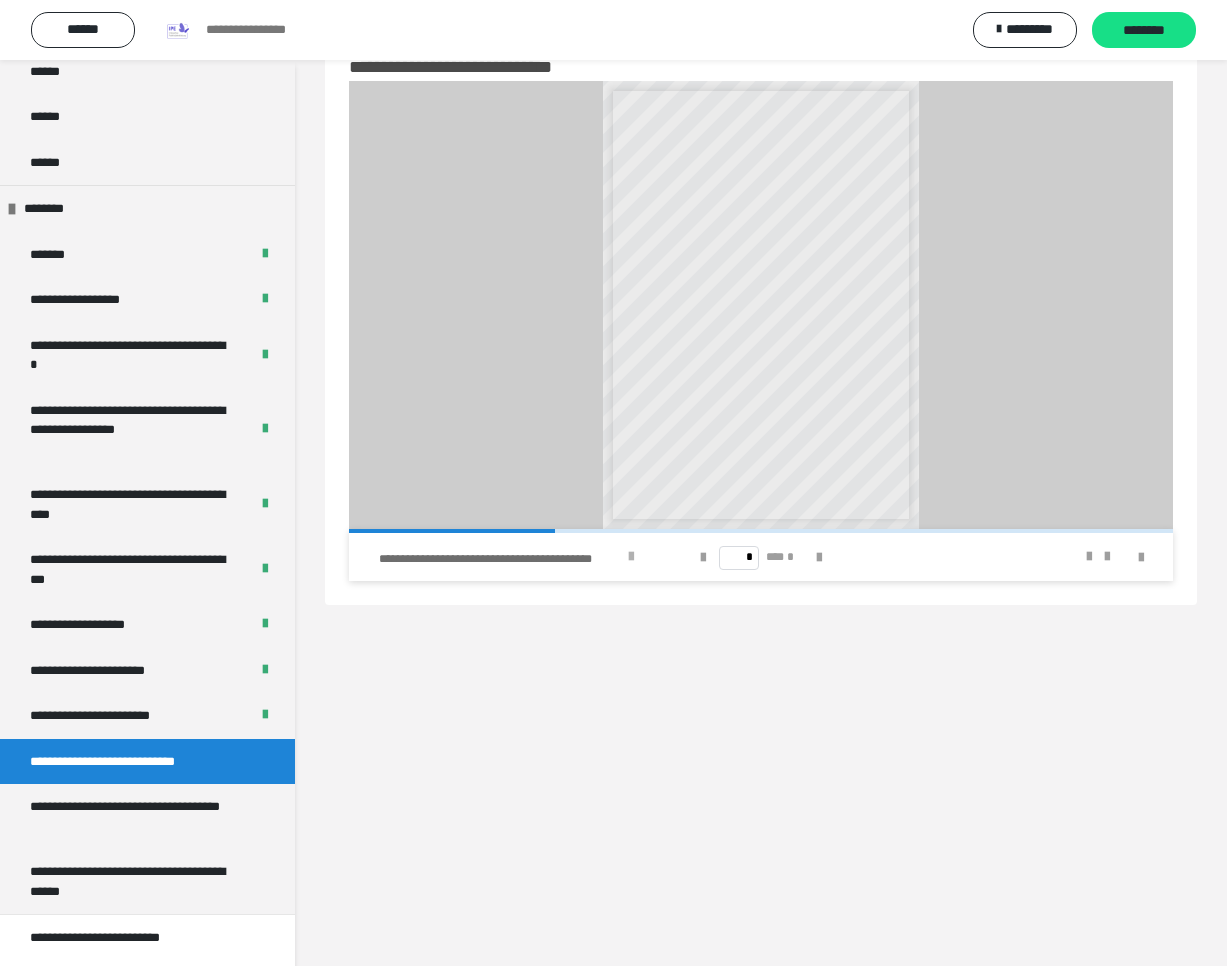 click at bounding box center [631, 557] 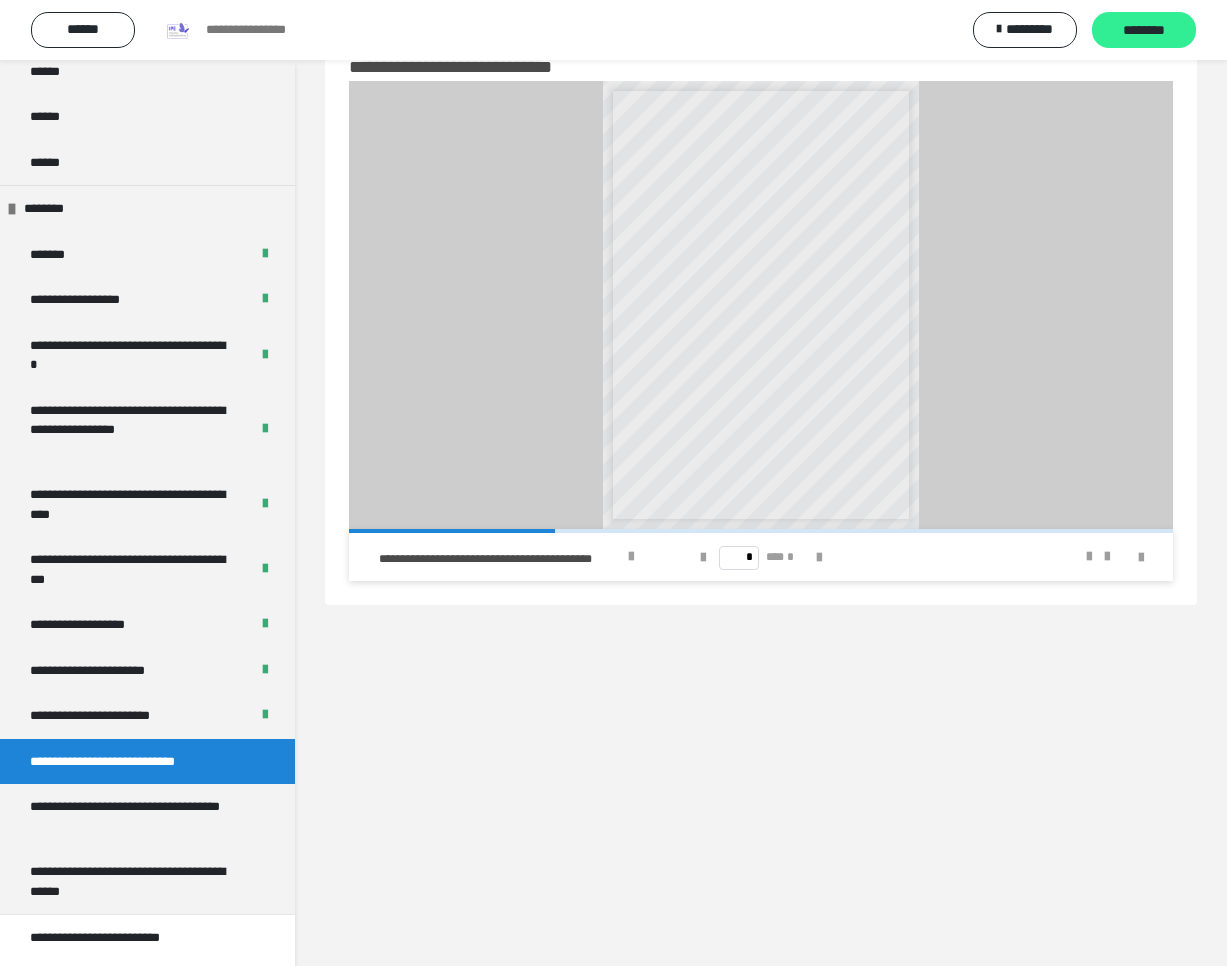 click on "********" at bounding box center (1144, 31) 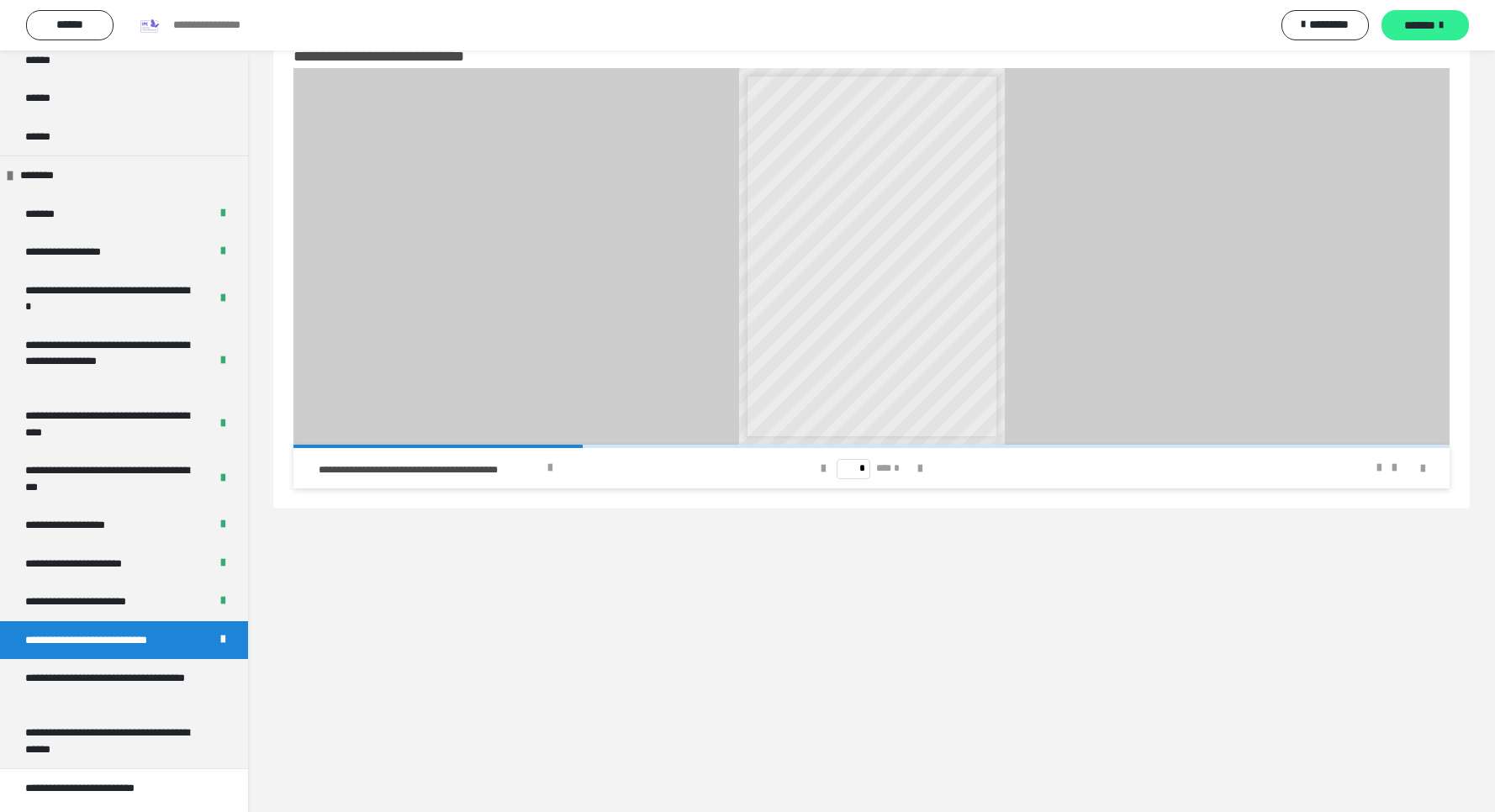 click at bounding box center (1441, 25) 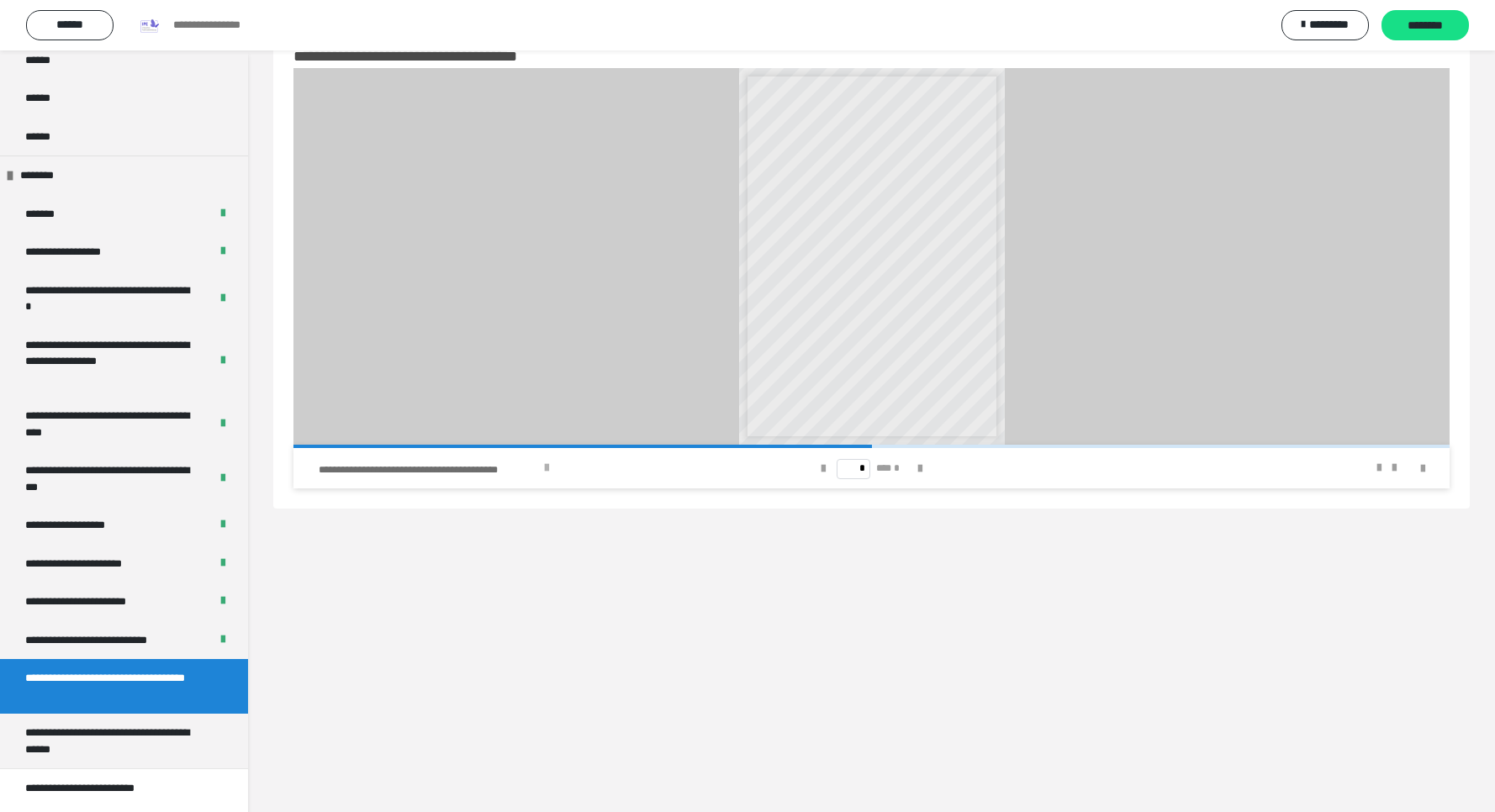 click on "**********" at bounding box center [523, 468] 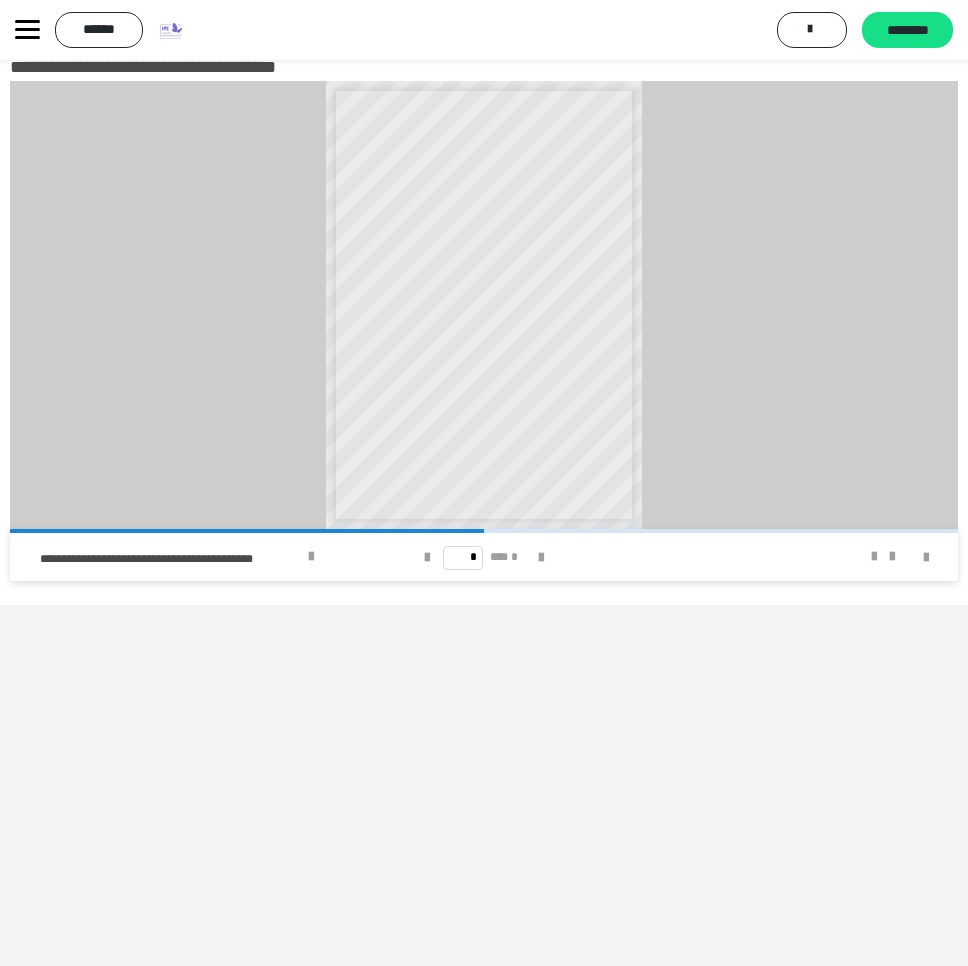 click 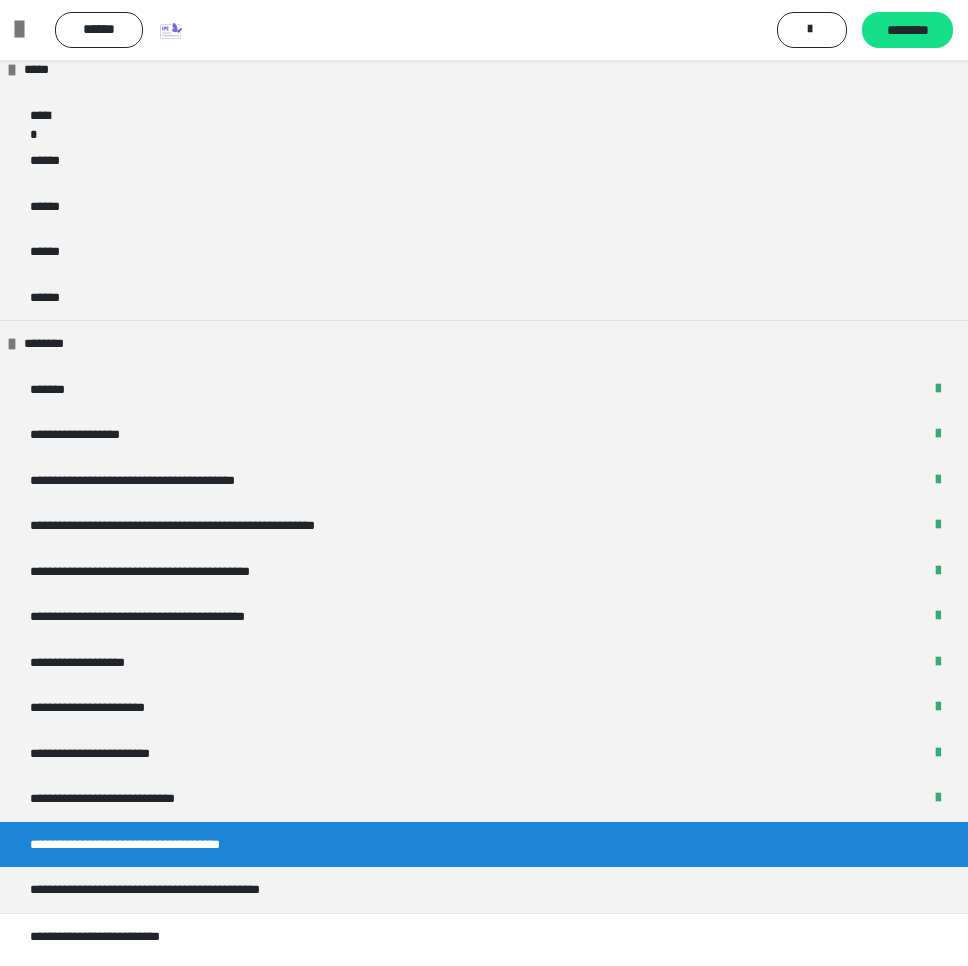 scroll, scrollTop: 814, scrollLeft: 0, axis: vertical 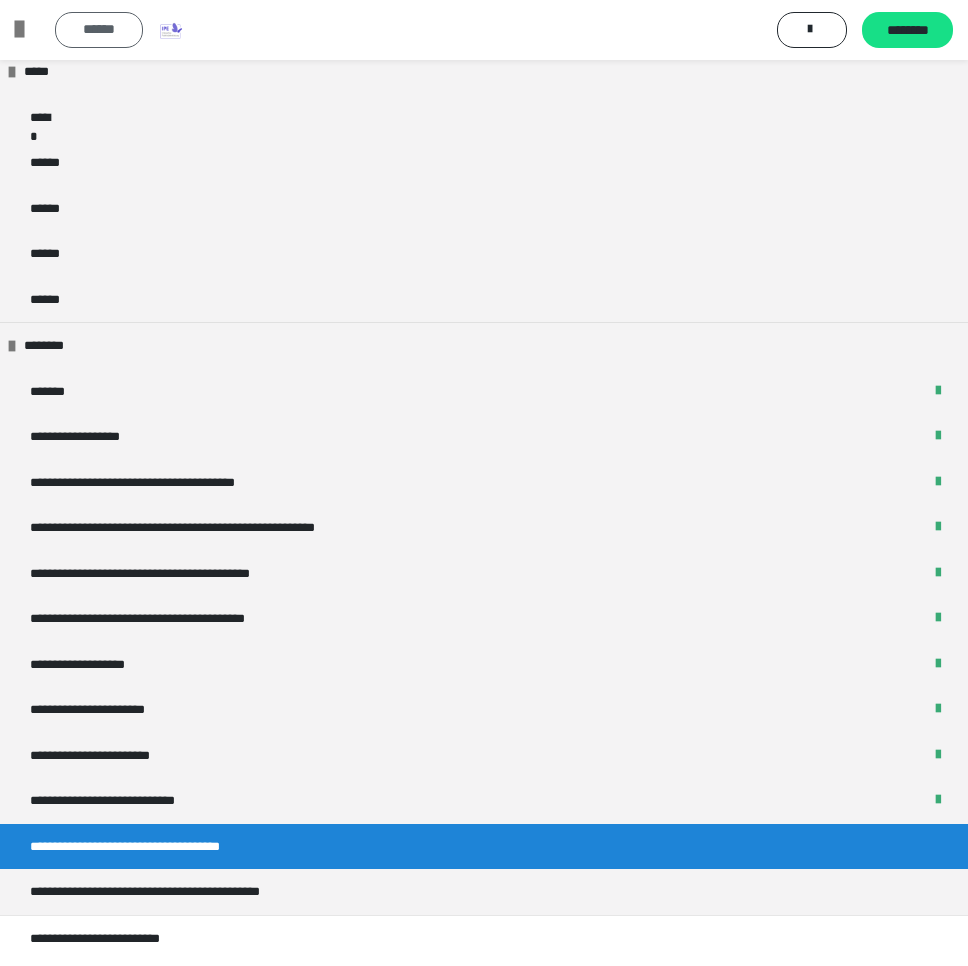click on "******" at bounding box center (99, 30) 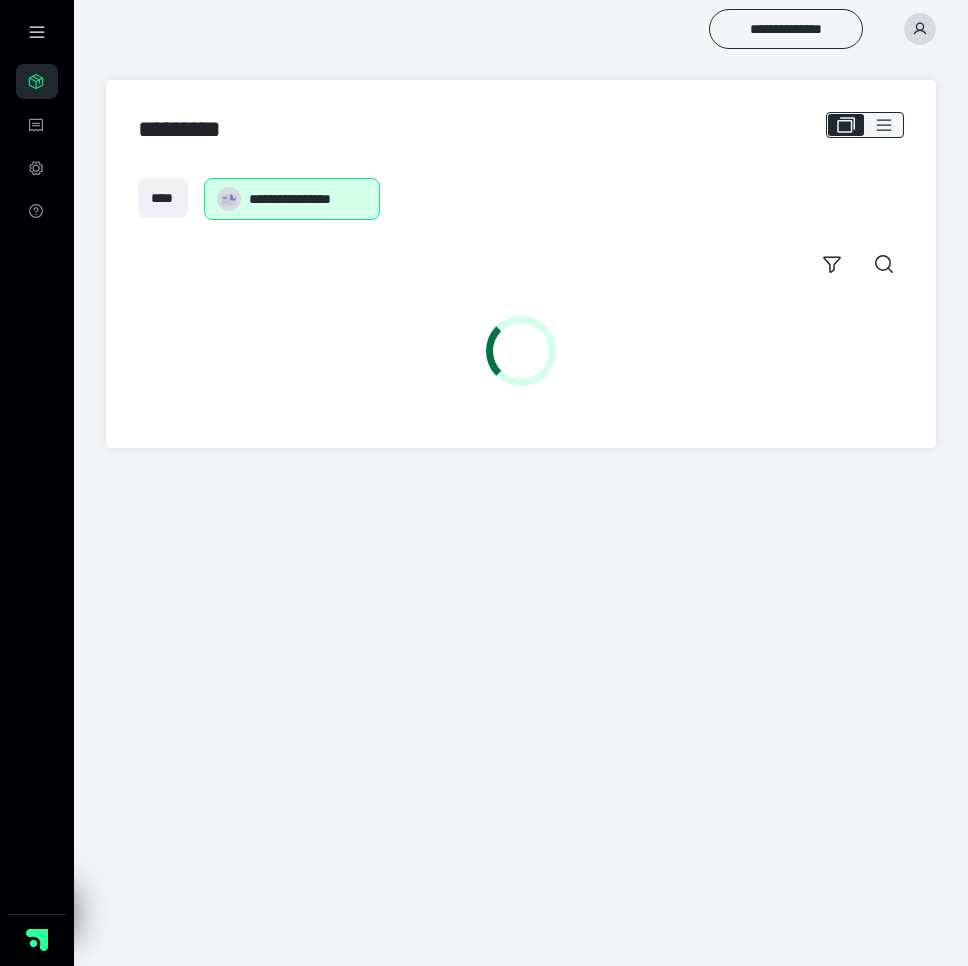 scroll, scrollTop: 0, scrollLeft: 0, axis: both 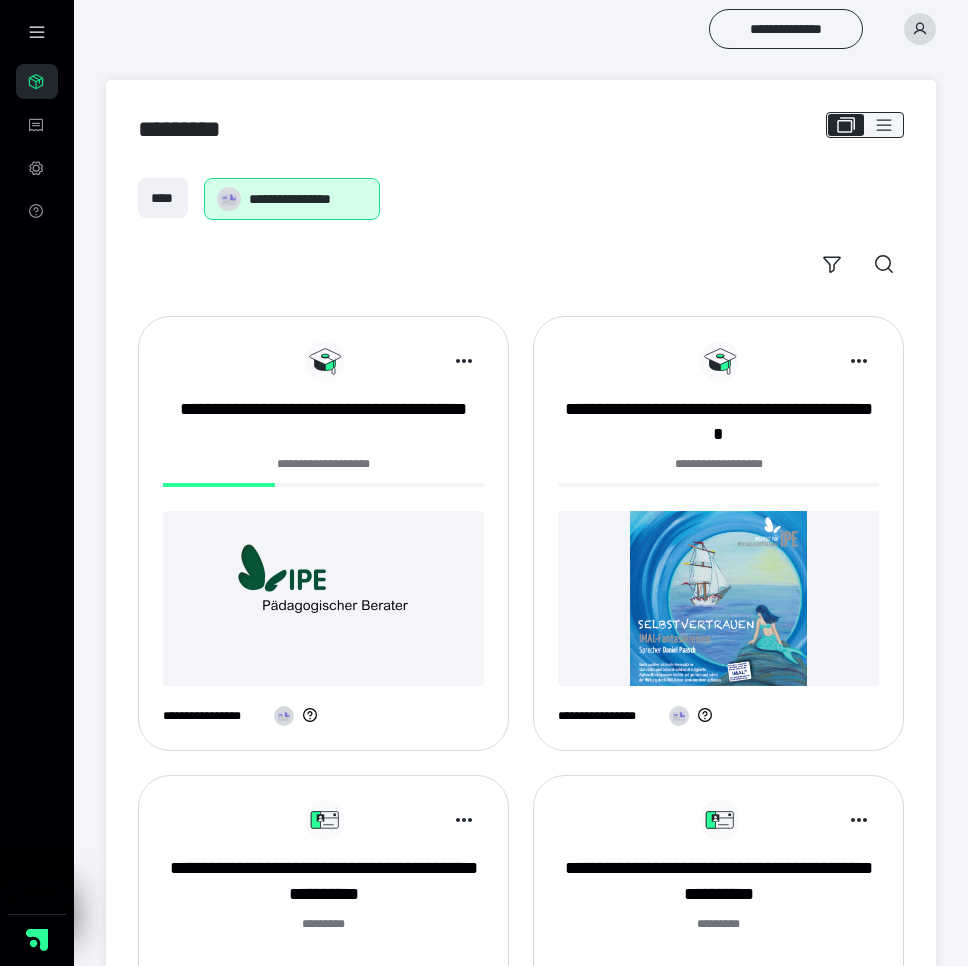 click on "**********" at bounding box center (323, 464) 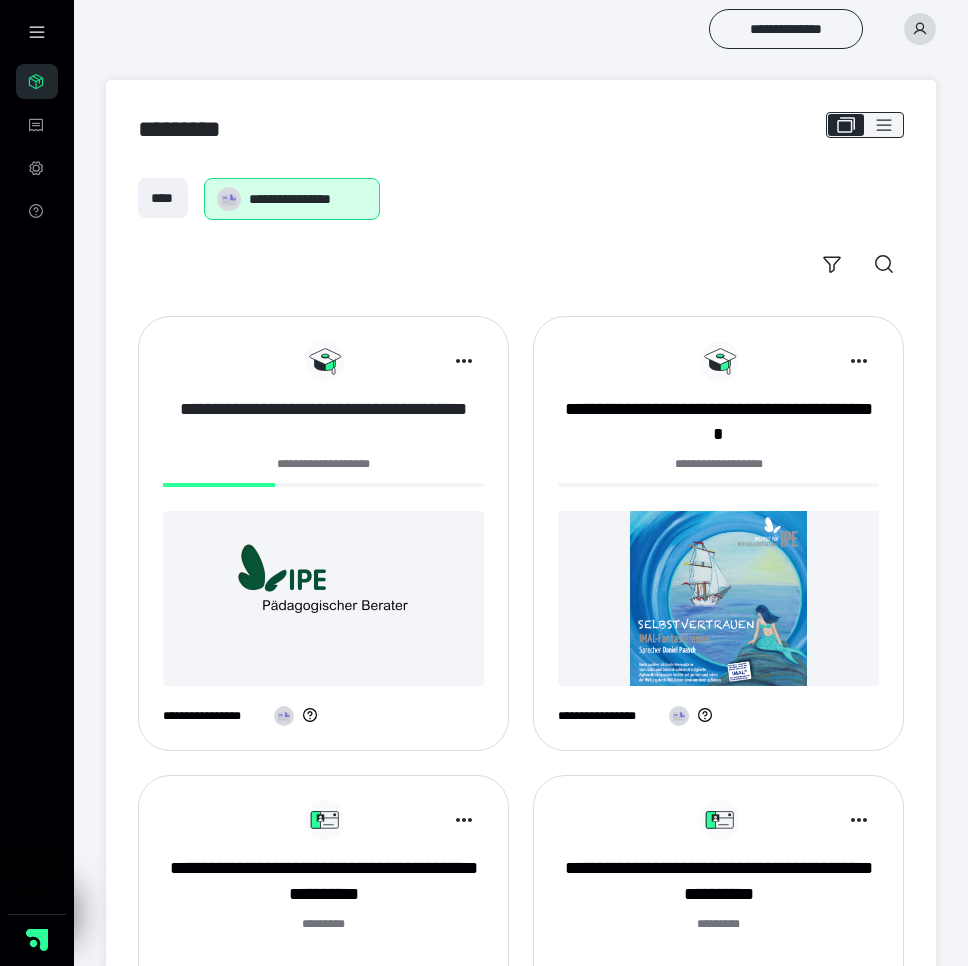click on "**********" at bounding box center (323, 422) 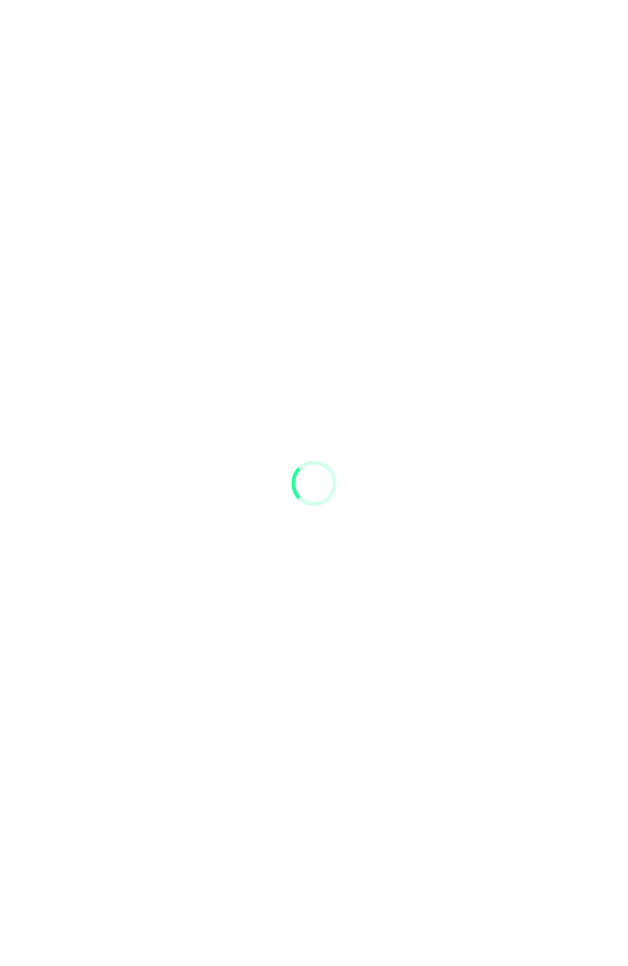 scroll, scrollTop: 0, scrollLeft: 0, axis: both 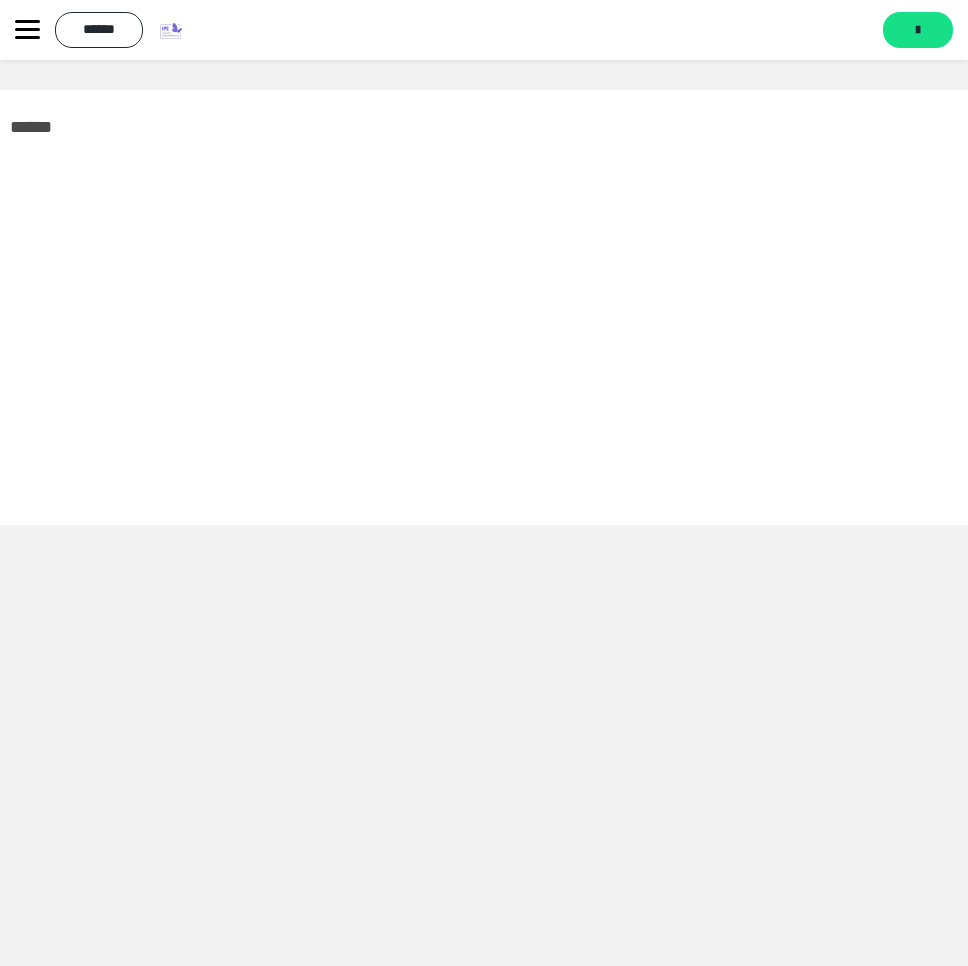 click 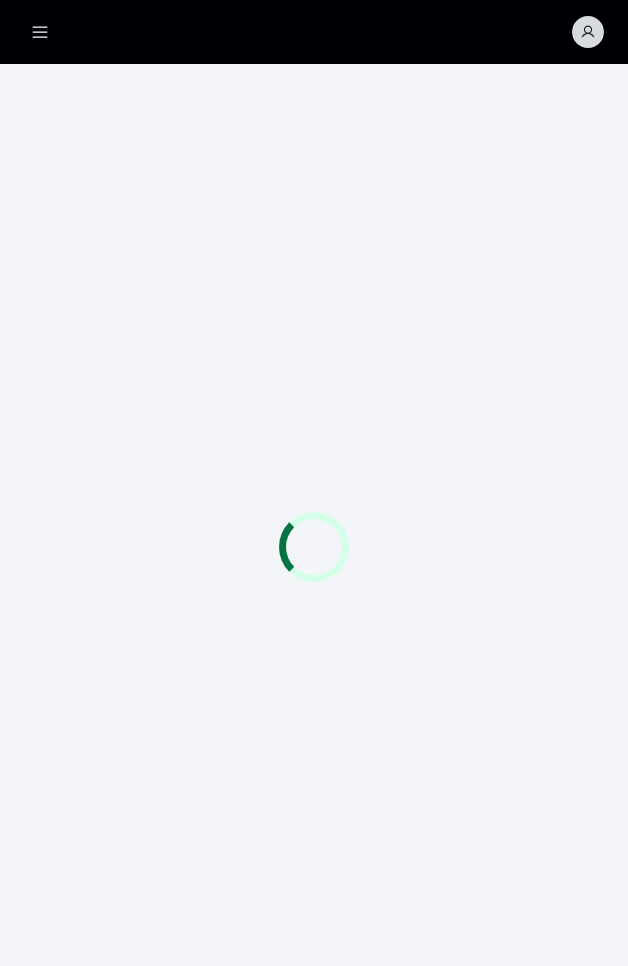 scroll, scrollTop: 0, scrollLeft: 0, axis: both 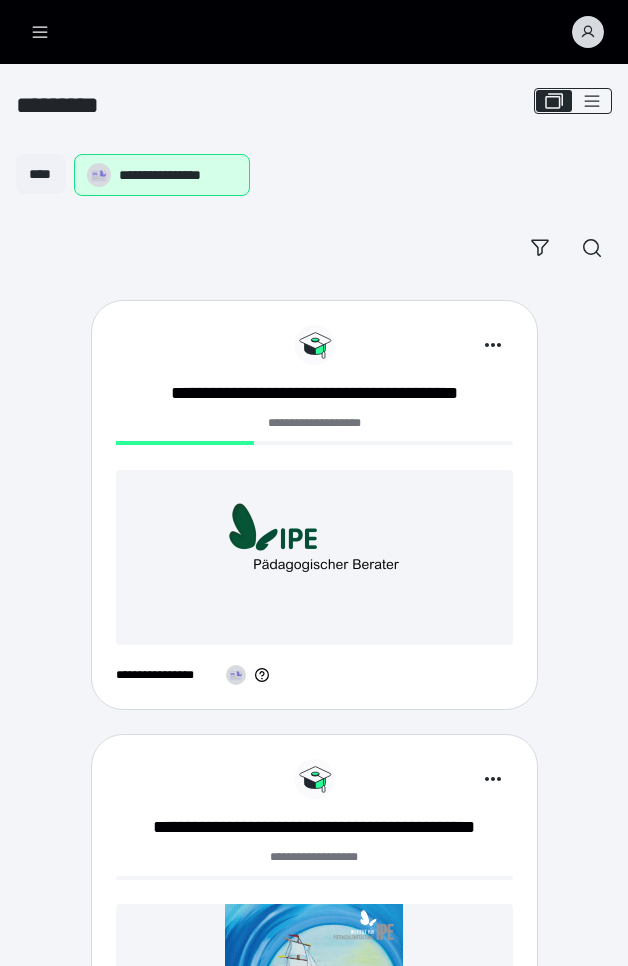 click at bounding box center (185, 443) 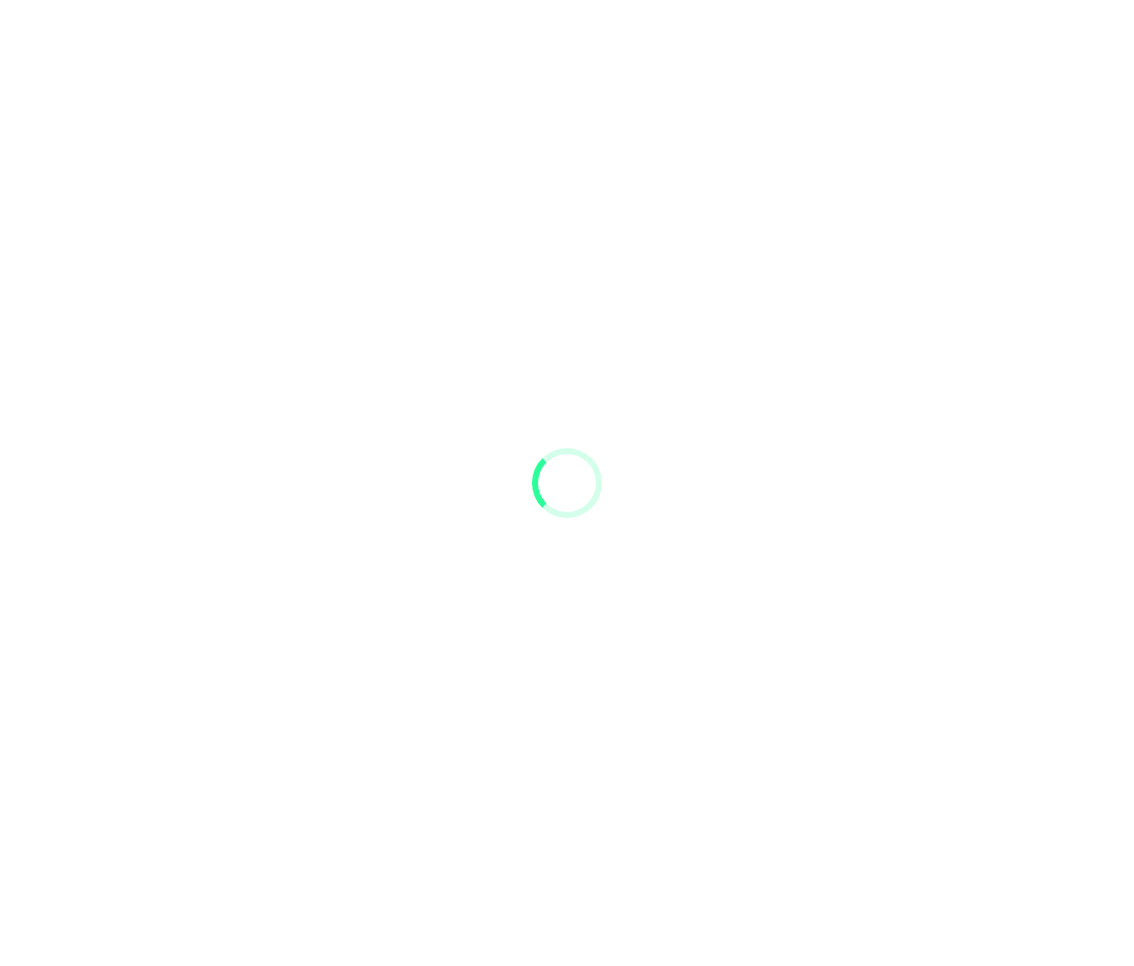 scroll, scrollTop: 0, scrollLeft: 0, axis: both 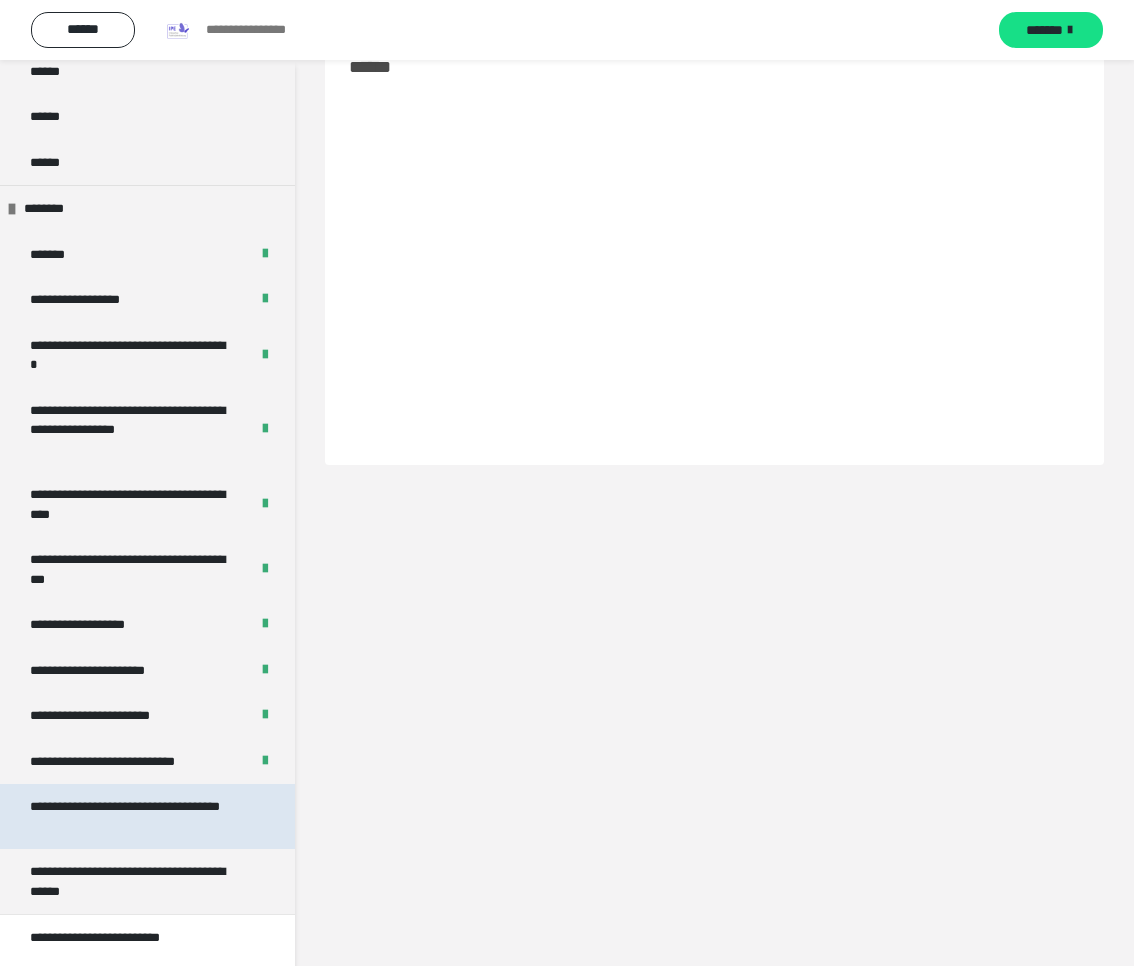 click on "**********" at bounding box center (139, 816) 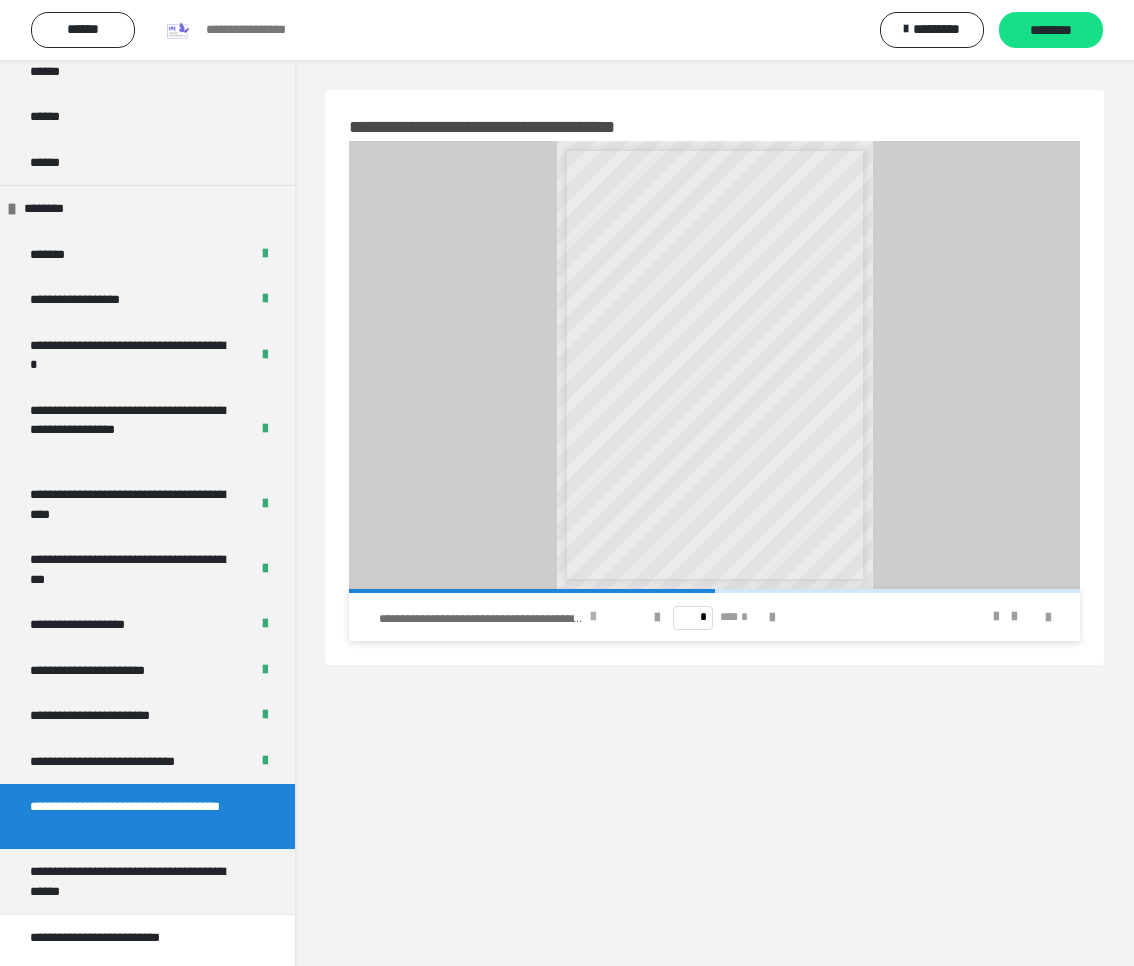 click at bounding box center [593, 617] 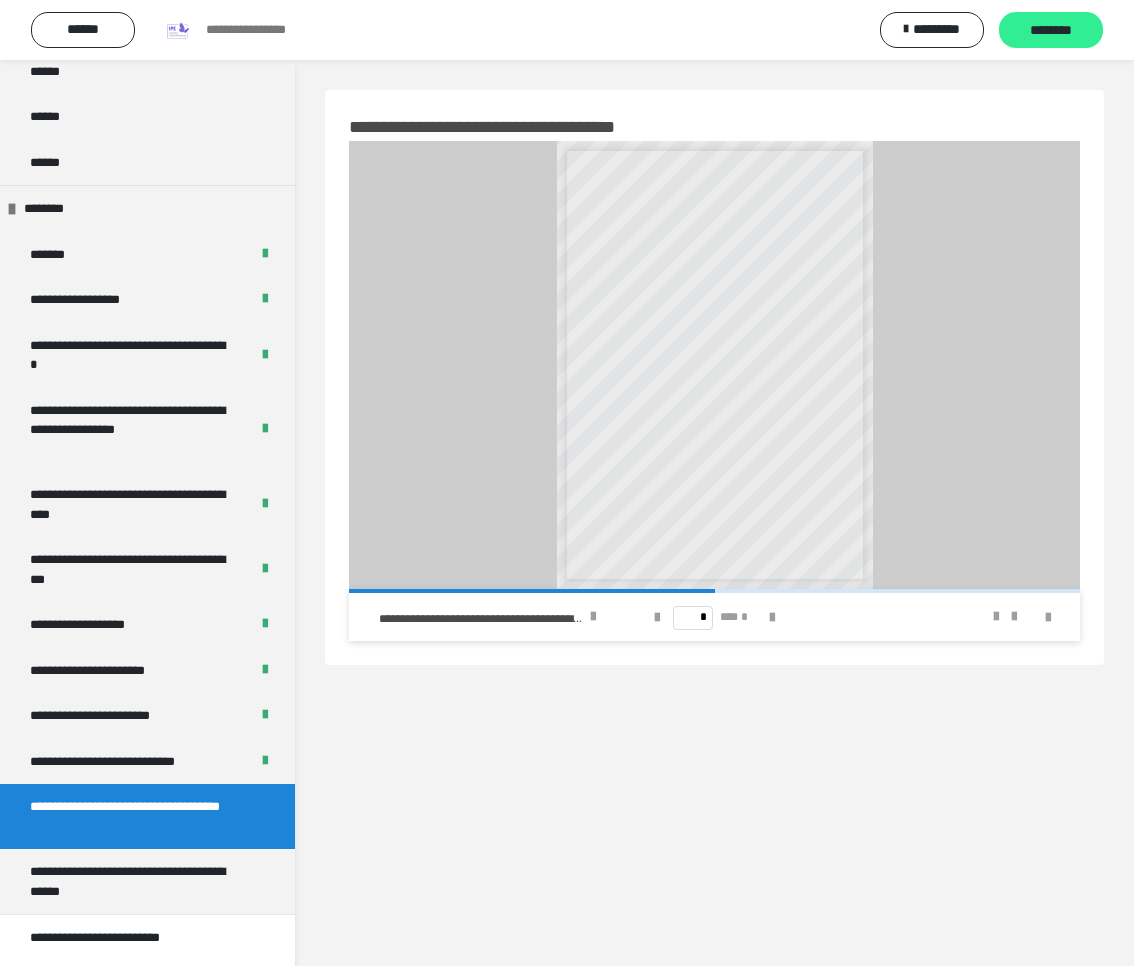 click on "********" at bounding box center [1051, 31] 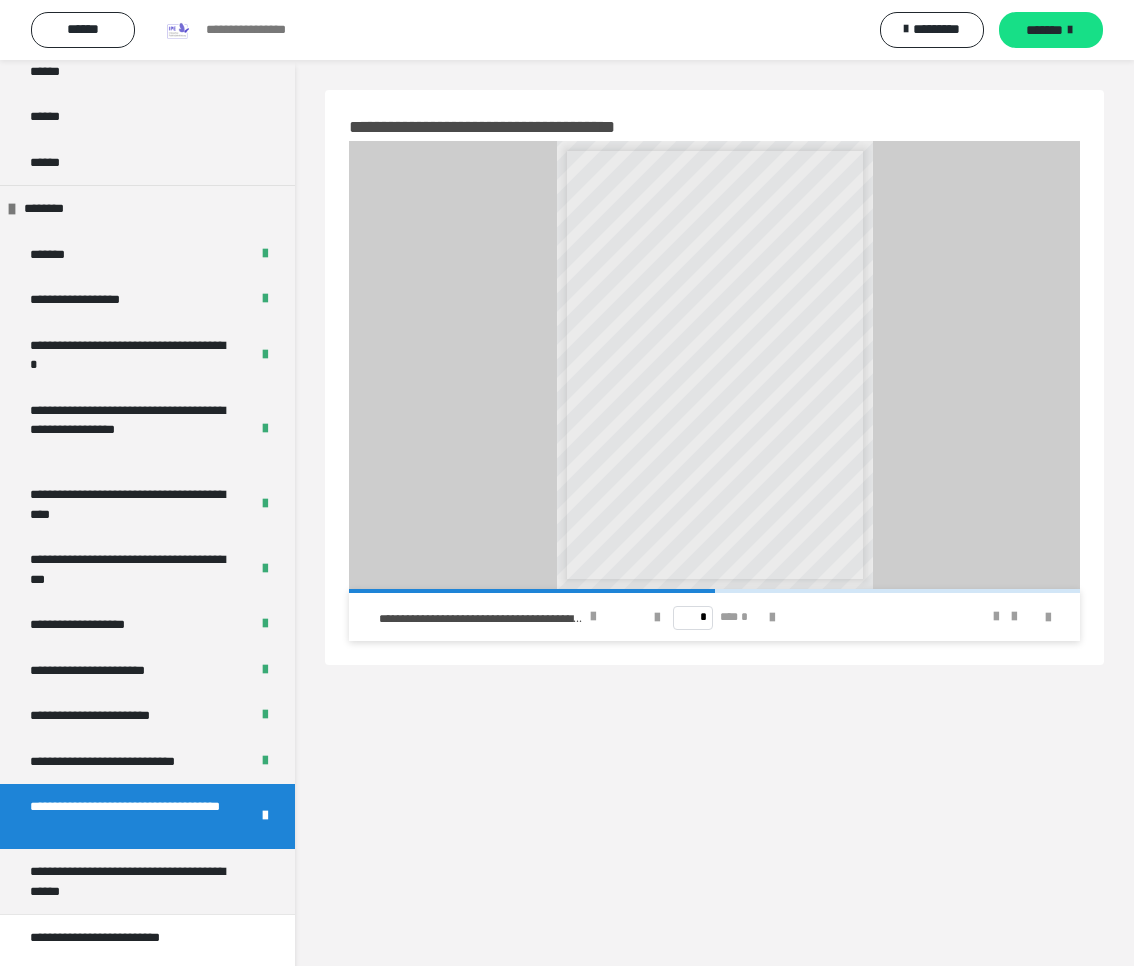 click on "*******" at bounding box center (1044, 30) 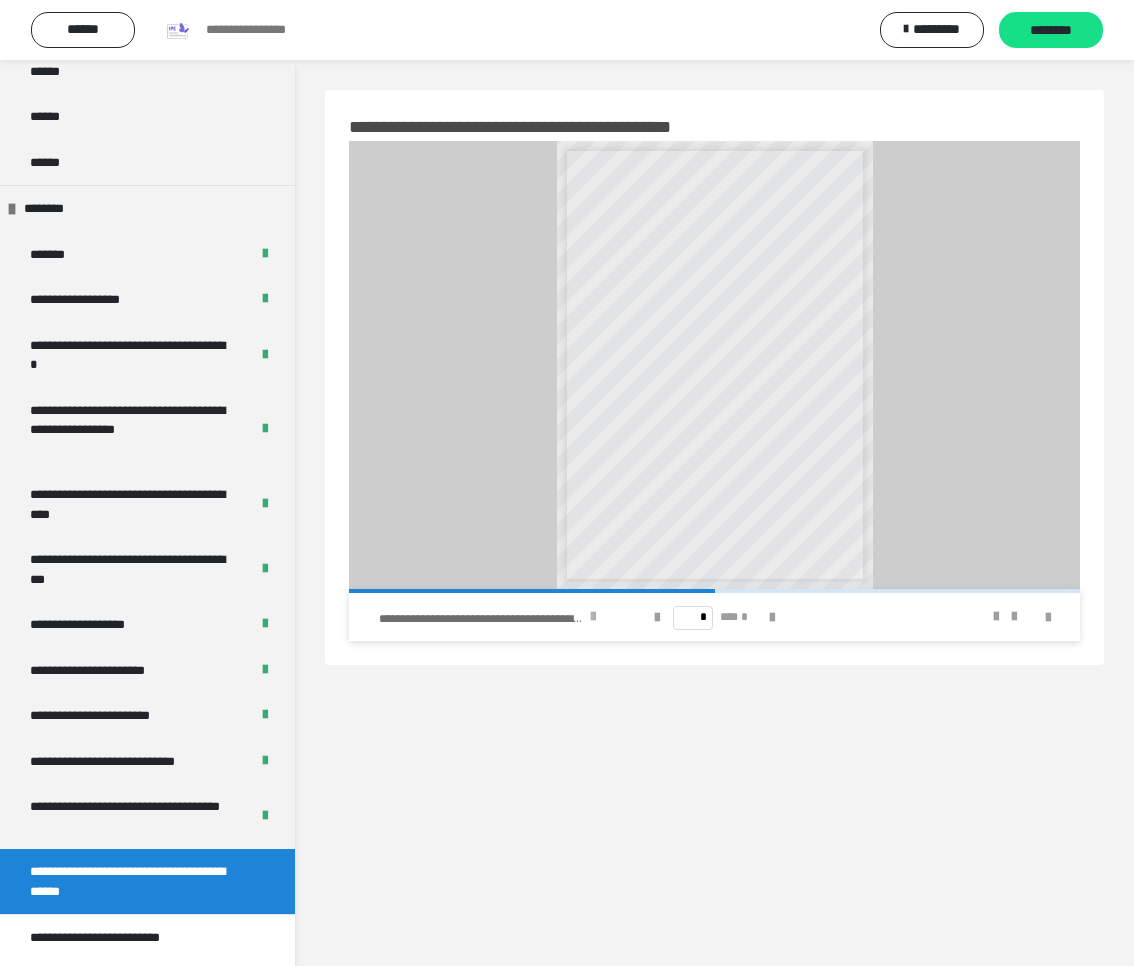 click at bounding box center [593, 617] 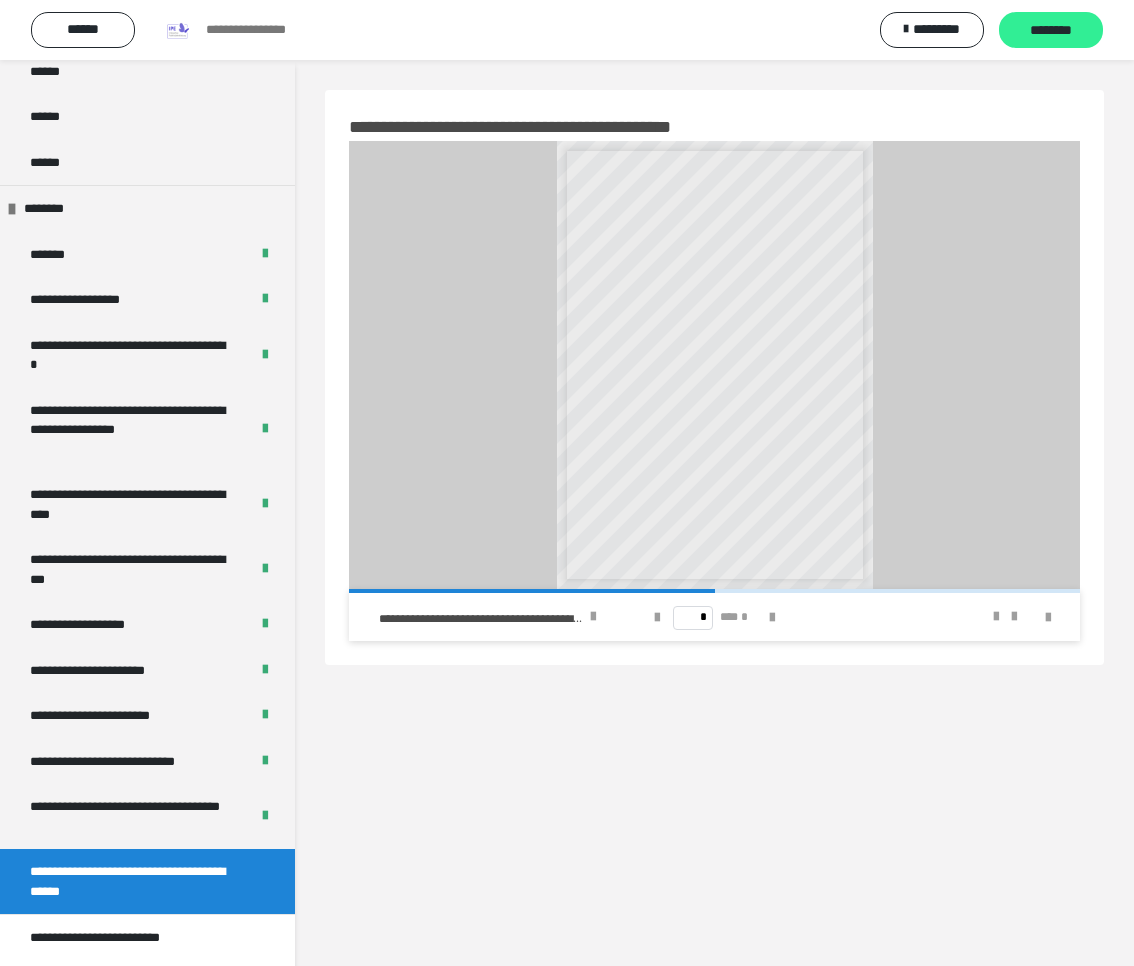 click on "********" at bounding box center (1051, 31) 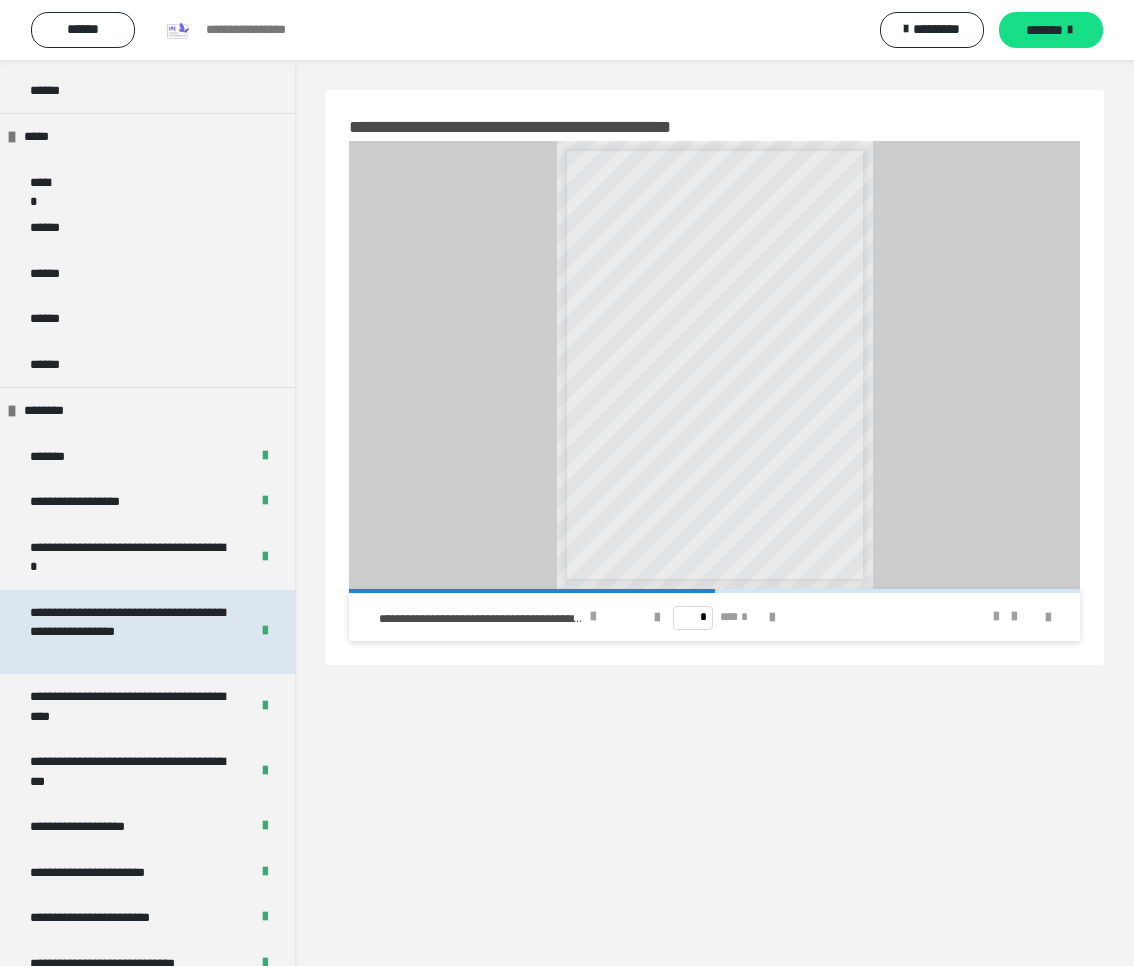 scroll, scrollTop: 970, scrollLeft: 0, axis: vertical 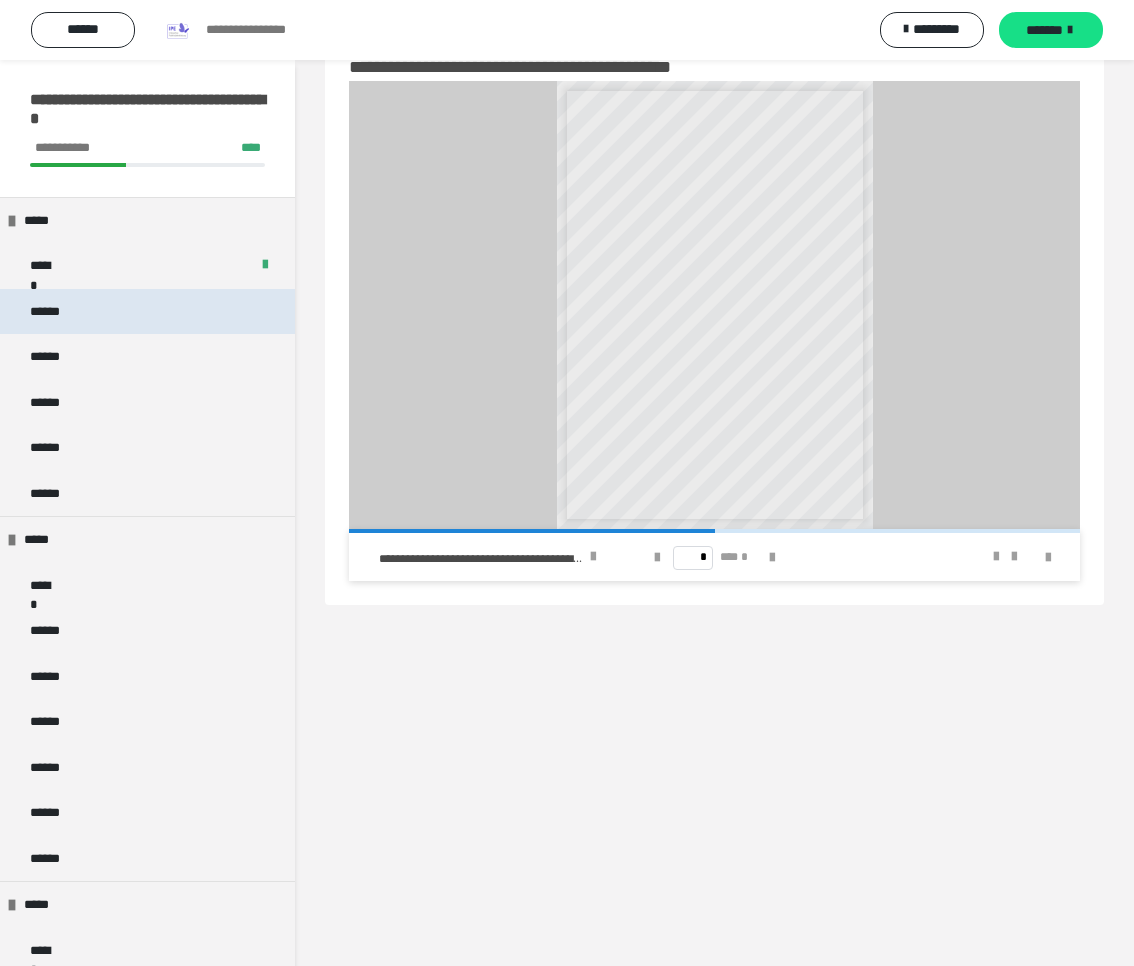 click on "******" at bounding box center (147, 312) 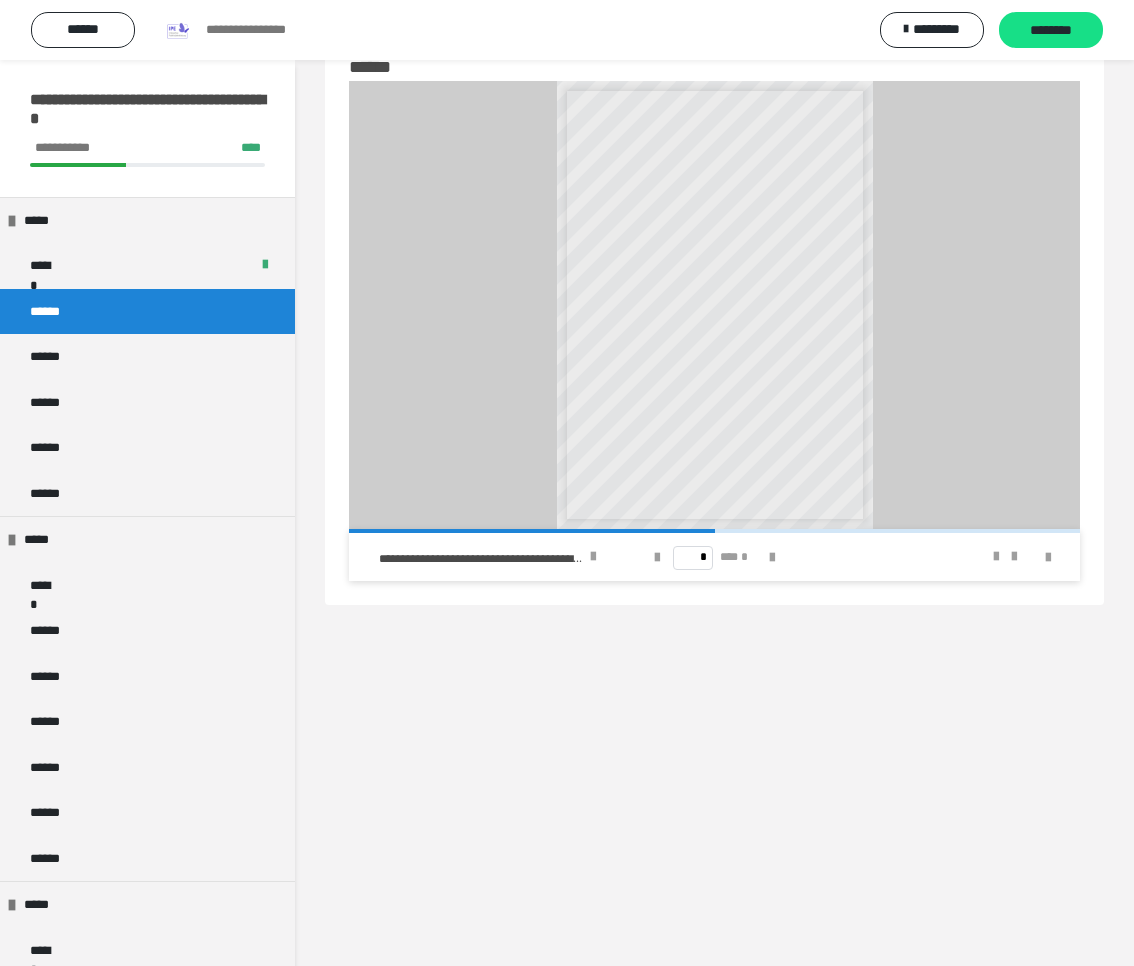 scroll, scrollTop: 0, scrollLeft: 0, axis: both 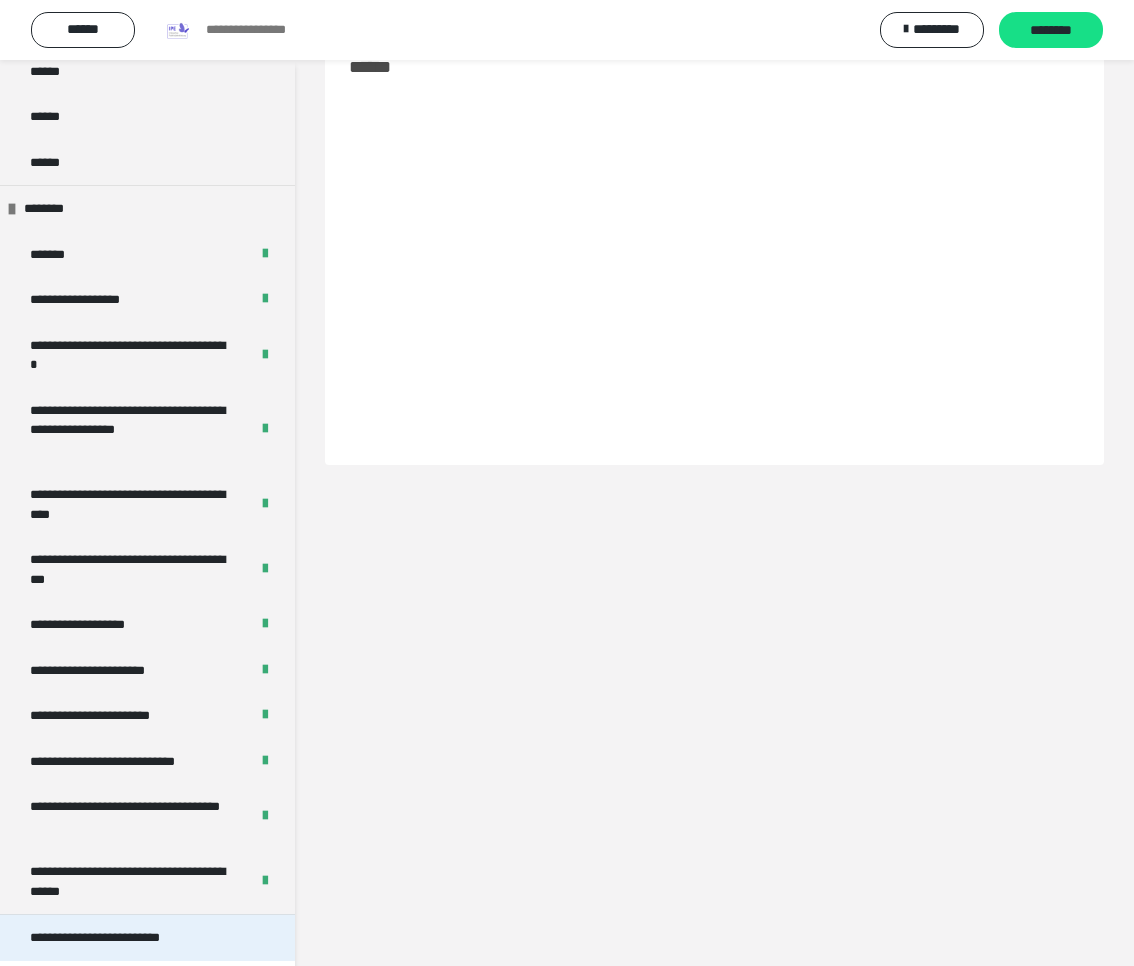 click on "**********" at bounding box center (110, 938) 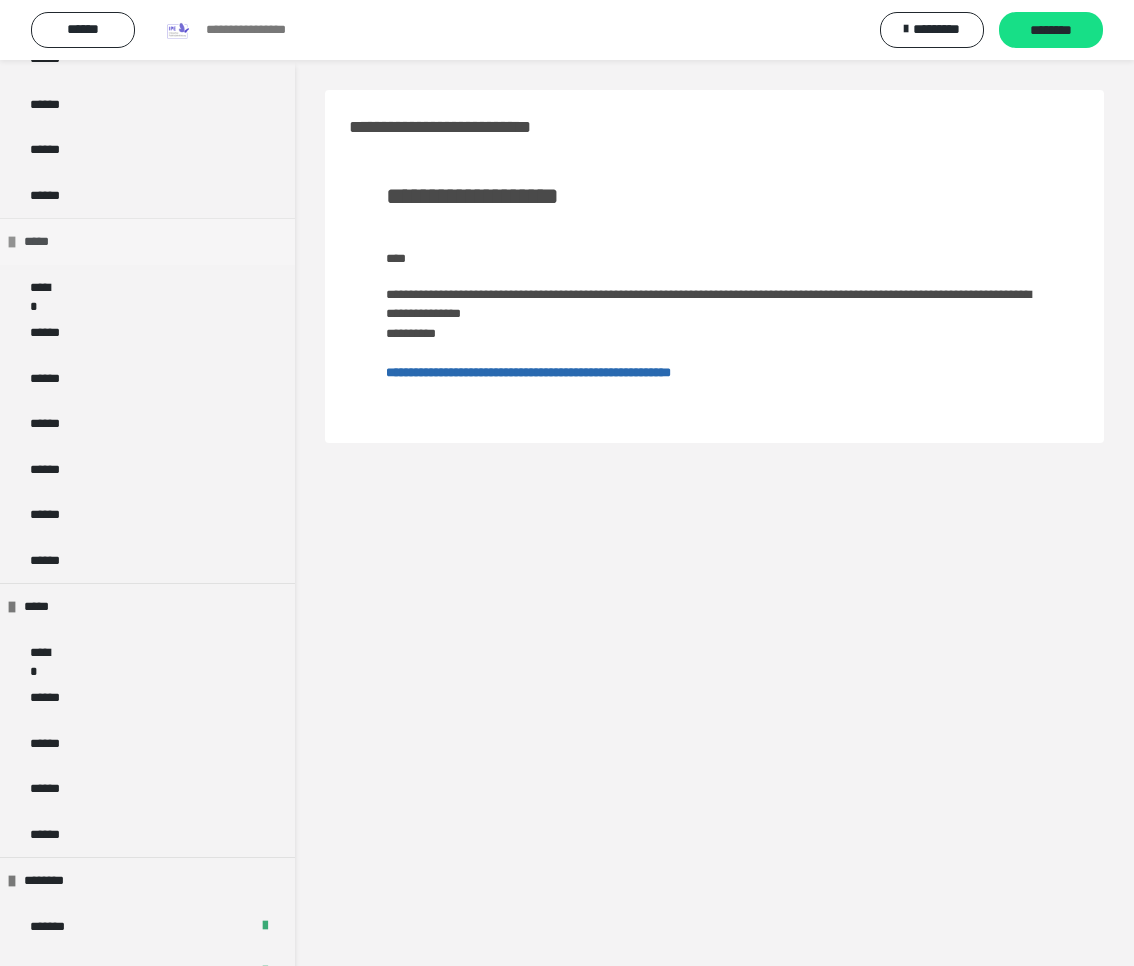scroll, scrollTop: 0, scrollLeft: 0, axis: both 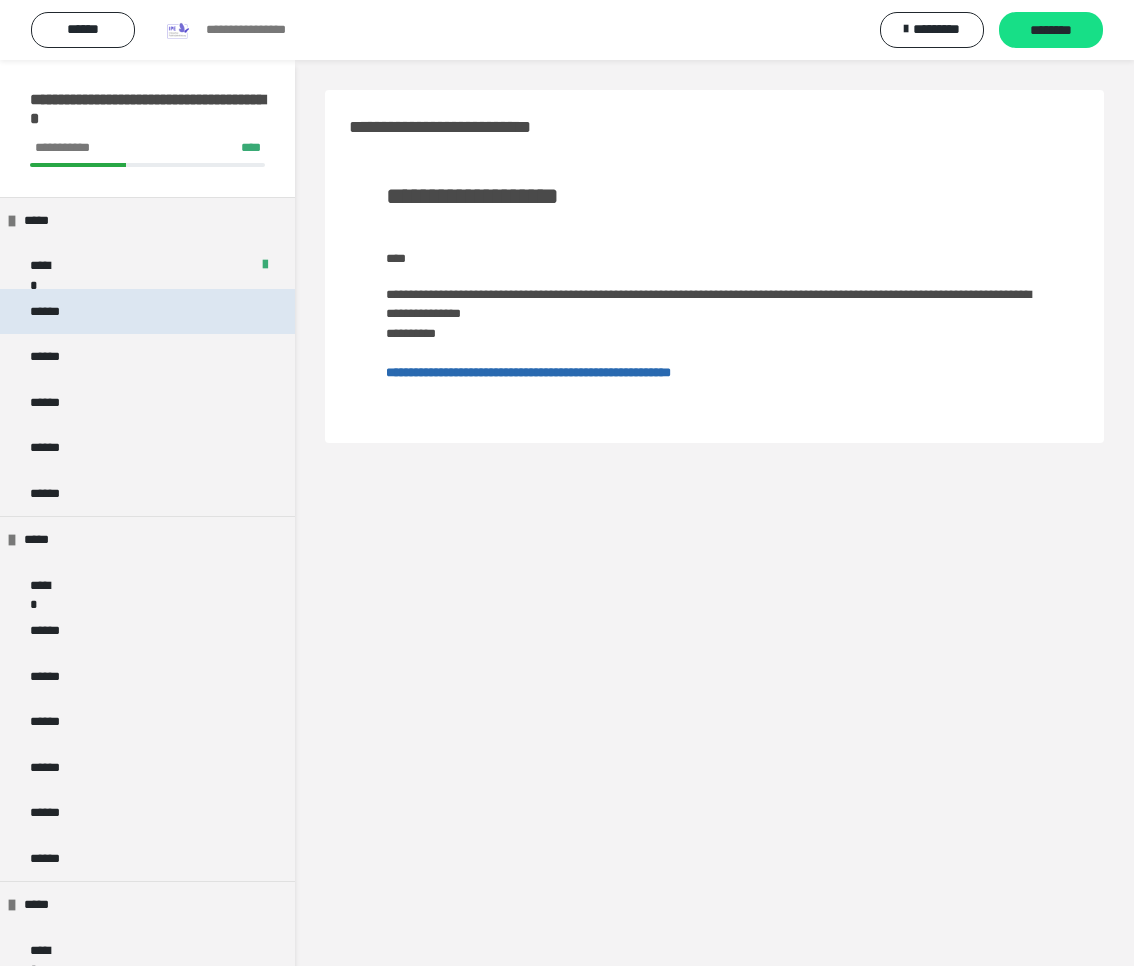 click on "******" at bounding box center [46, 312] 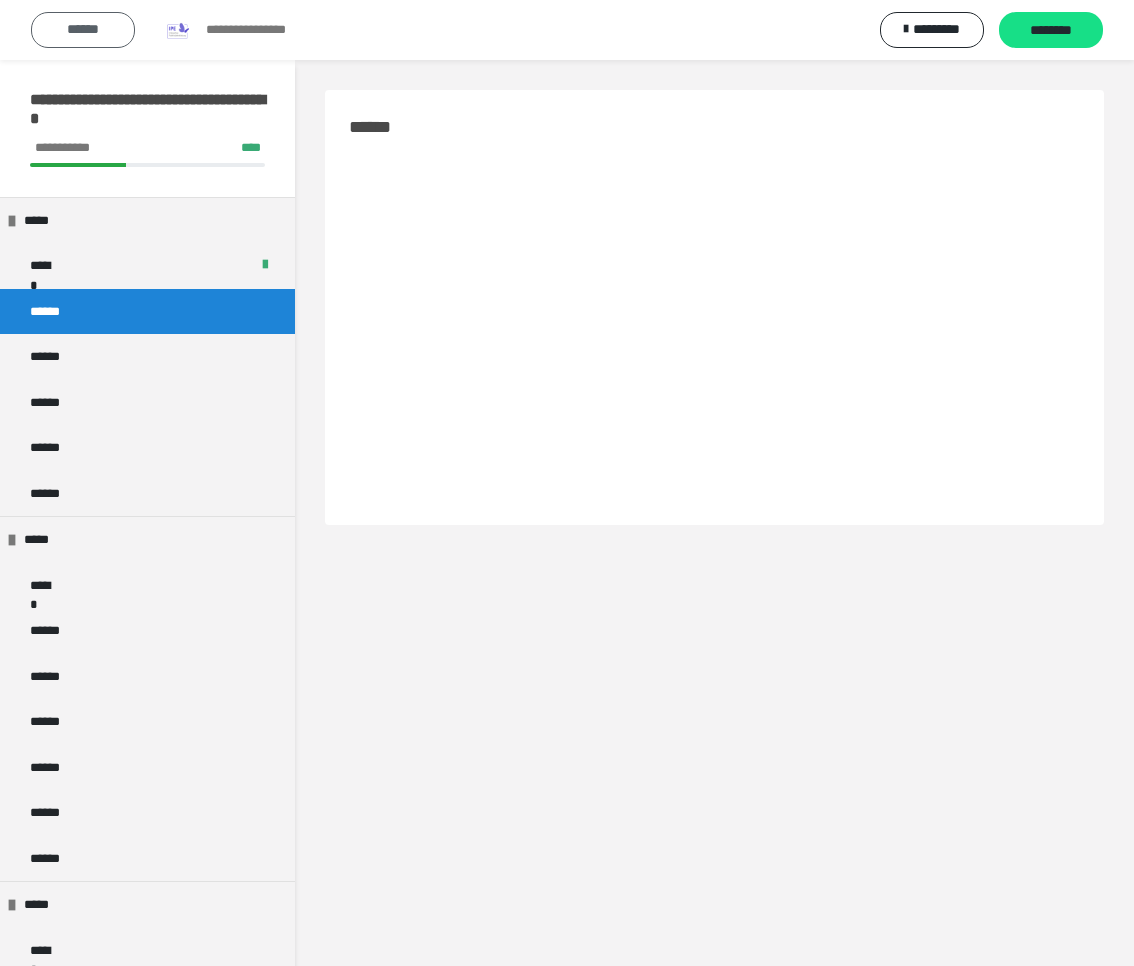 click on "******" at bounding box center [83, 30] 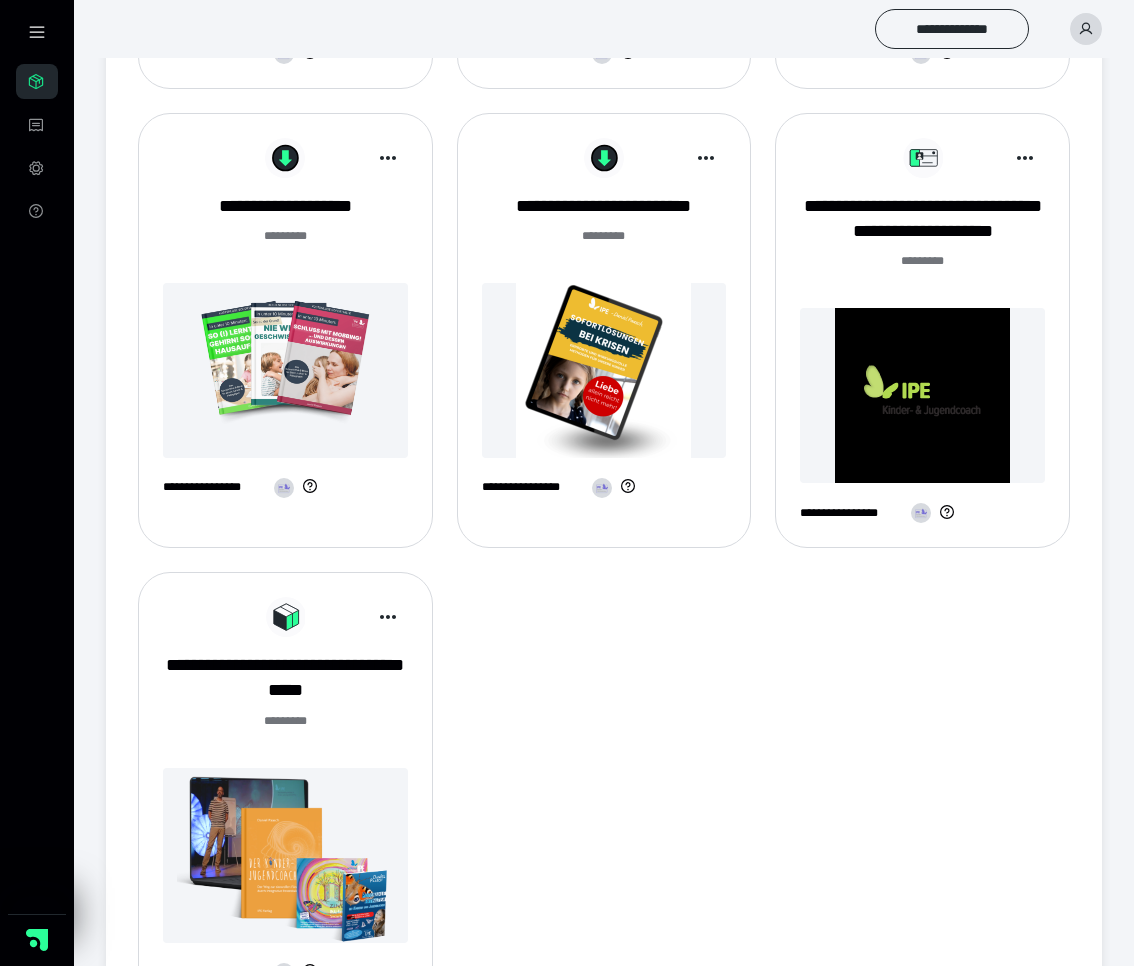 scroll, scrollTop: 1308, scrollLeft: 0, axis: vertical 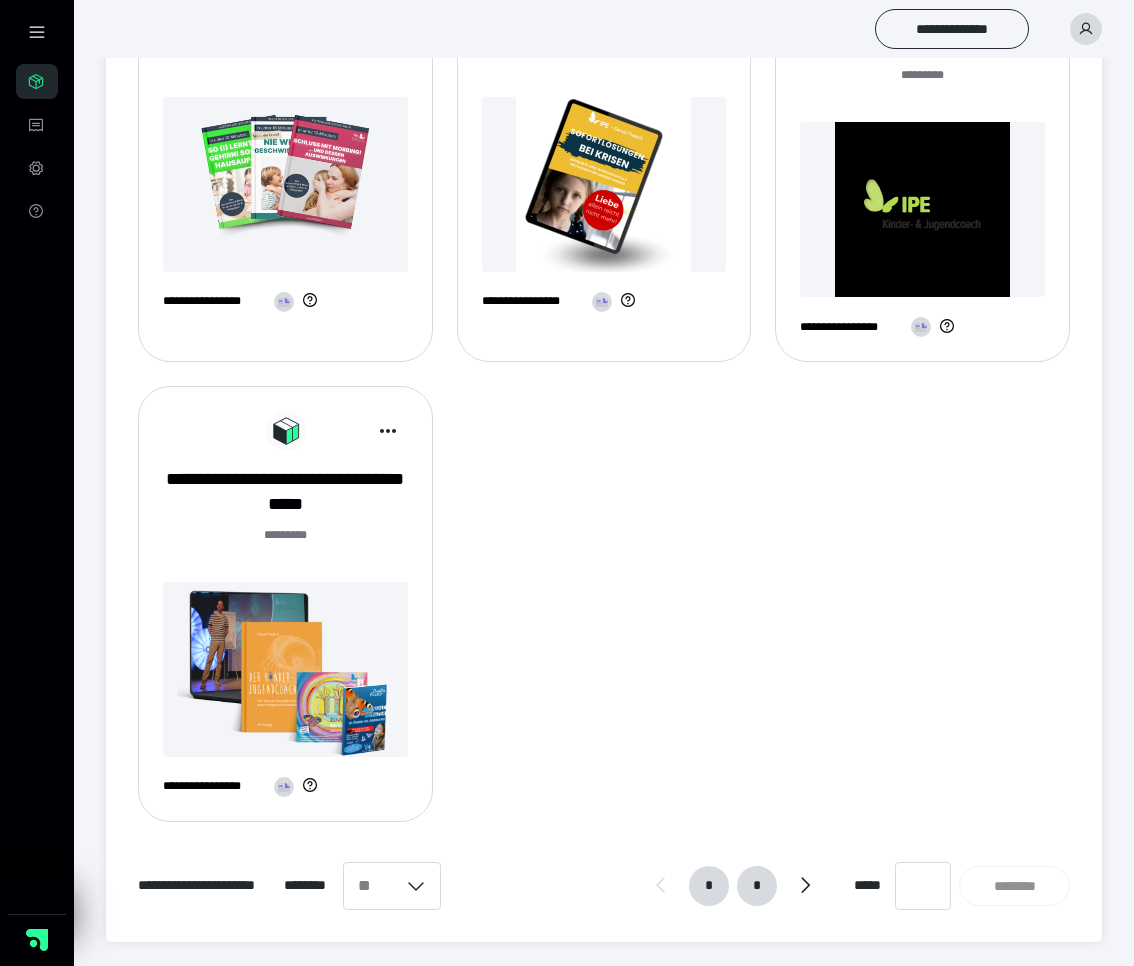 click on "*" at bounding box center (757, 886) 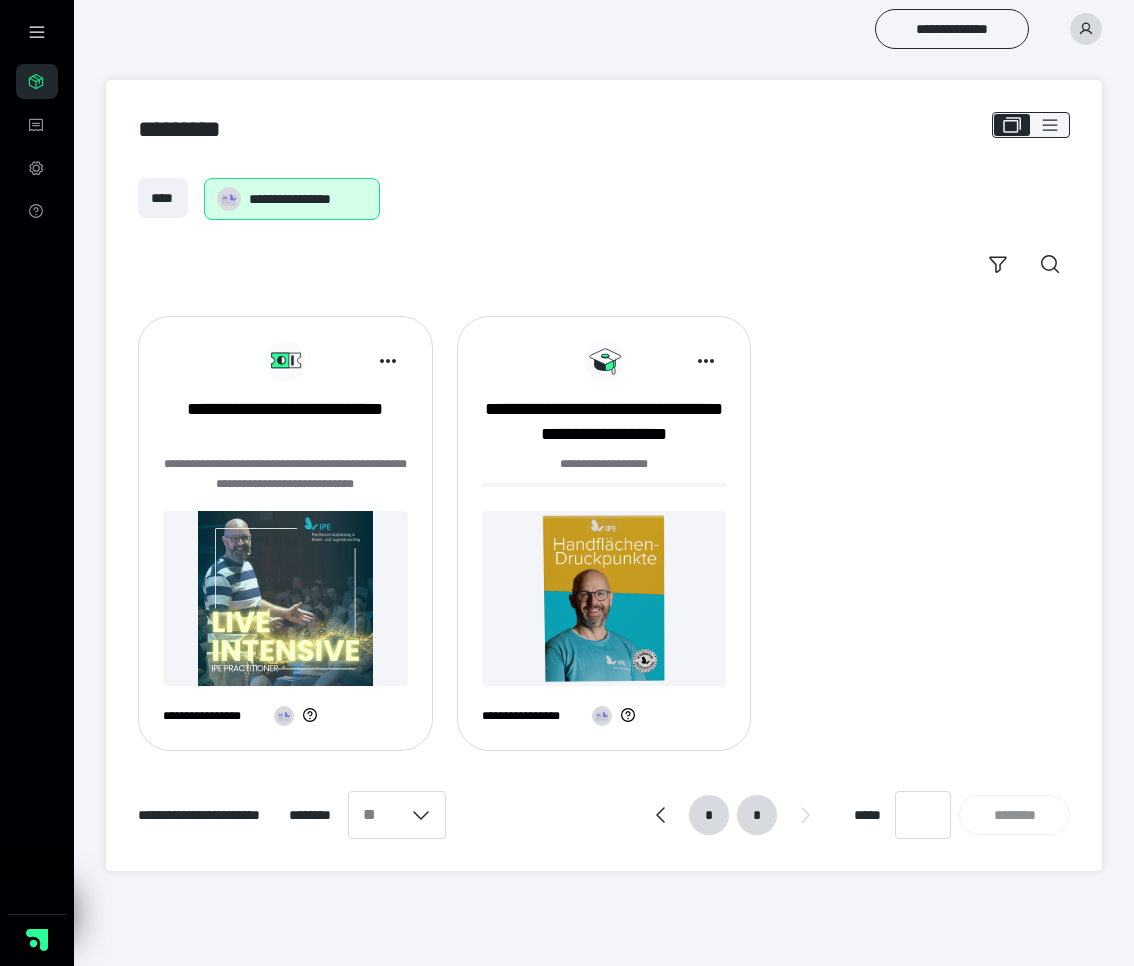 click on "*" at bounding box center (709, 815) 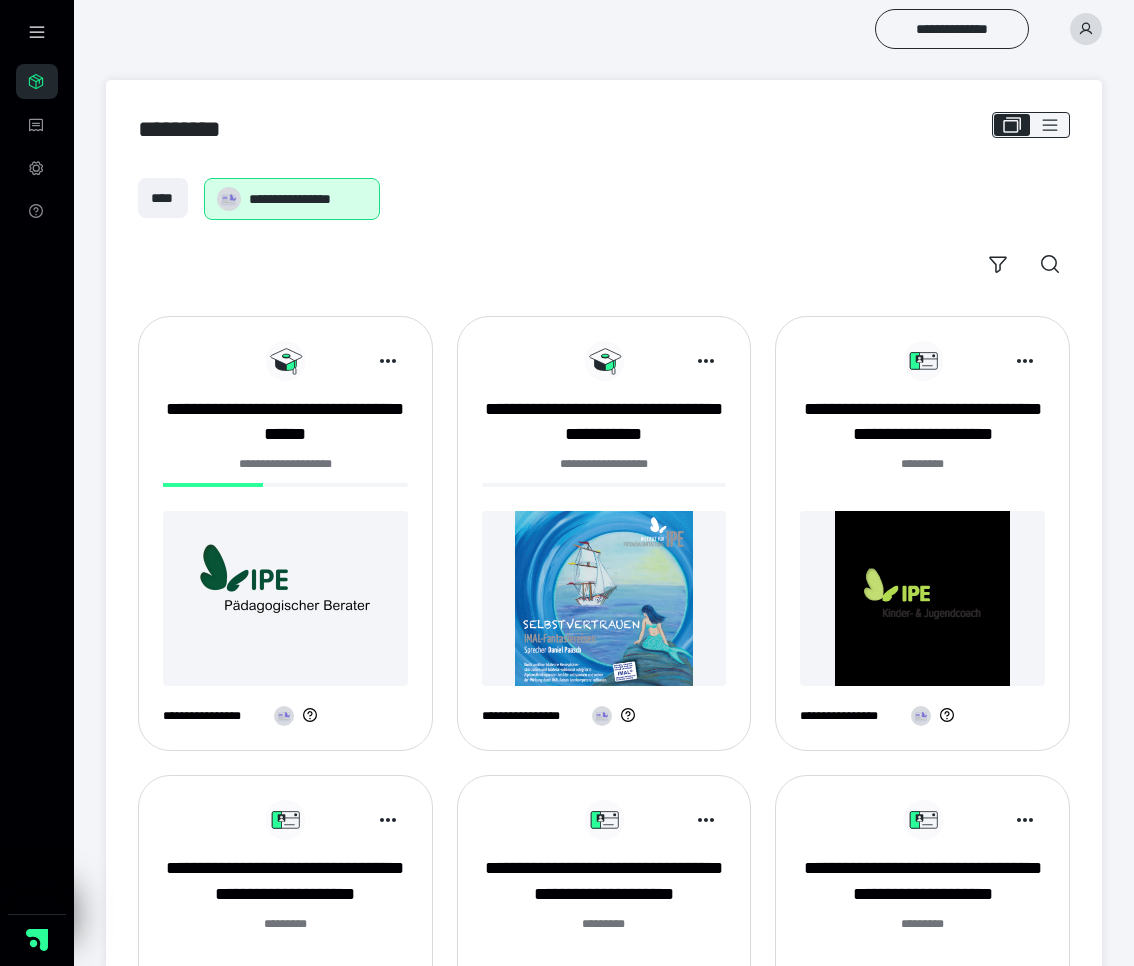 click 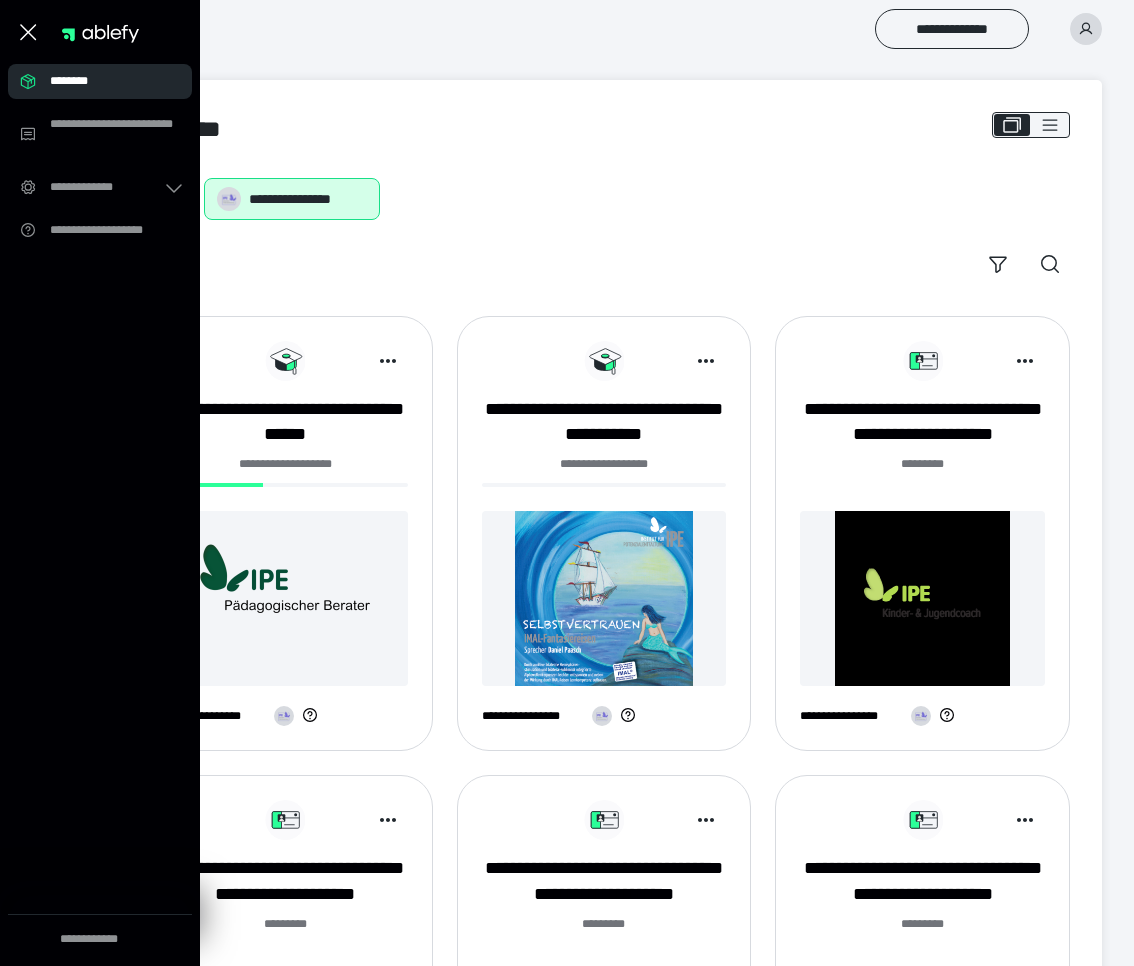click at bounding box center (1086, 29) 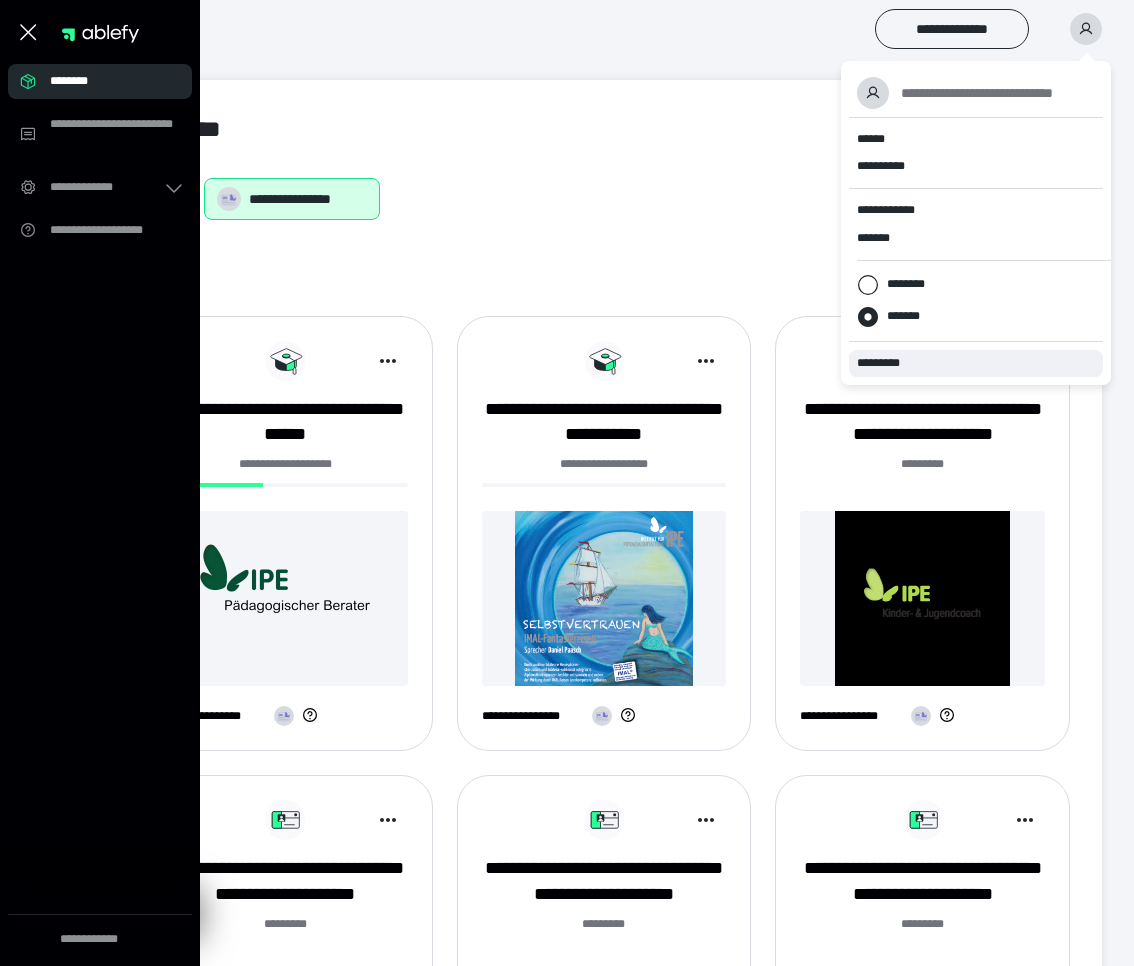 click on "*********" at bounding box center (976, 363) 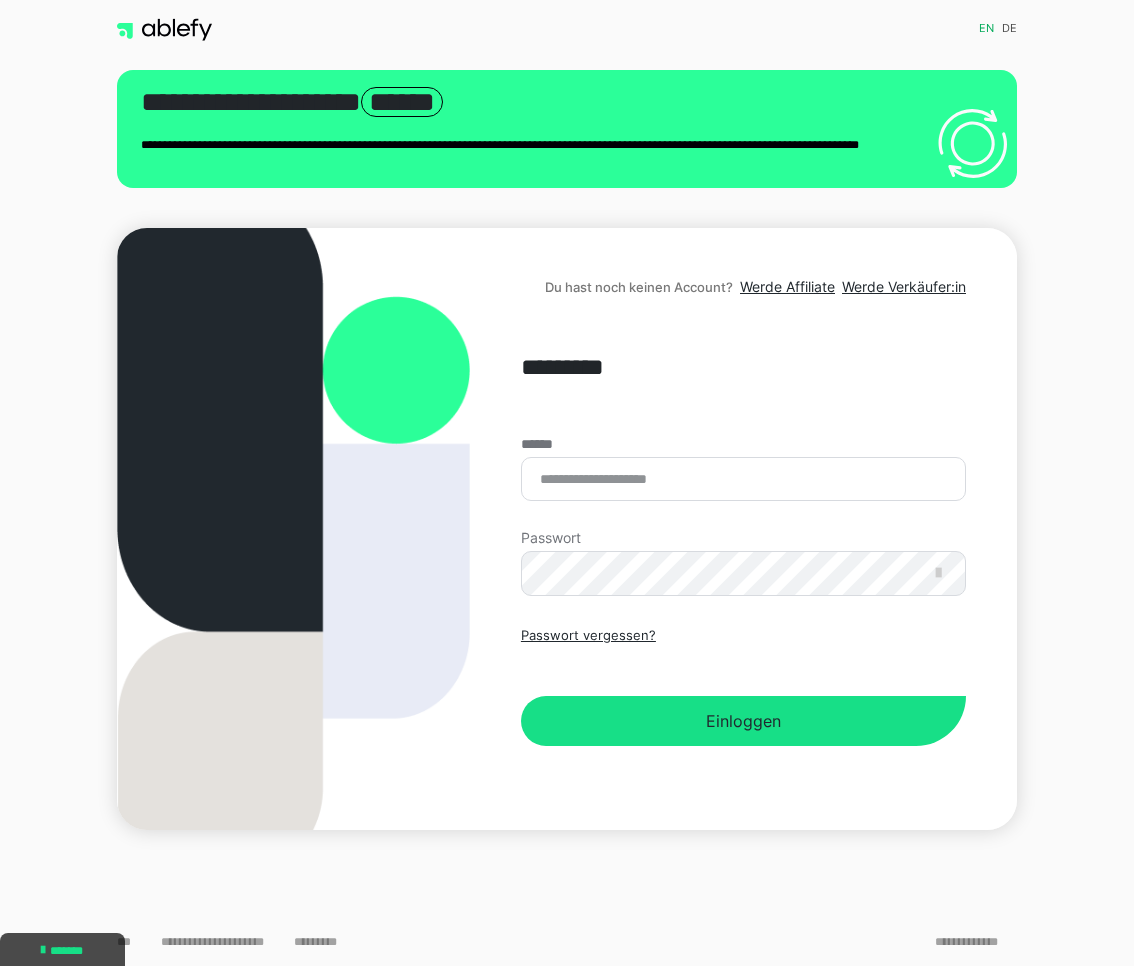 scroll, scrollTop: 0, scrollLeft: 0, axis: both 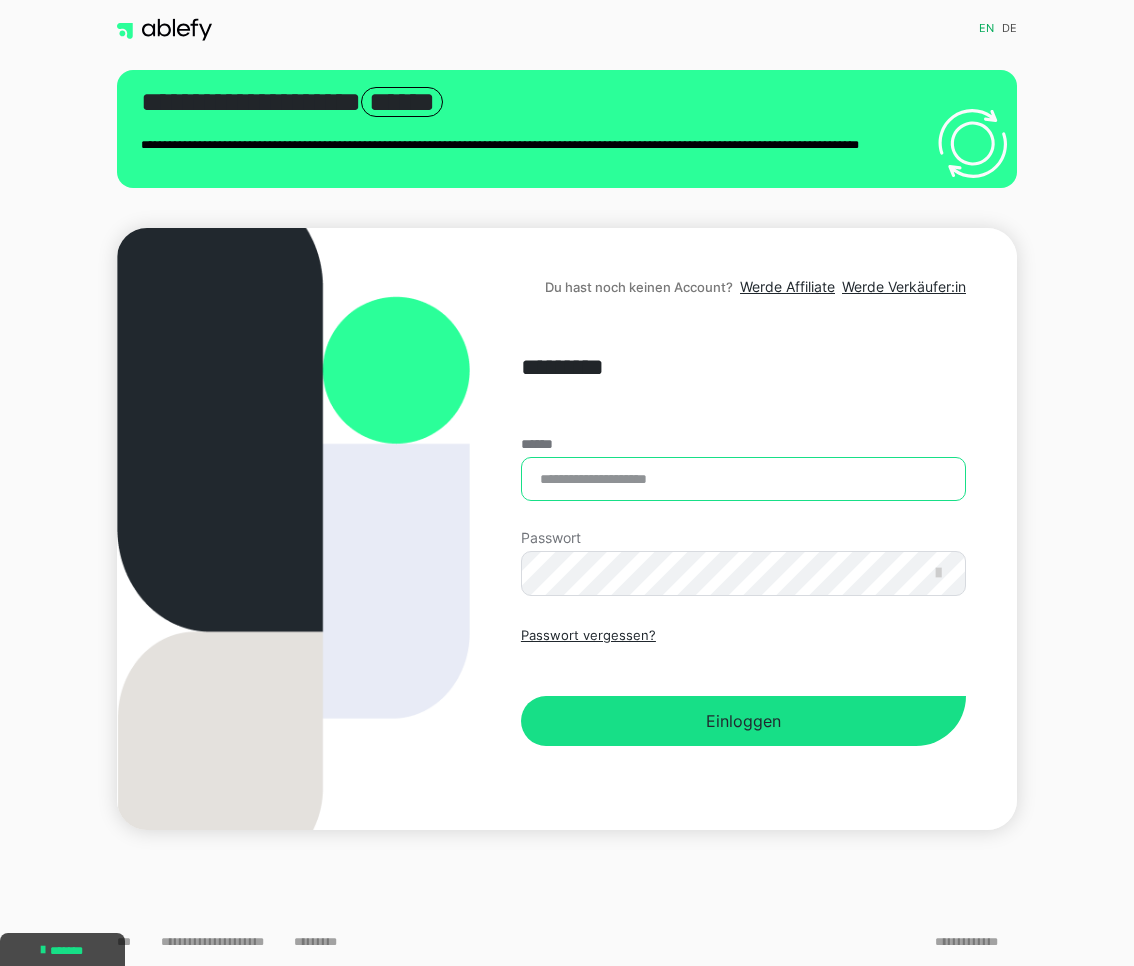 click on "******" at bounding box center [743, 479] 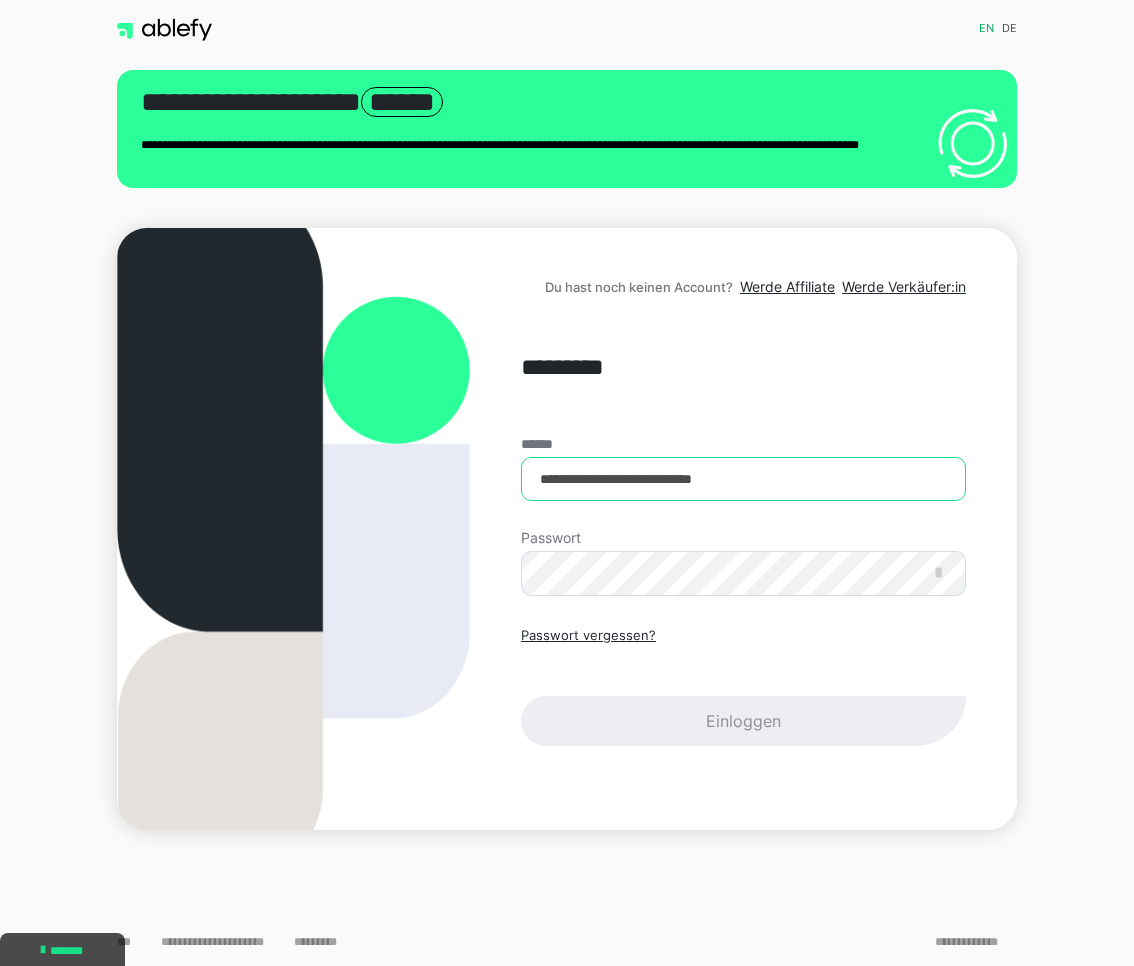 type on "**********" 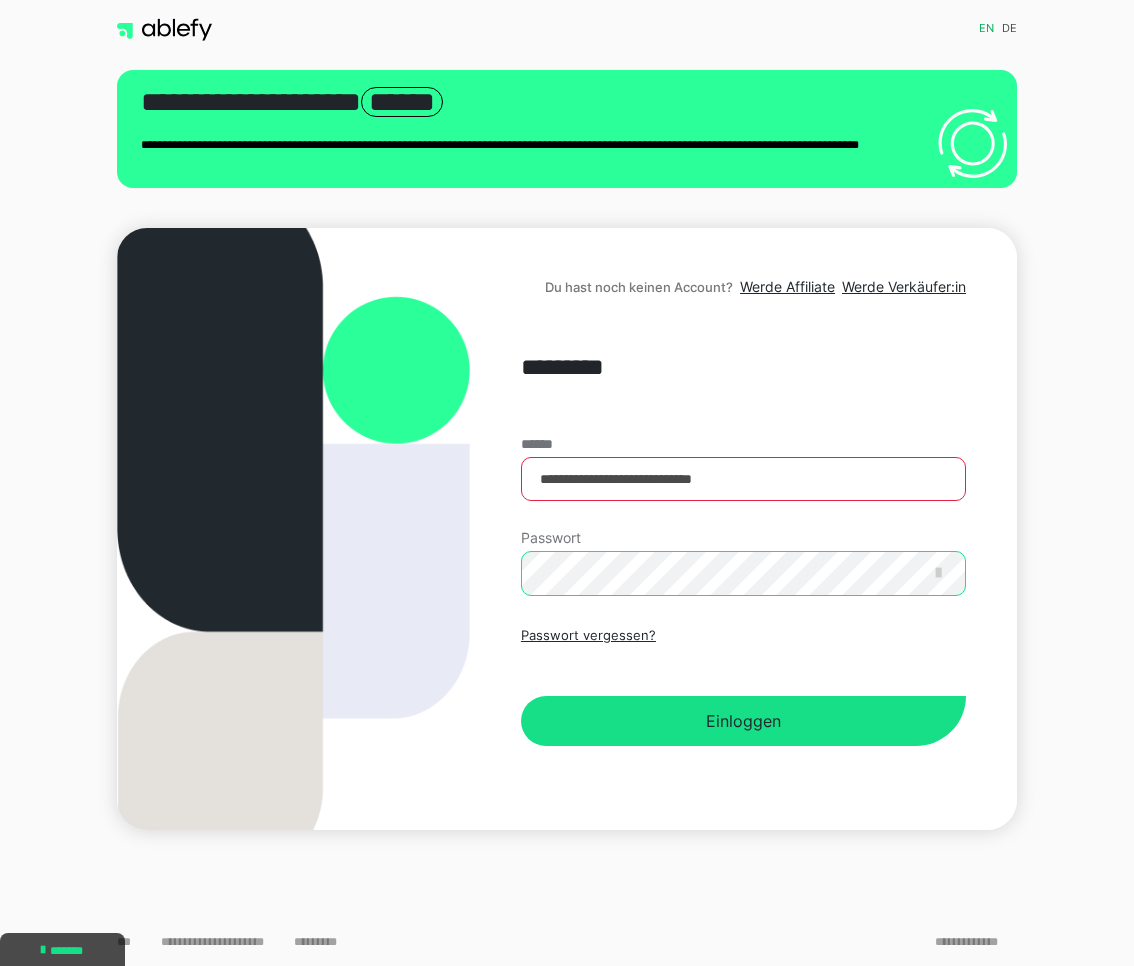 click on "Einloggen" at bounding box center (743, 721) 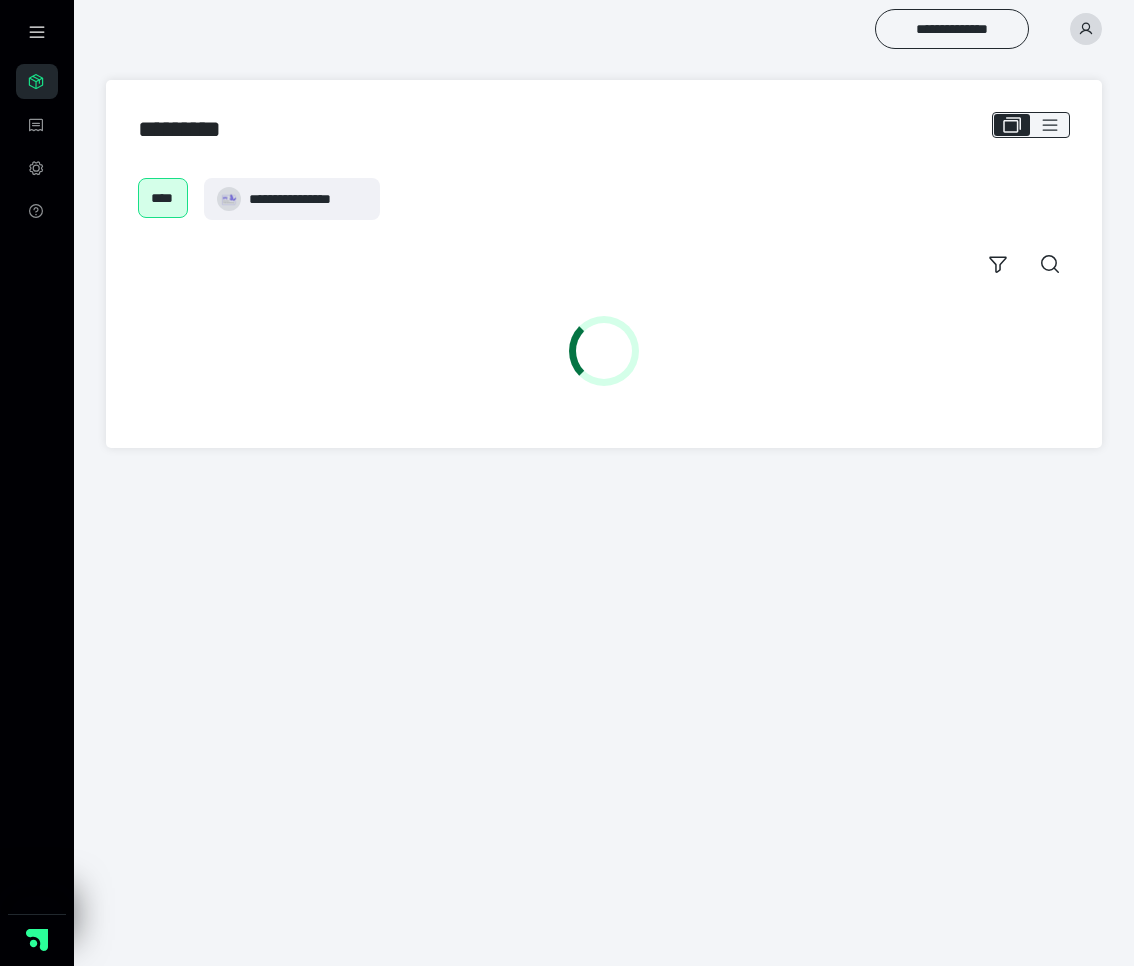 scroll, scrollTop: 0, scrollLeft: 0, axis: both 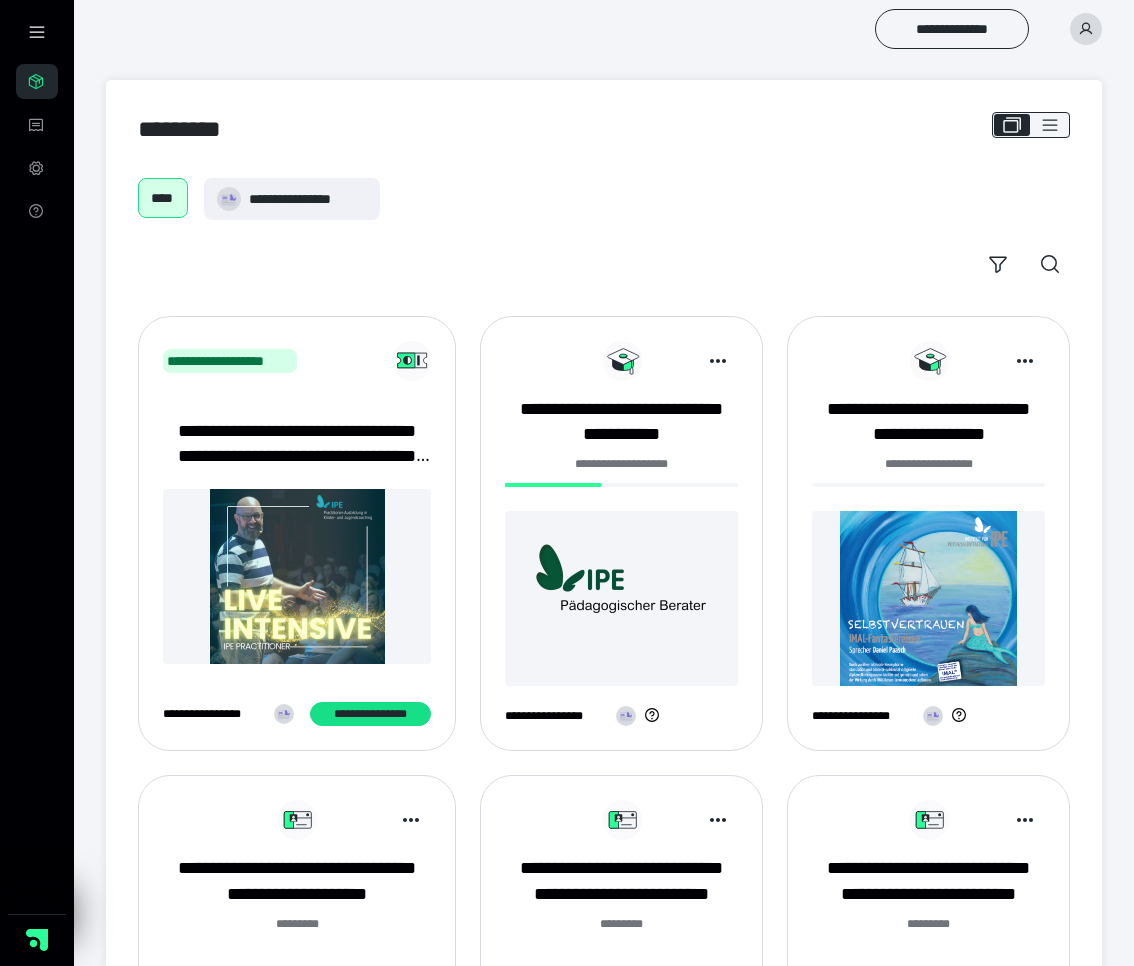 click at bounding box center (621, 598) 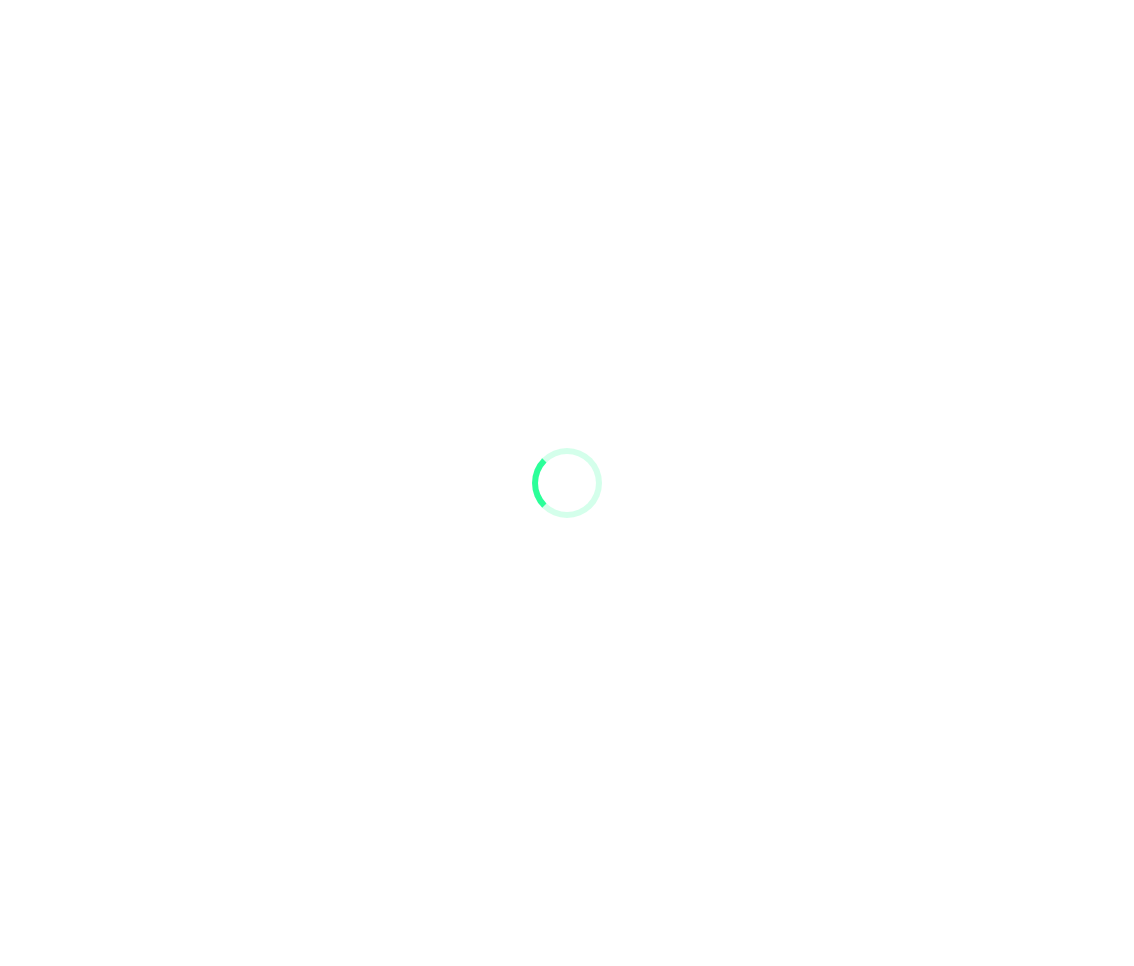 scroll, scrollTop: 0, scrollLeft: 0, axis: both 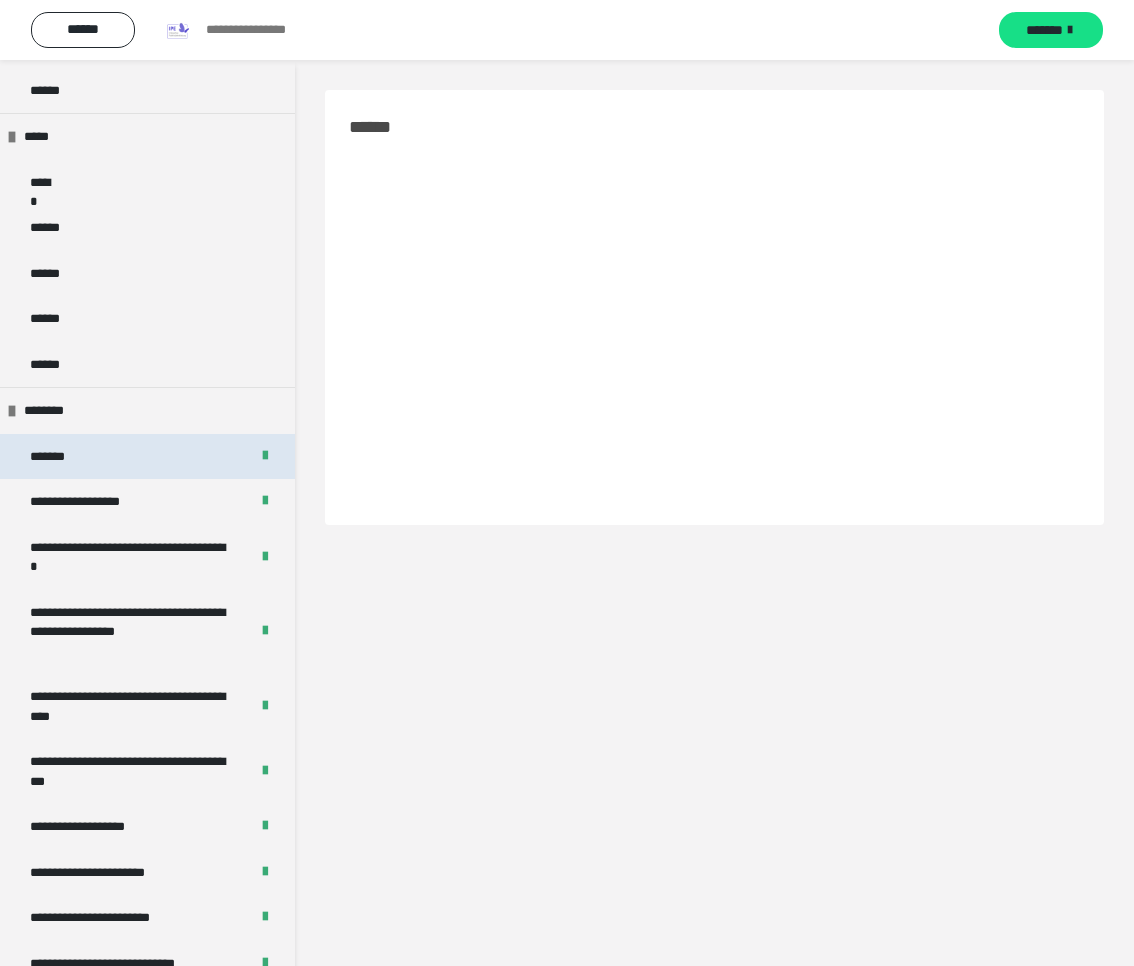 click on "*******" at bounding box center [147, 457] 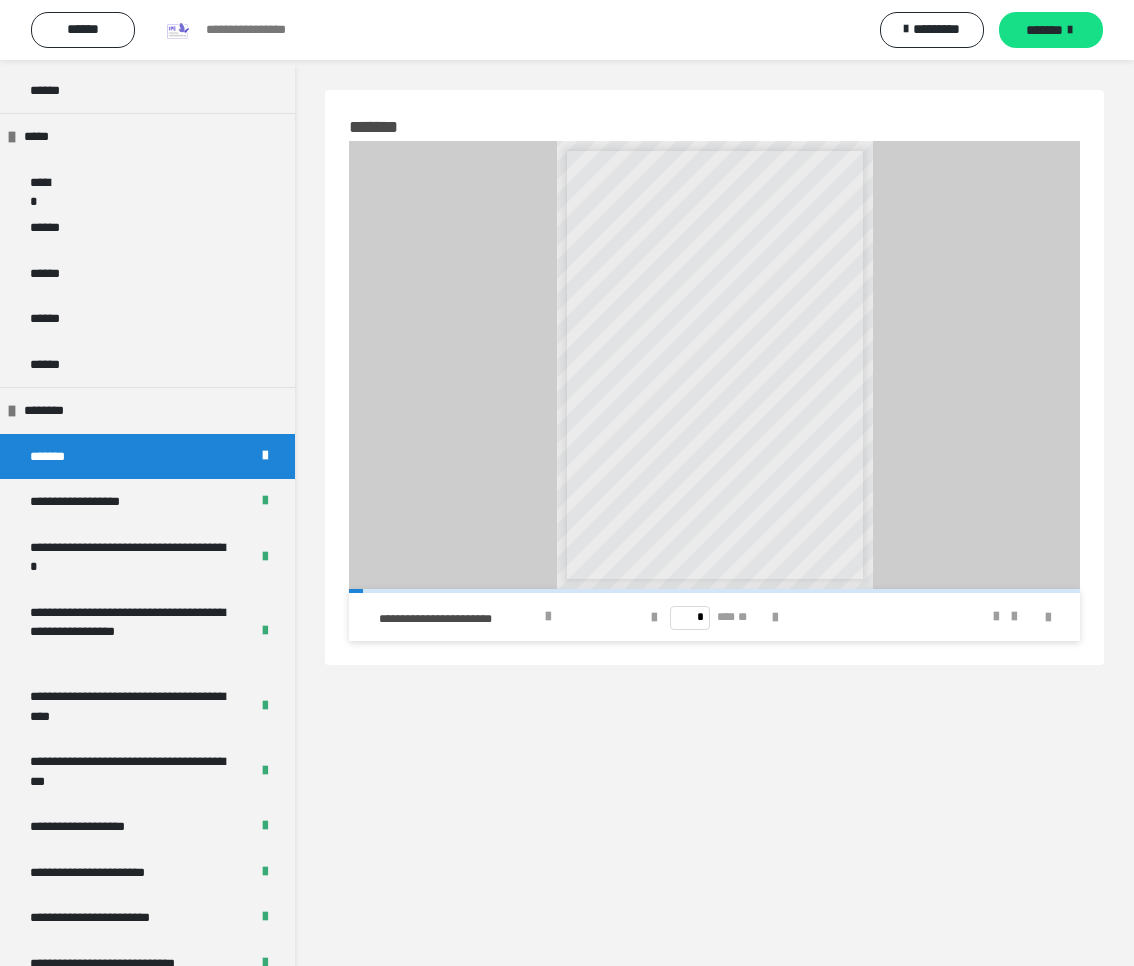 scroll, scrollTop: 13, scrollLeft: 0, axis: vertical 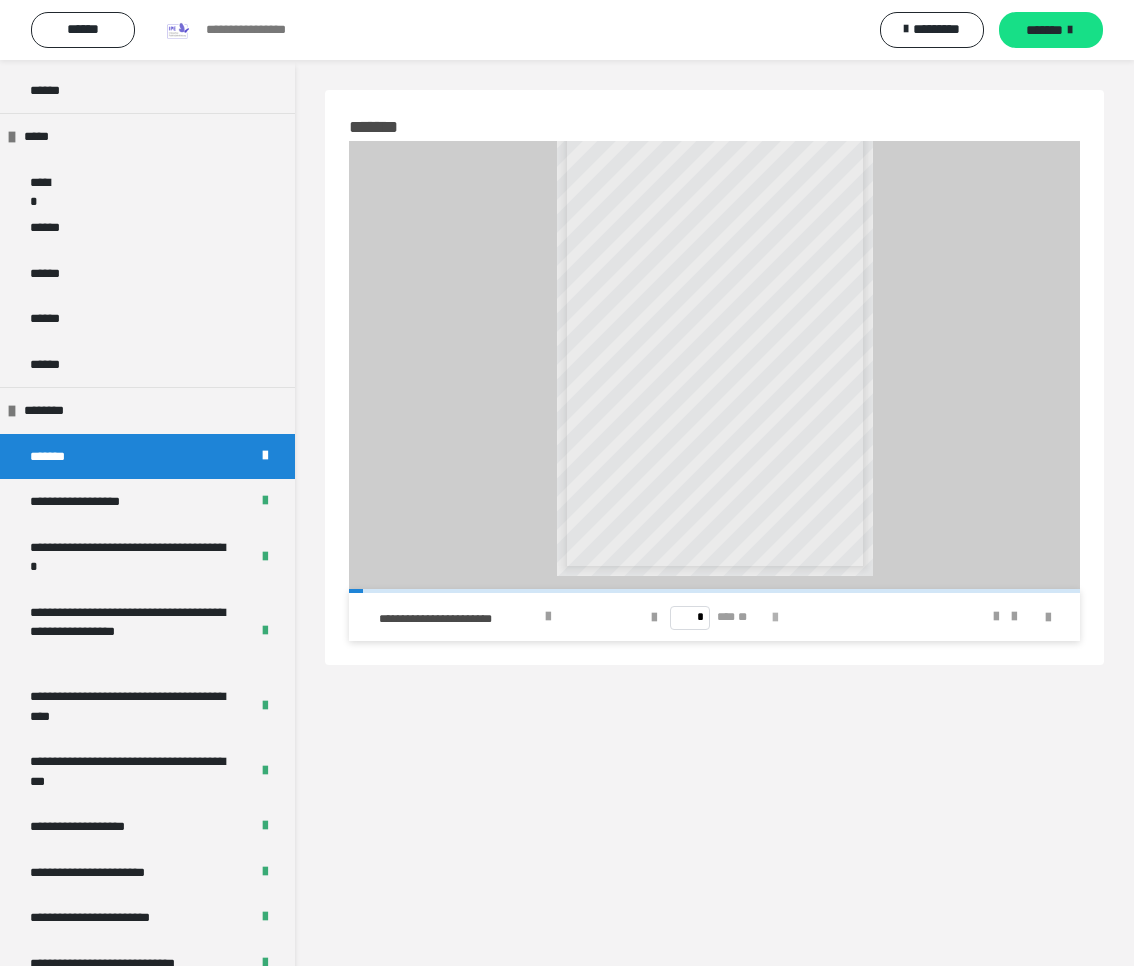 click at bounding box center [775, 618] 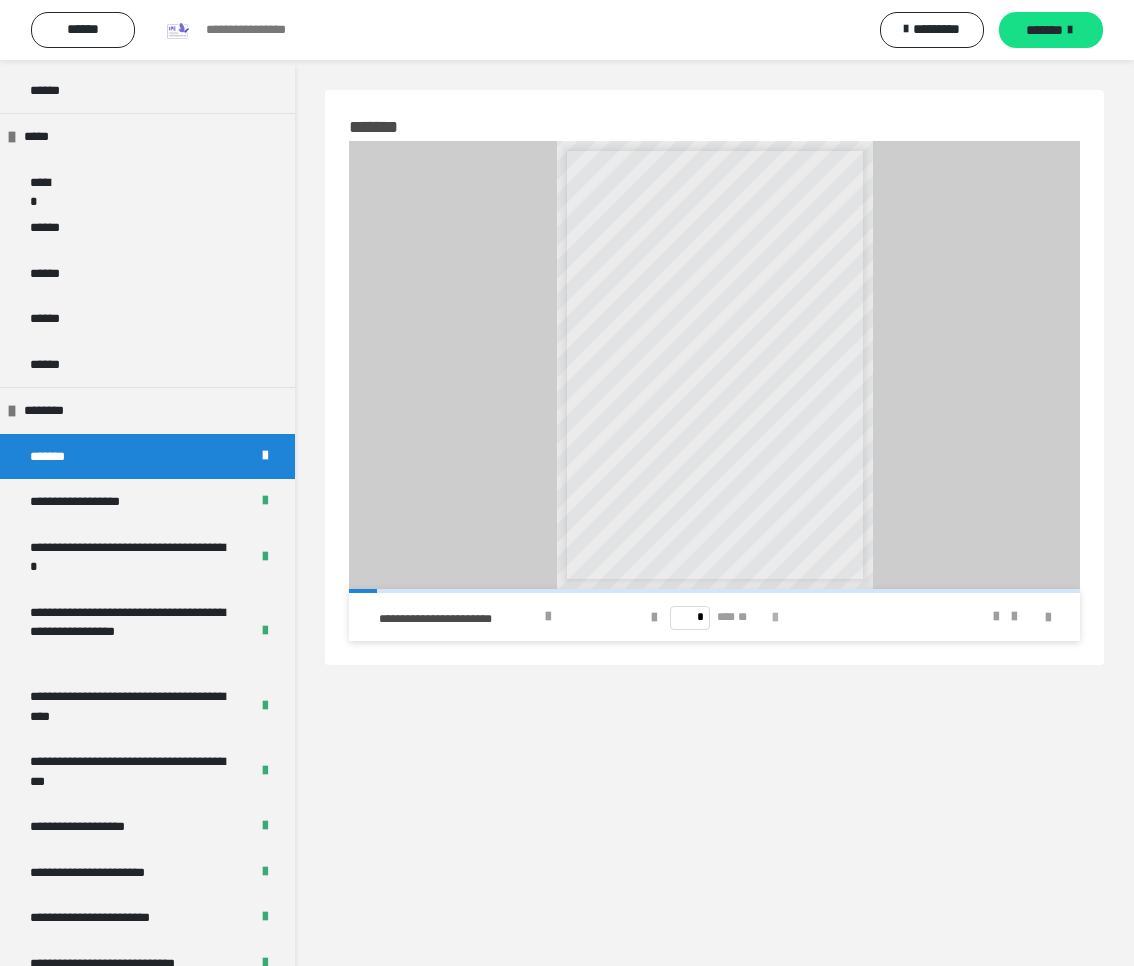 click at bounding box center (775, 618) 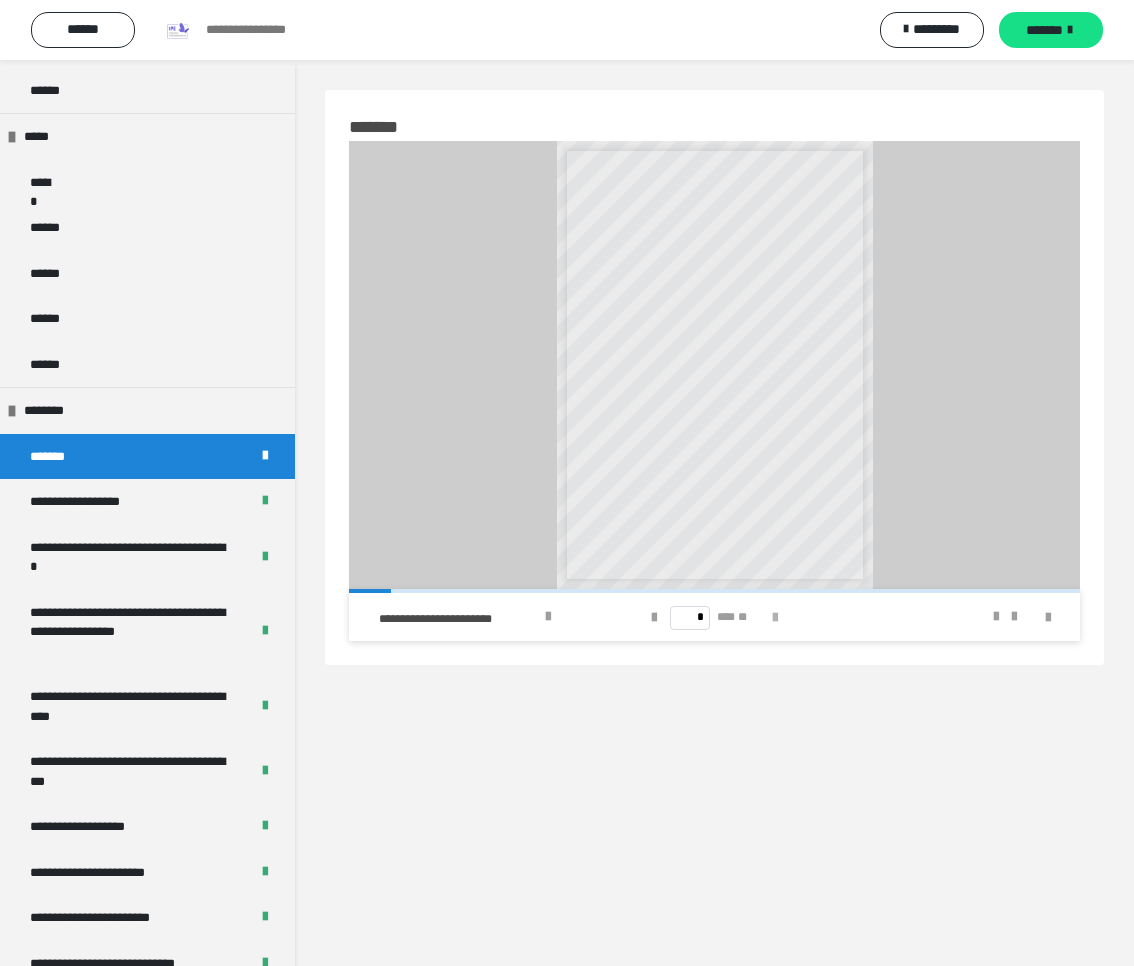 click at bounding box center (775, 618) 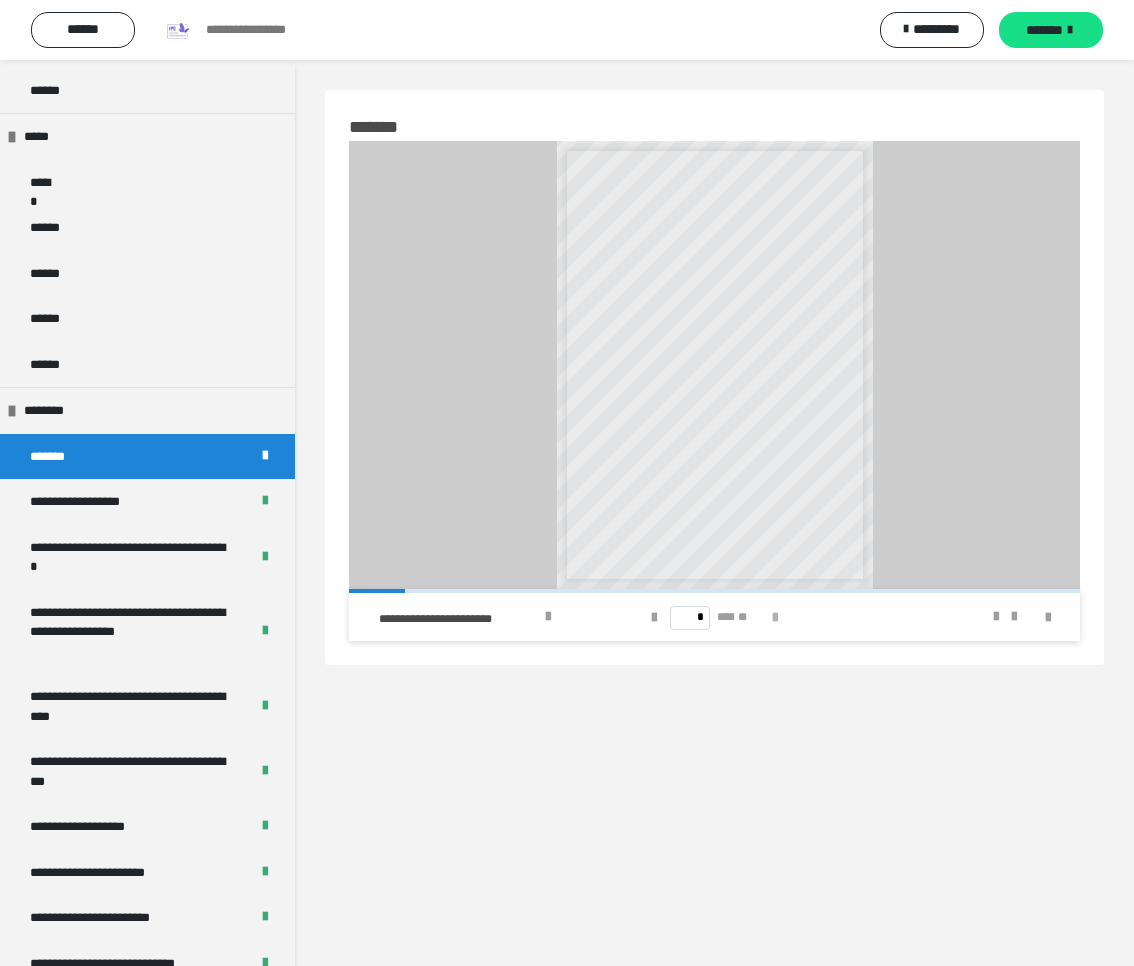 click at bounding box center (775, 618) 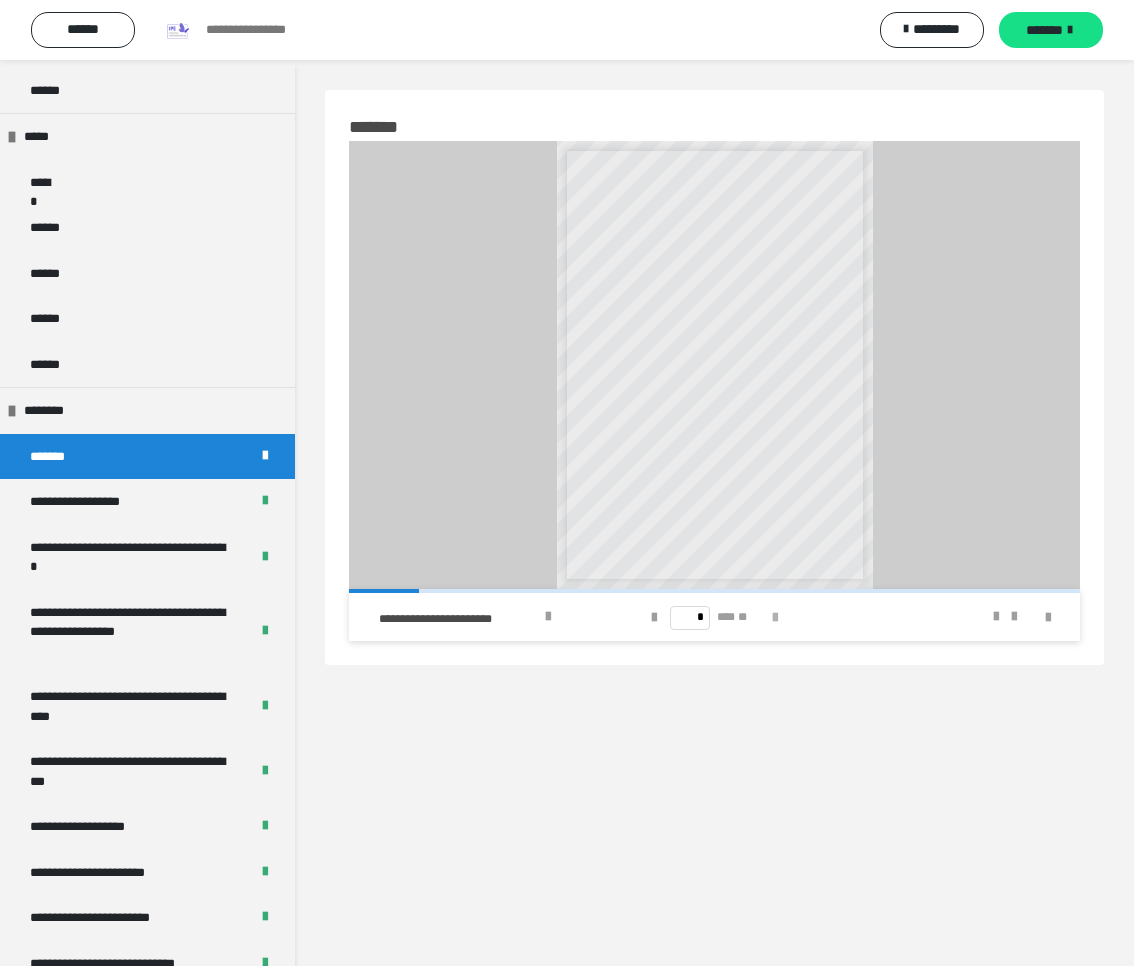 click at bounding box center (775, 618) 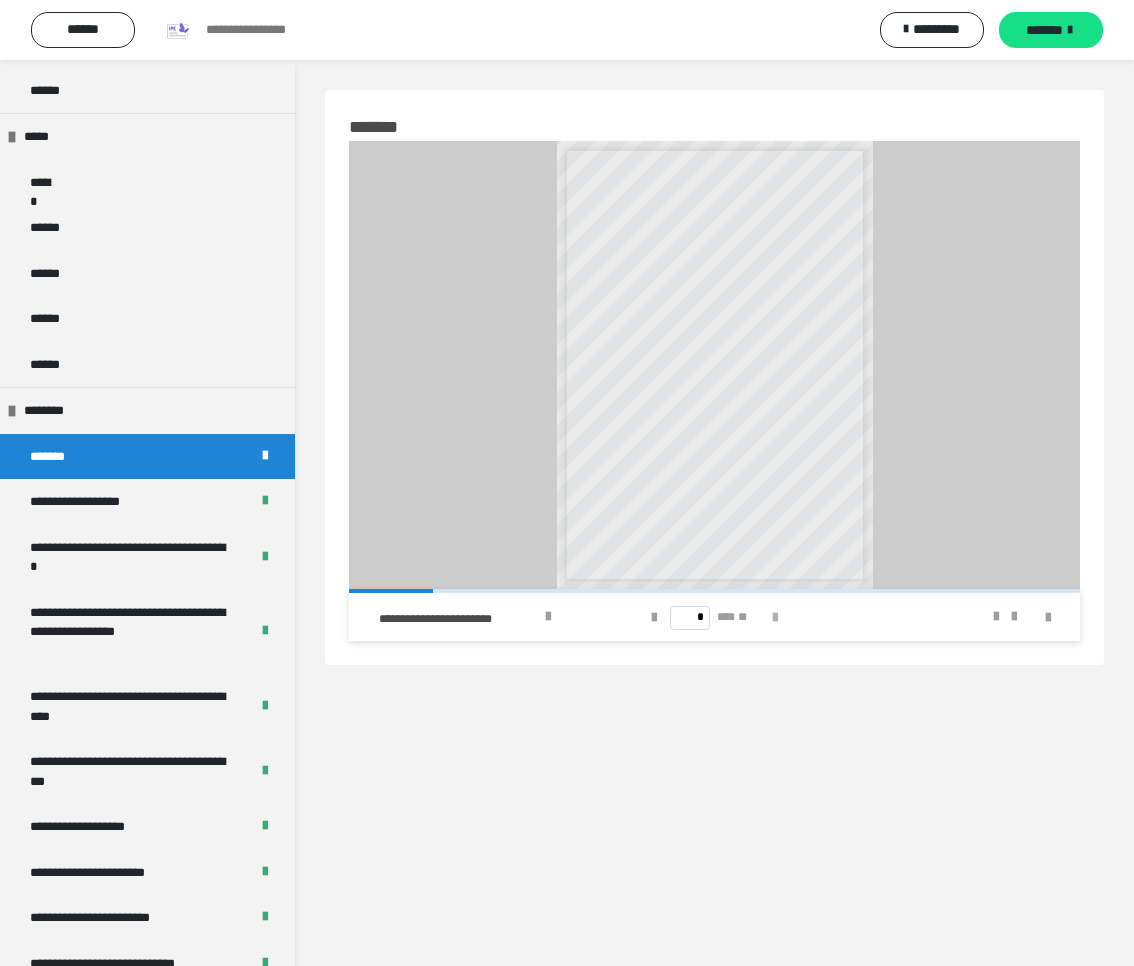 click at bounding box center [775, 618] 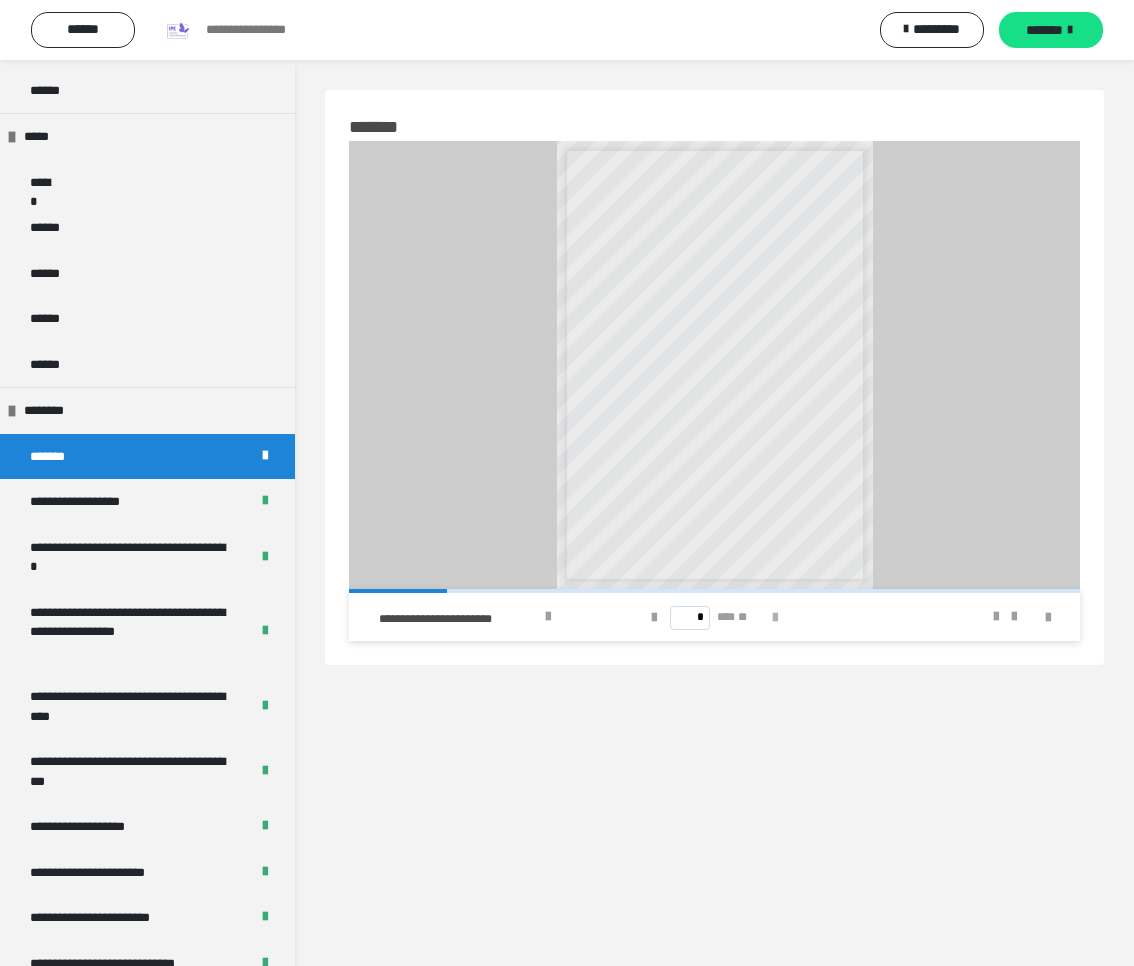 click at bounding box center [775, 618] 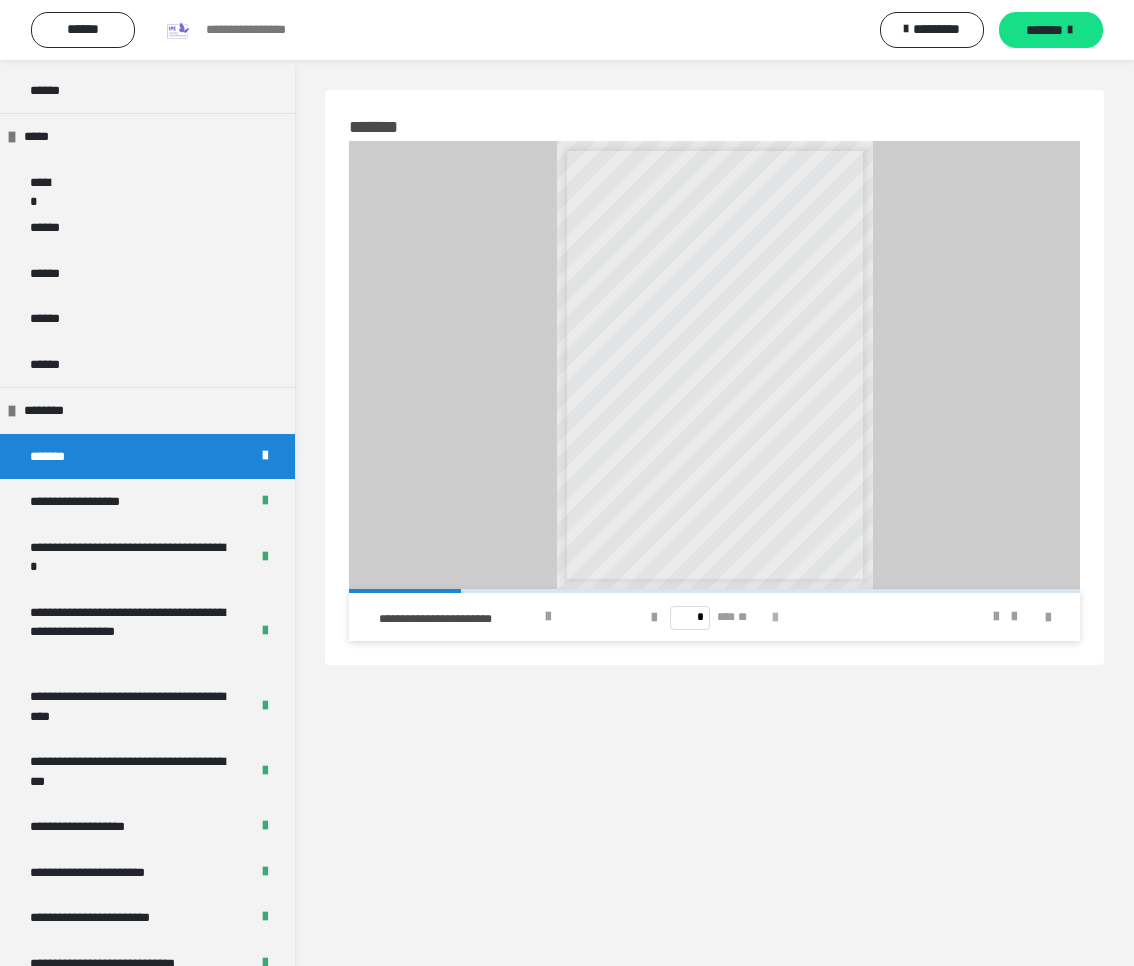 click at bounding box center [775, 618] 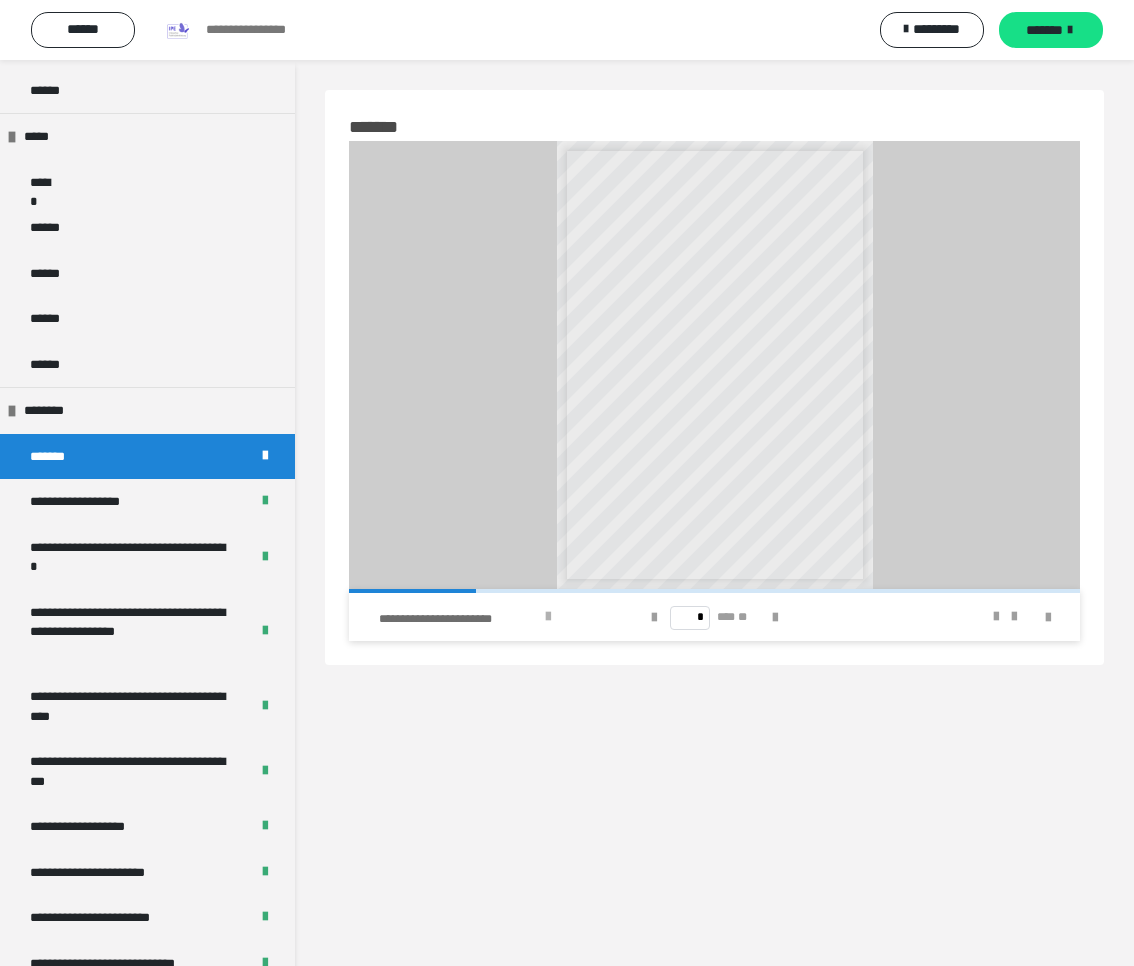 click at bounding box center (548, 617) 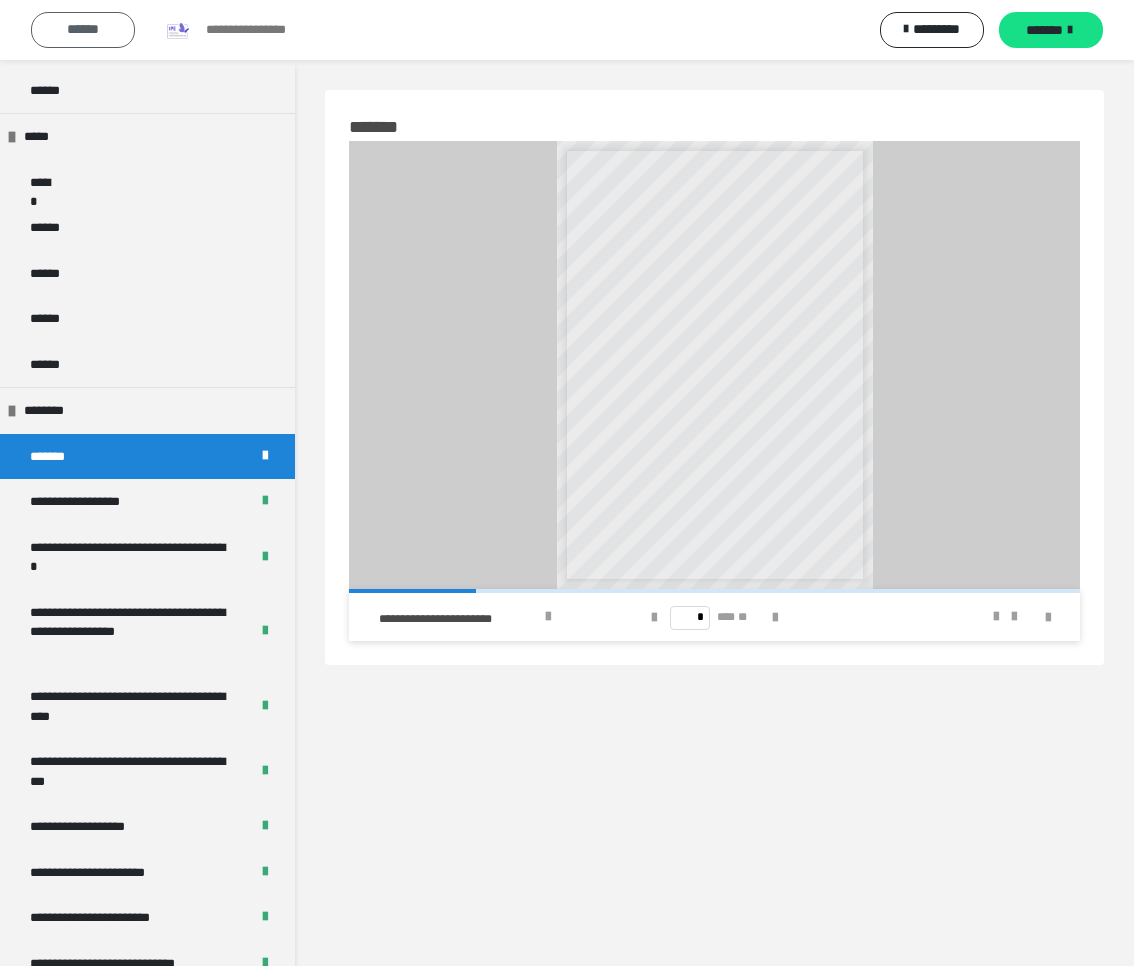 click on "******" at bounding box center (83, 30) 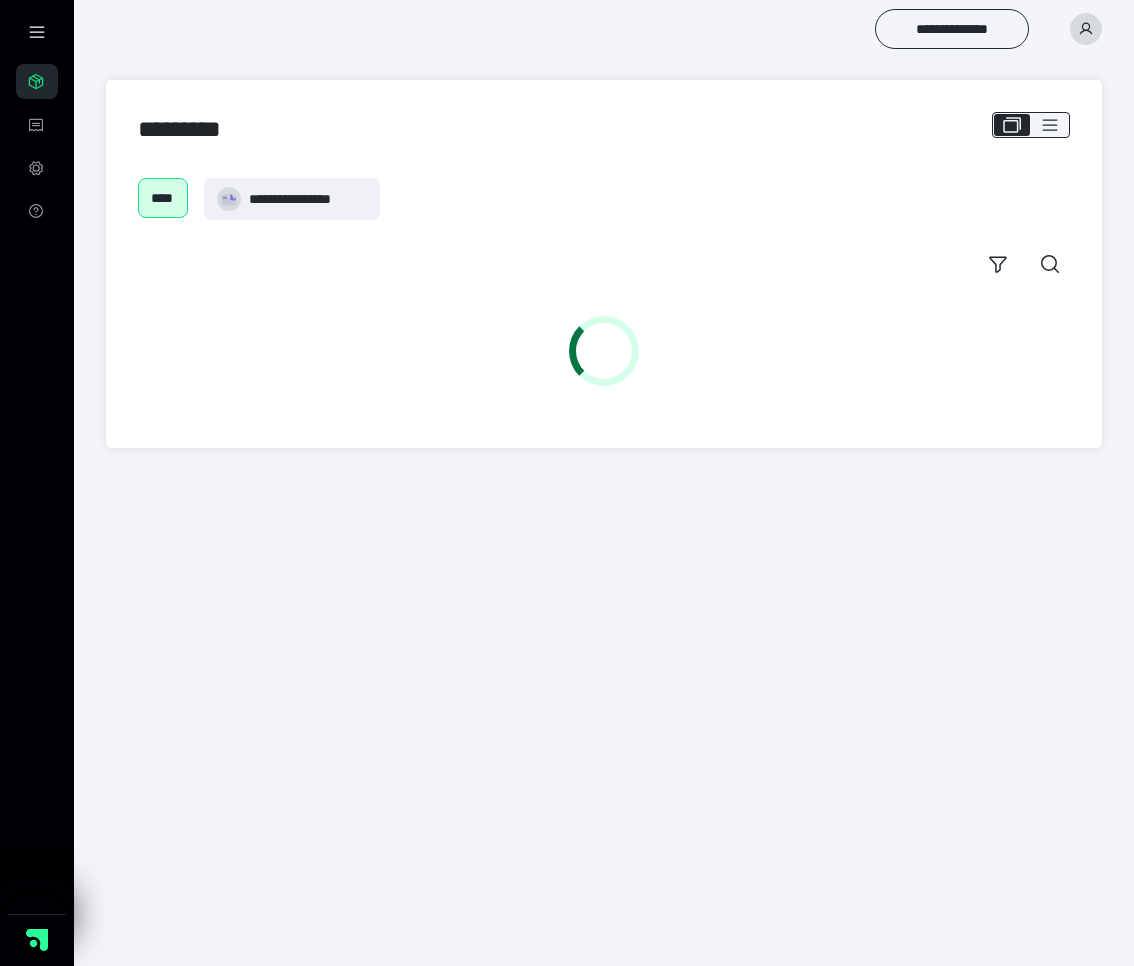 scroll, scrollTop: 0, scrollLeft: 0, axis: both 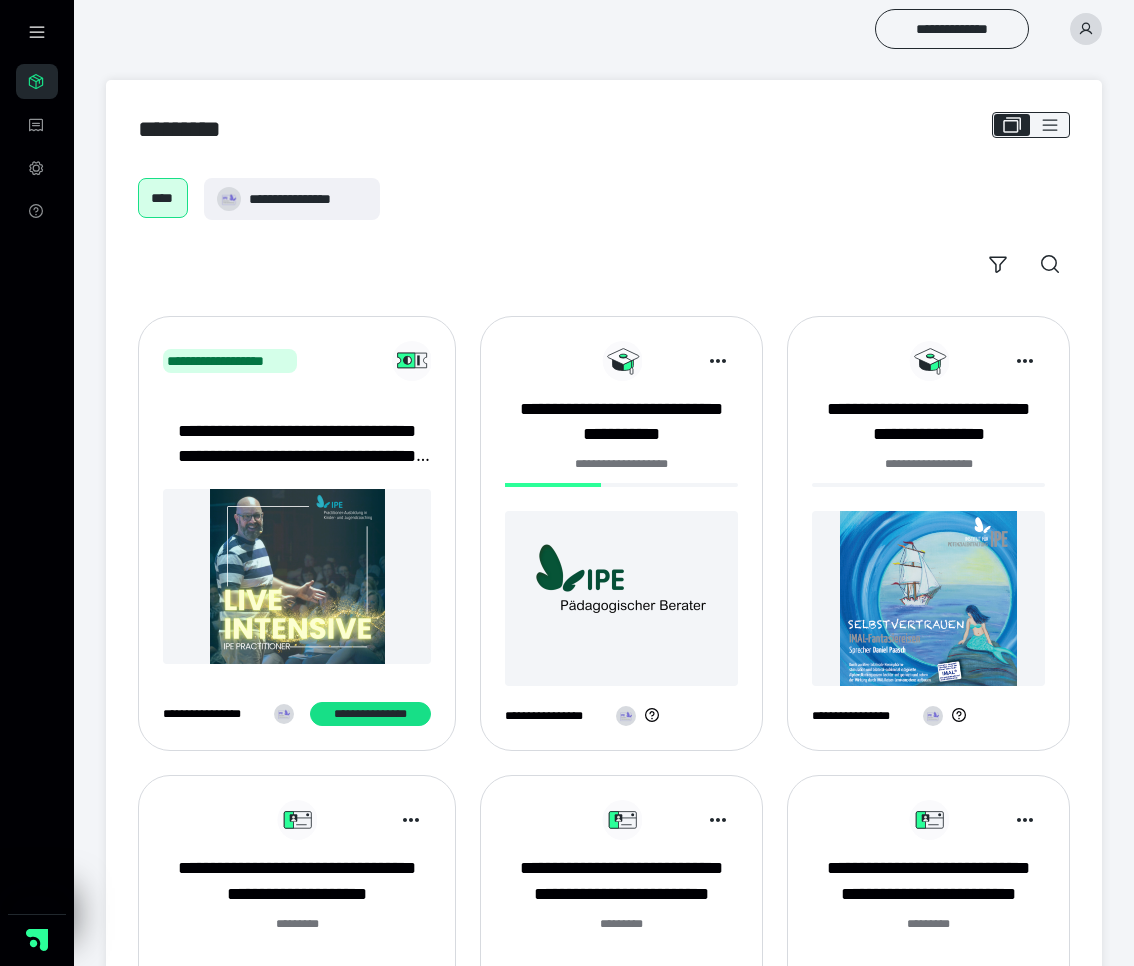click 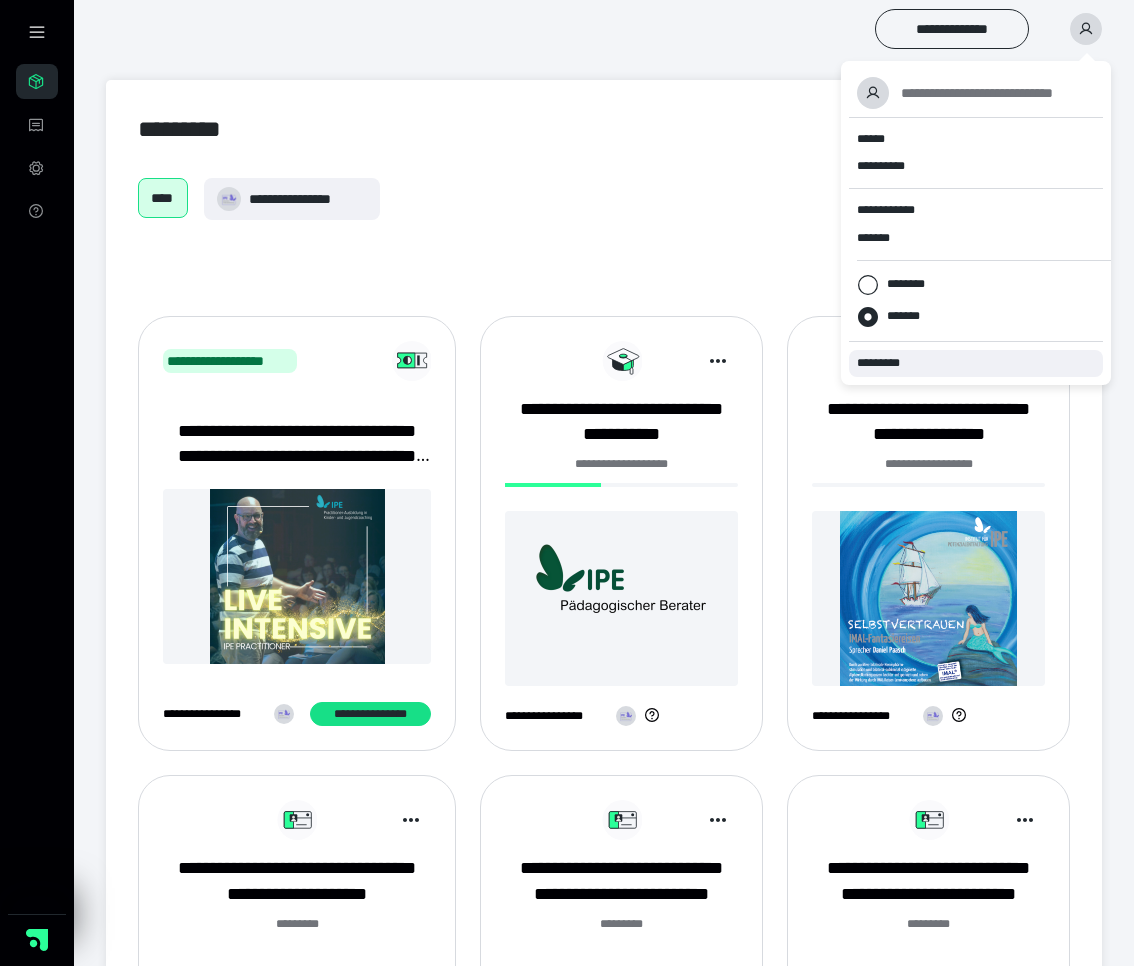 click on "*********" at bounding box center [976, 363] 